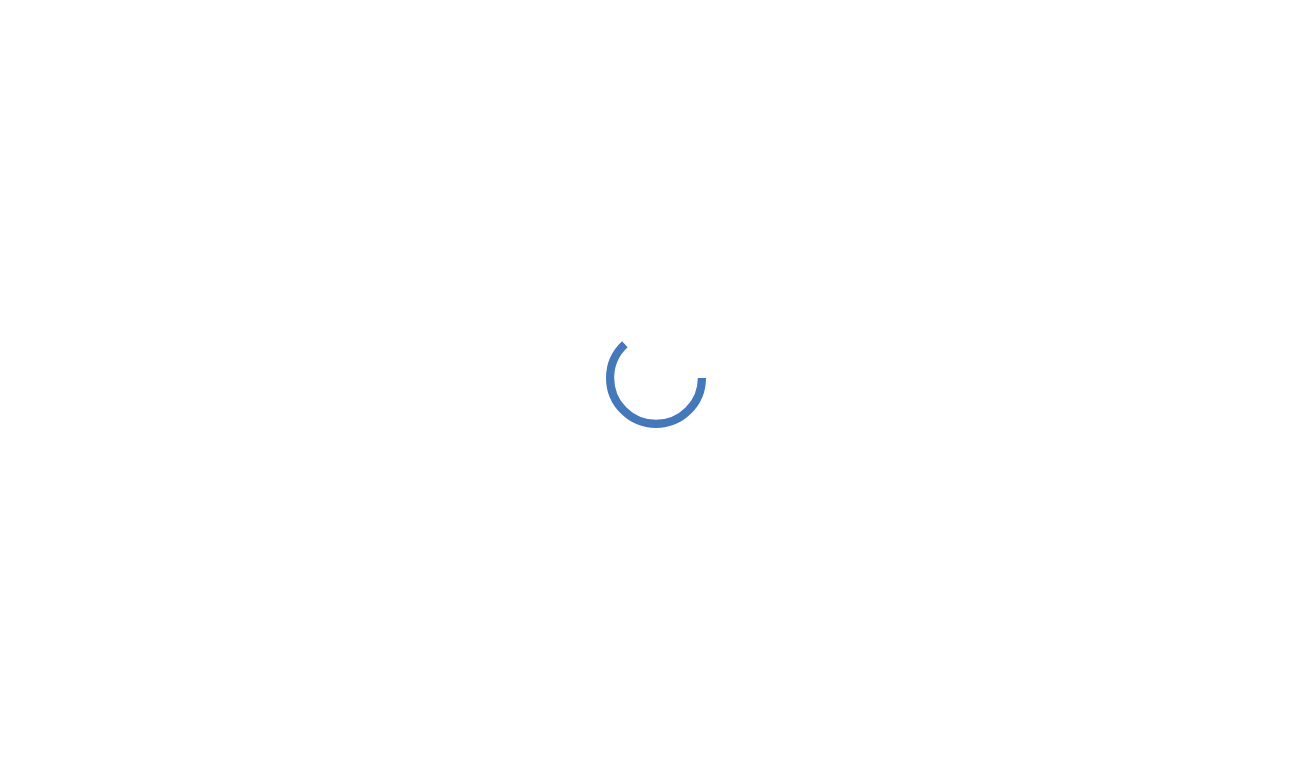scroll, scrollTop: 0, scrollLeft: 0, axis: both 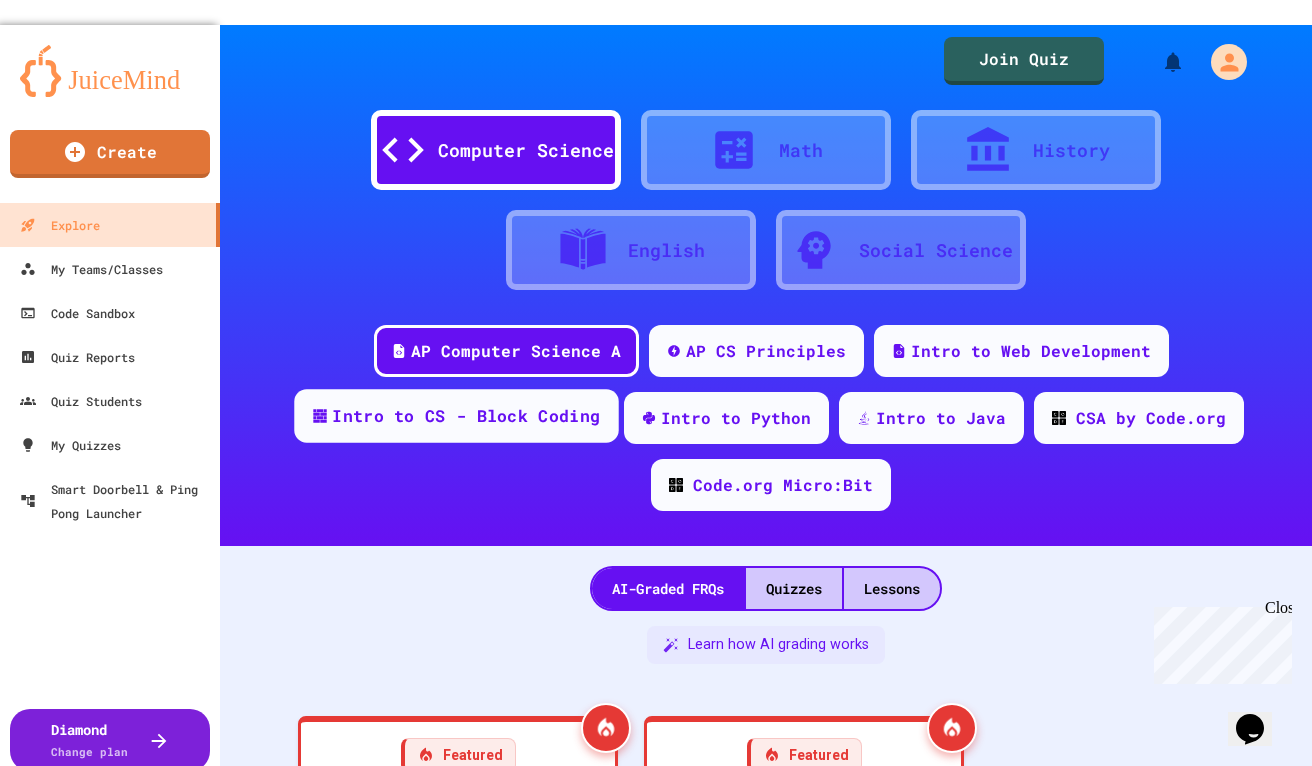 click on "Intro to CS - Block Coding" at bounding box center [466, 416] 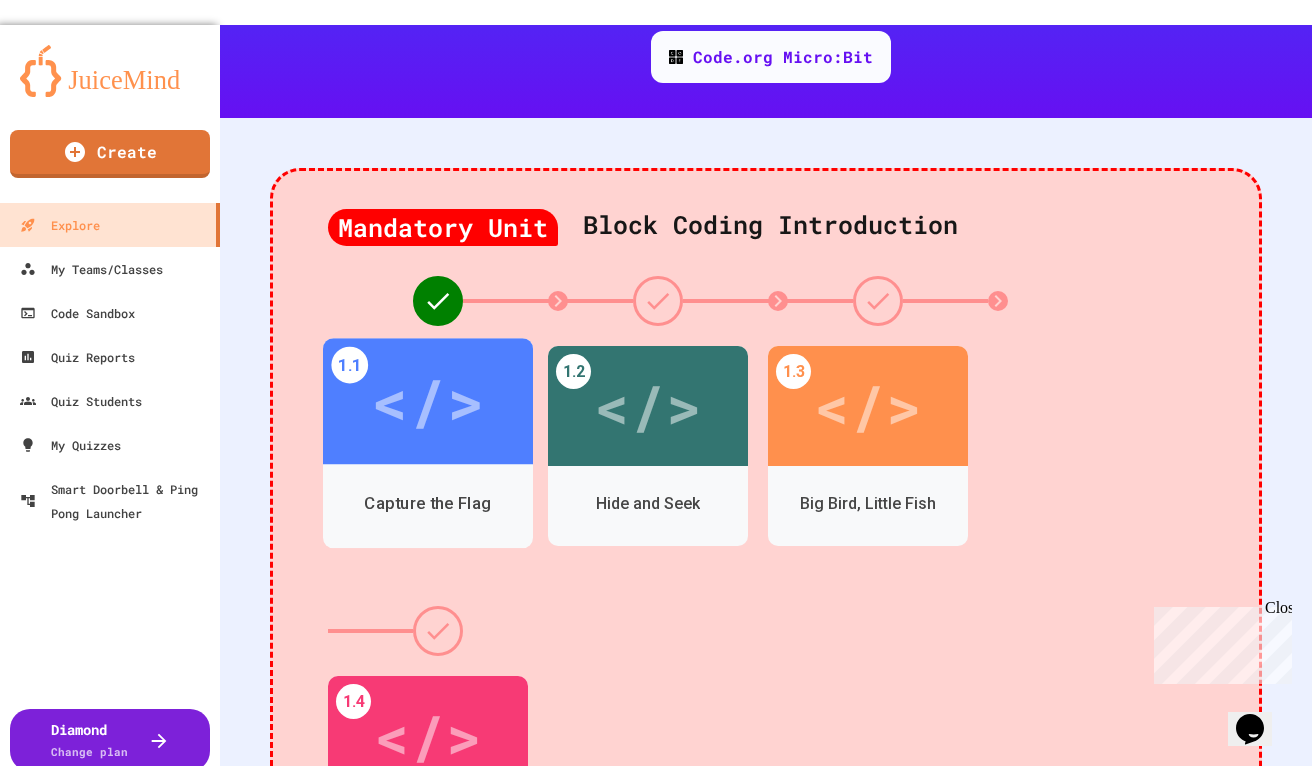 click on "</>" at bounding box center [427, 401] 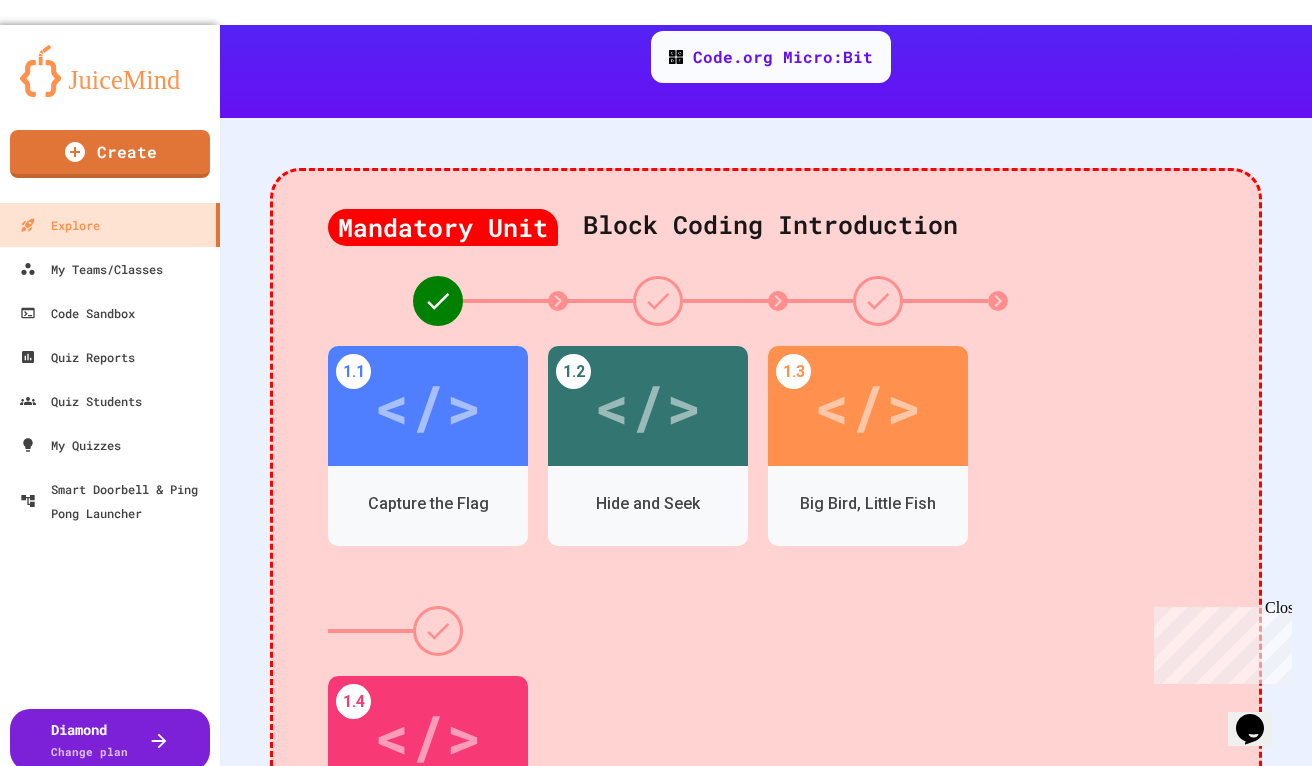 click on "</>" at bounding box center (425, 976) 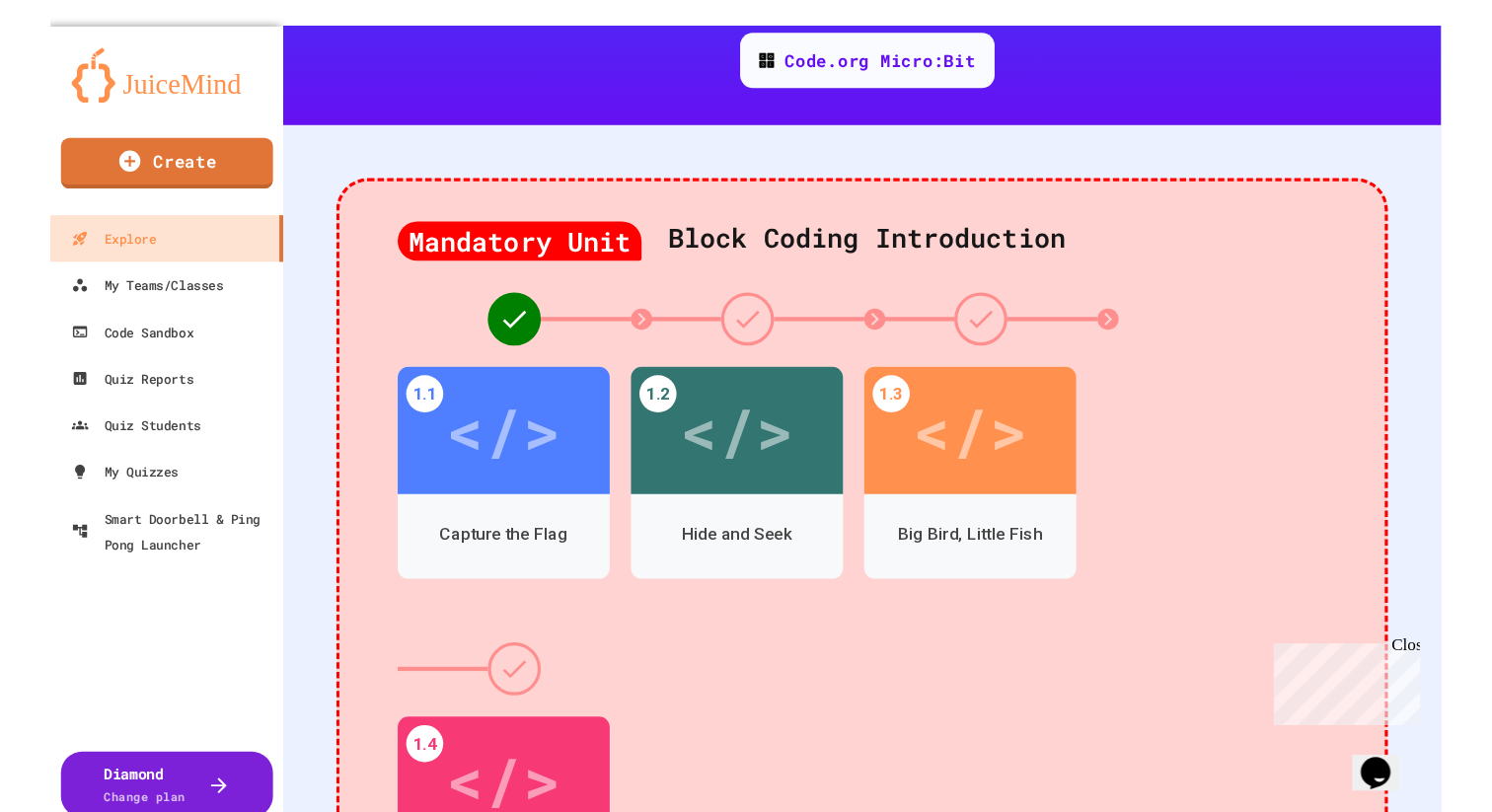 scroll, scrollTop: 230, scrollLeft: 0, axis: vertical 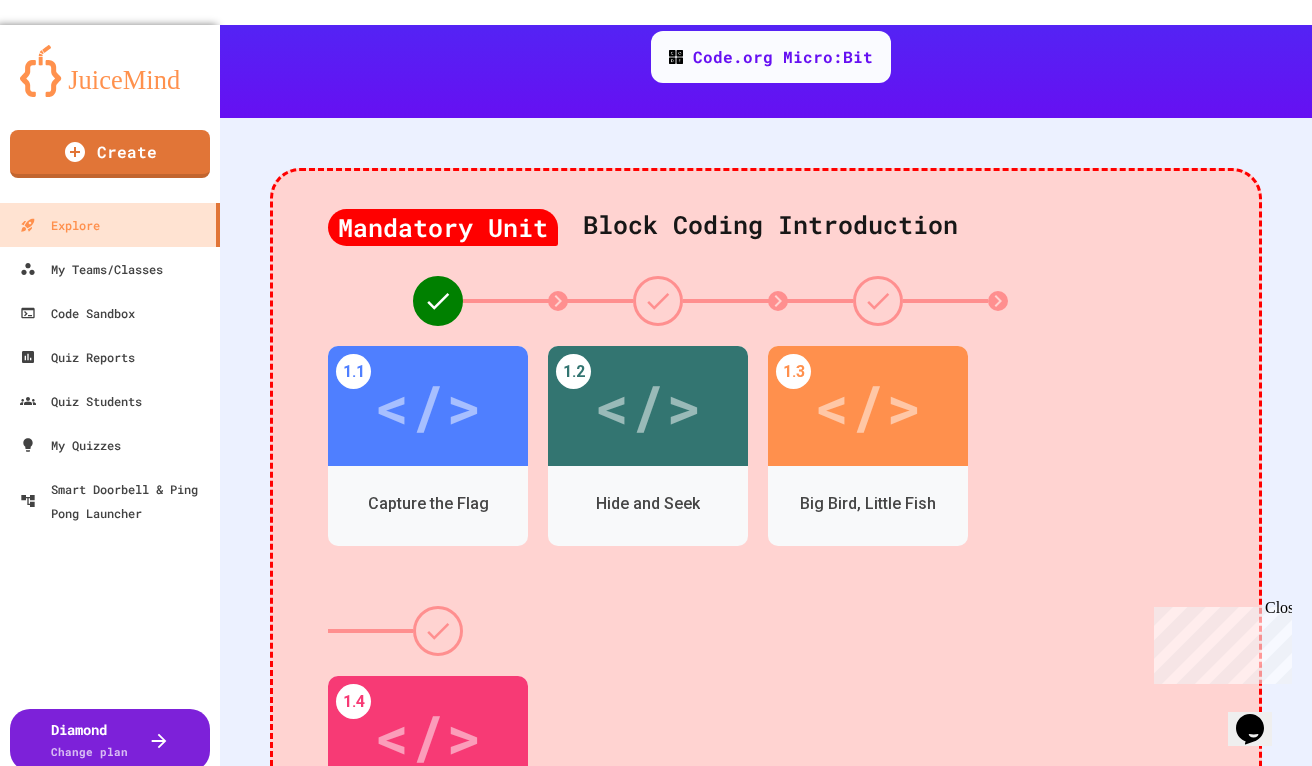 click on "2. Connect the "move forward" block to the code sequence in order to move Ollie the bird to the green flag! You can run the code by pressing the play button!" at bounding box center [941, 1557] 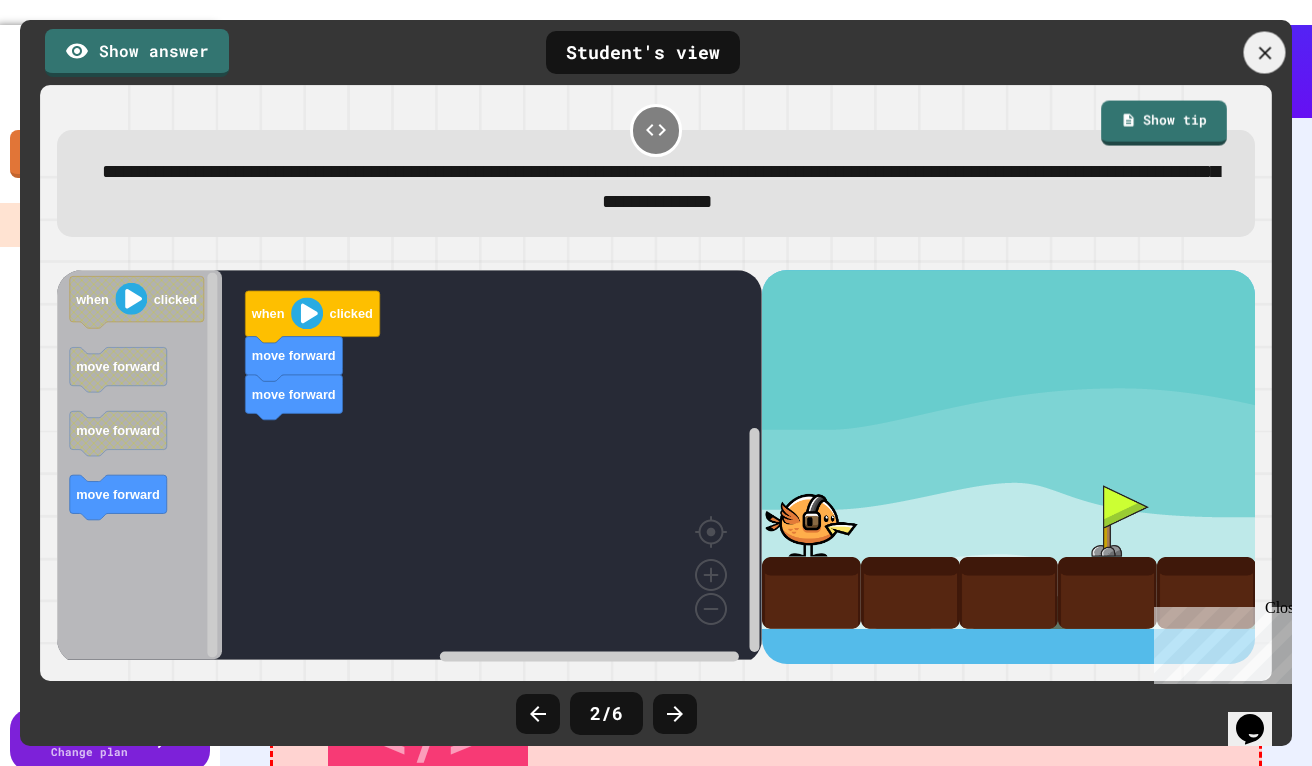 click 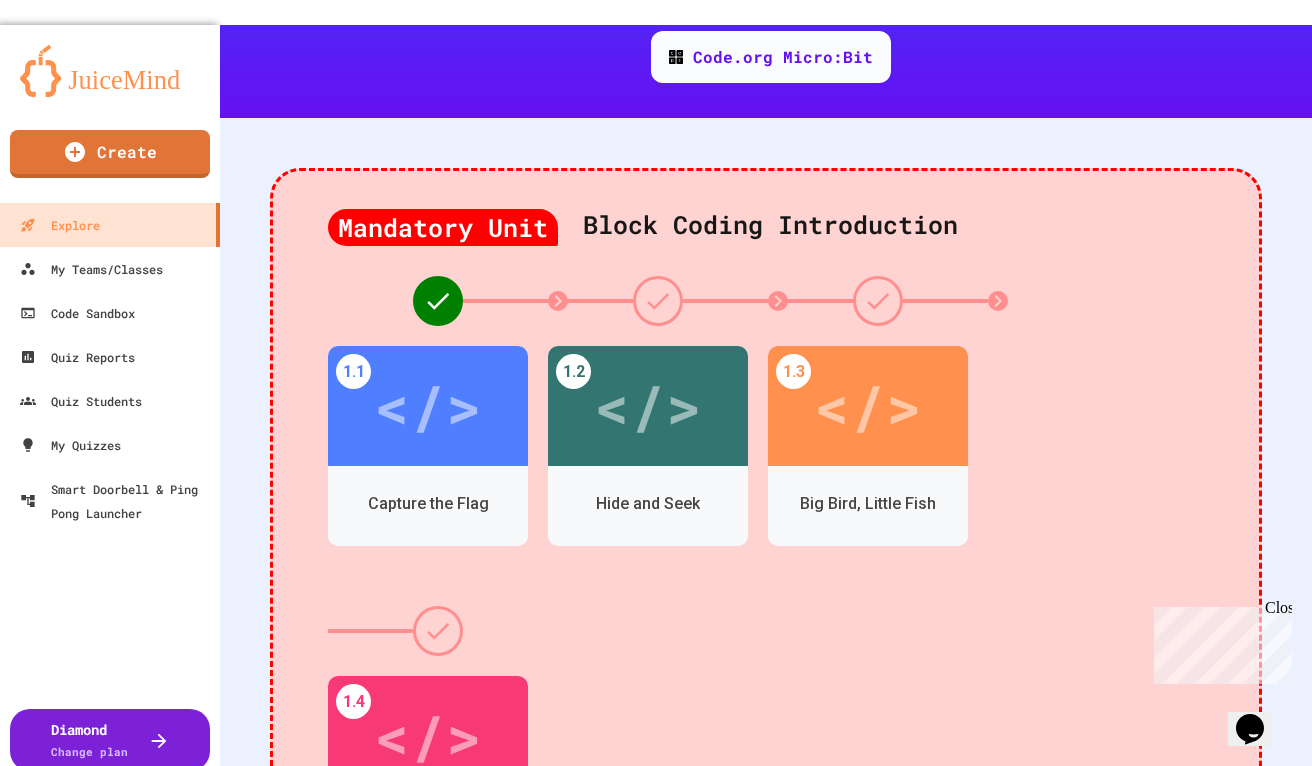 click 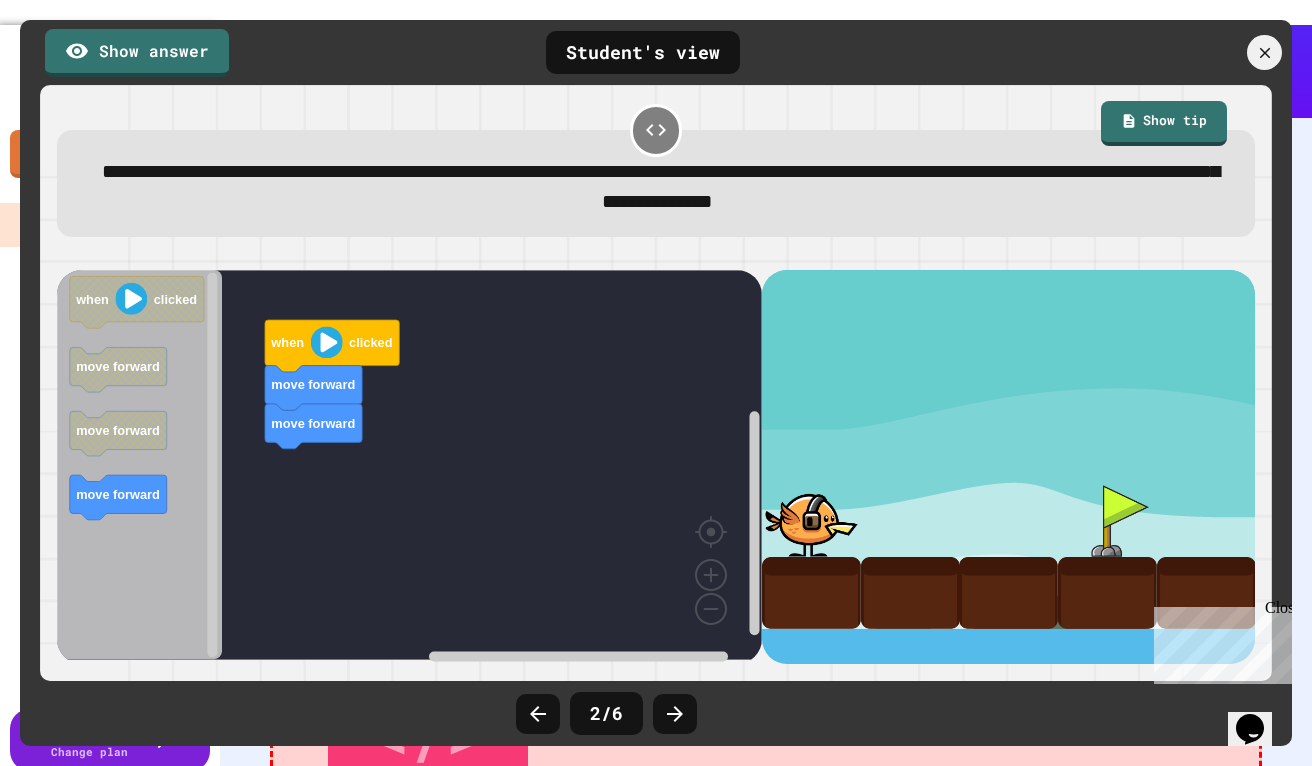 click on "Close" at bounding box center (1277, 611) 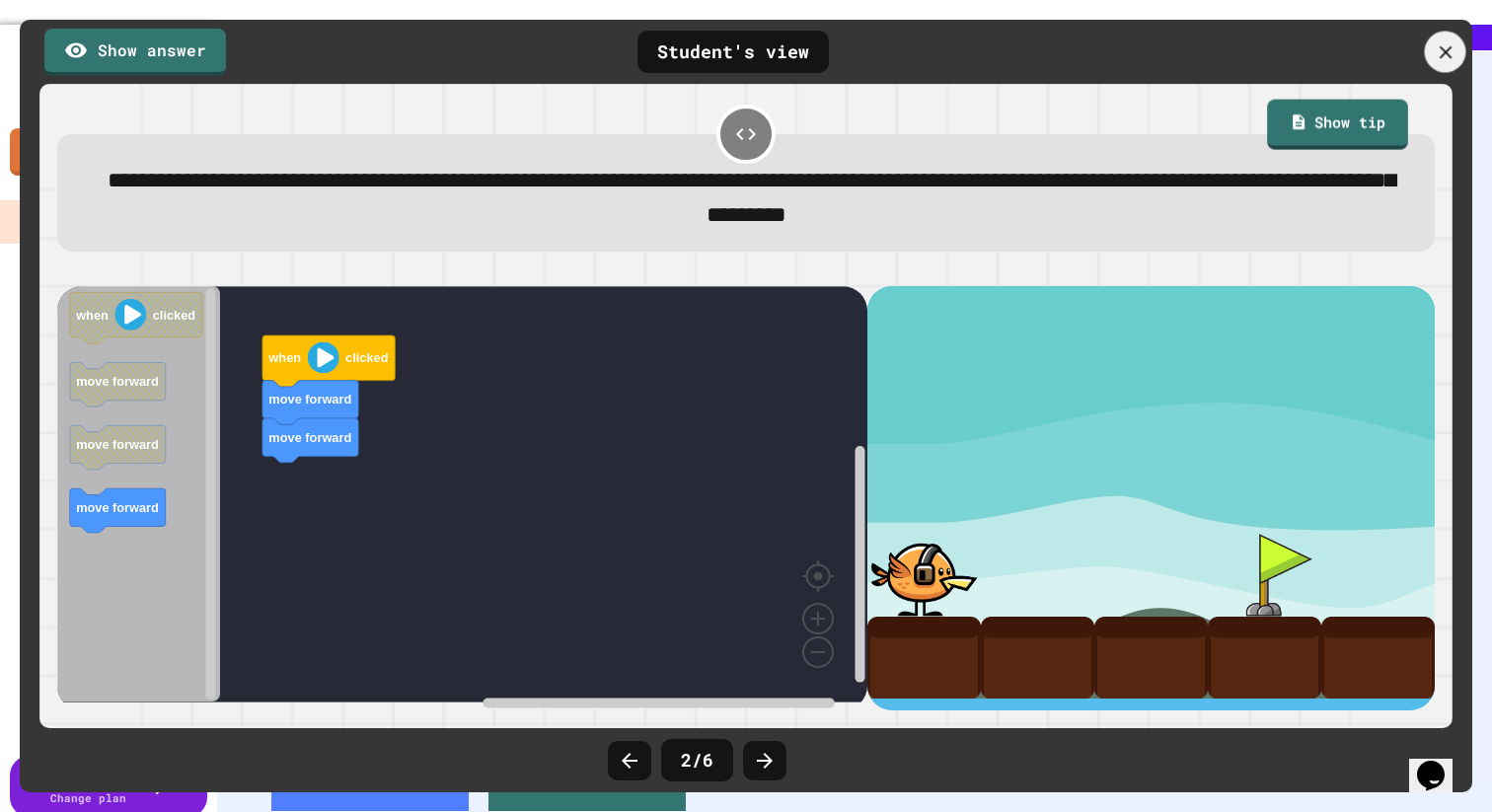 click 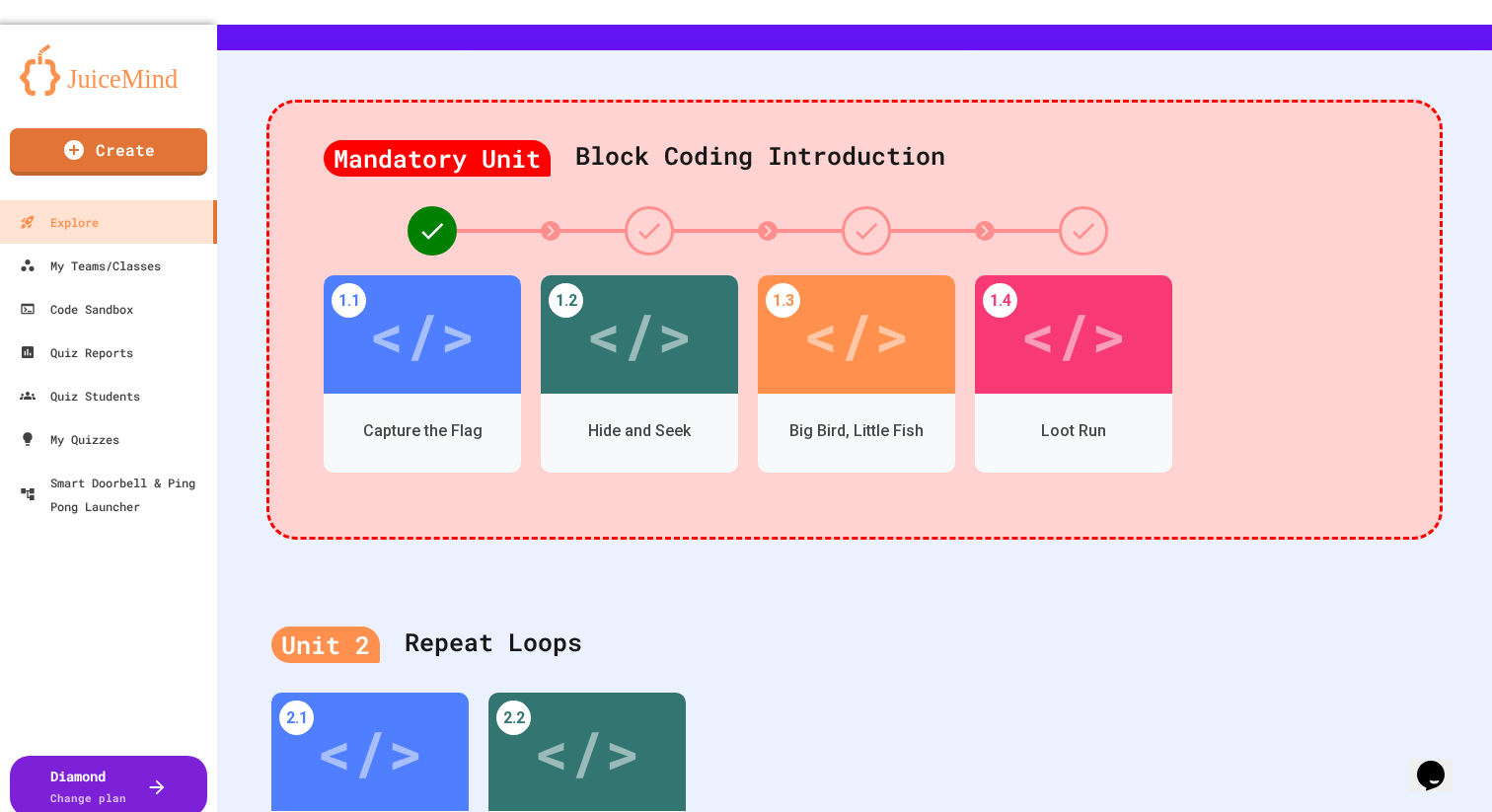 click on "2. Connect the "move forward" block to the code sequence in order to move Ollie the bird to the green flag! You can run the code by pressing the play button!" at bounding box center (1027, 1822) 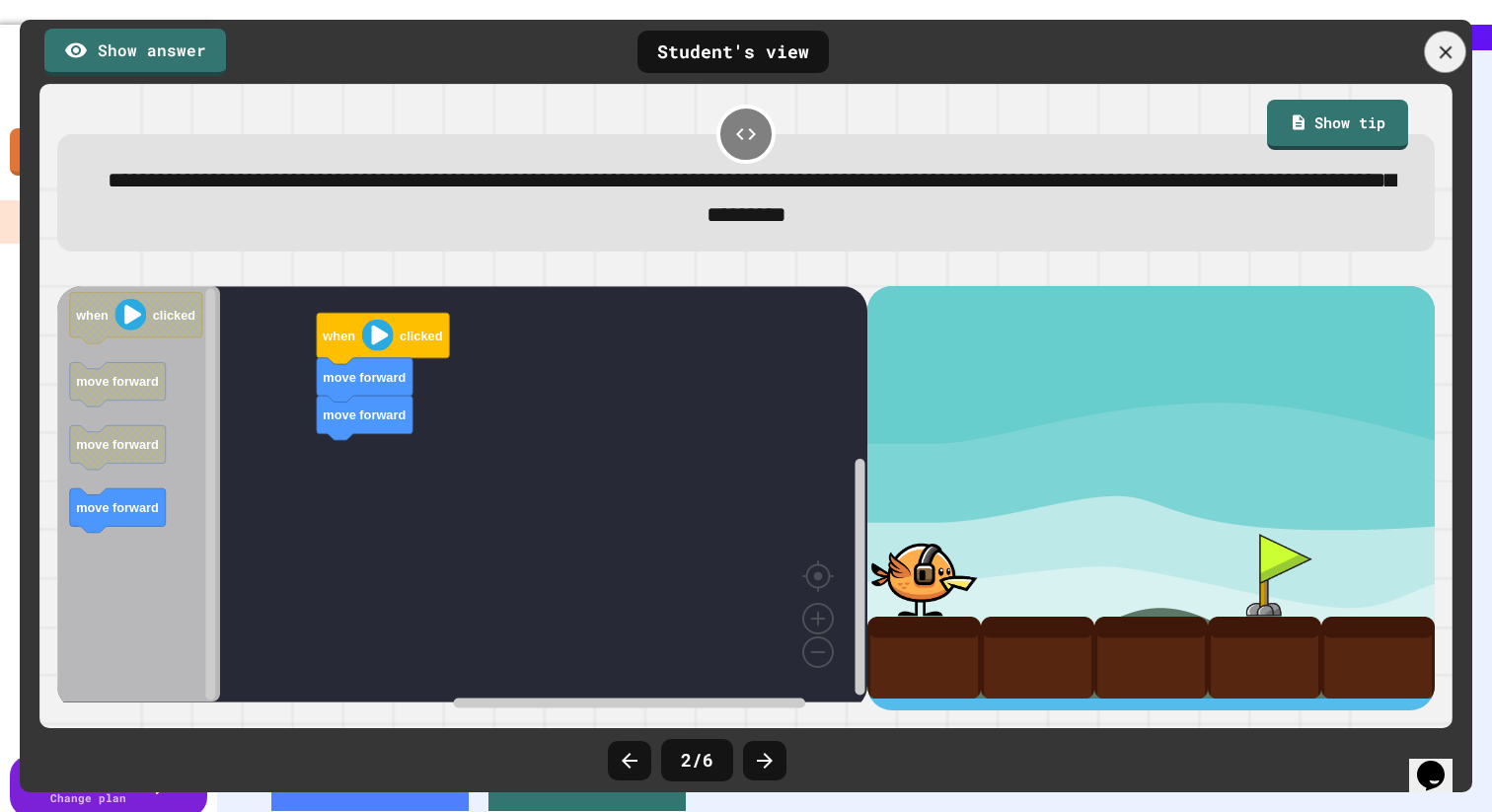 click 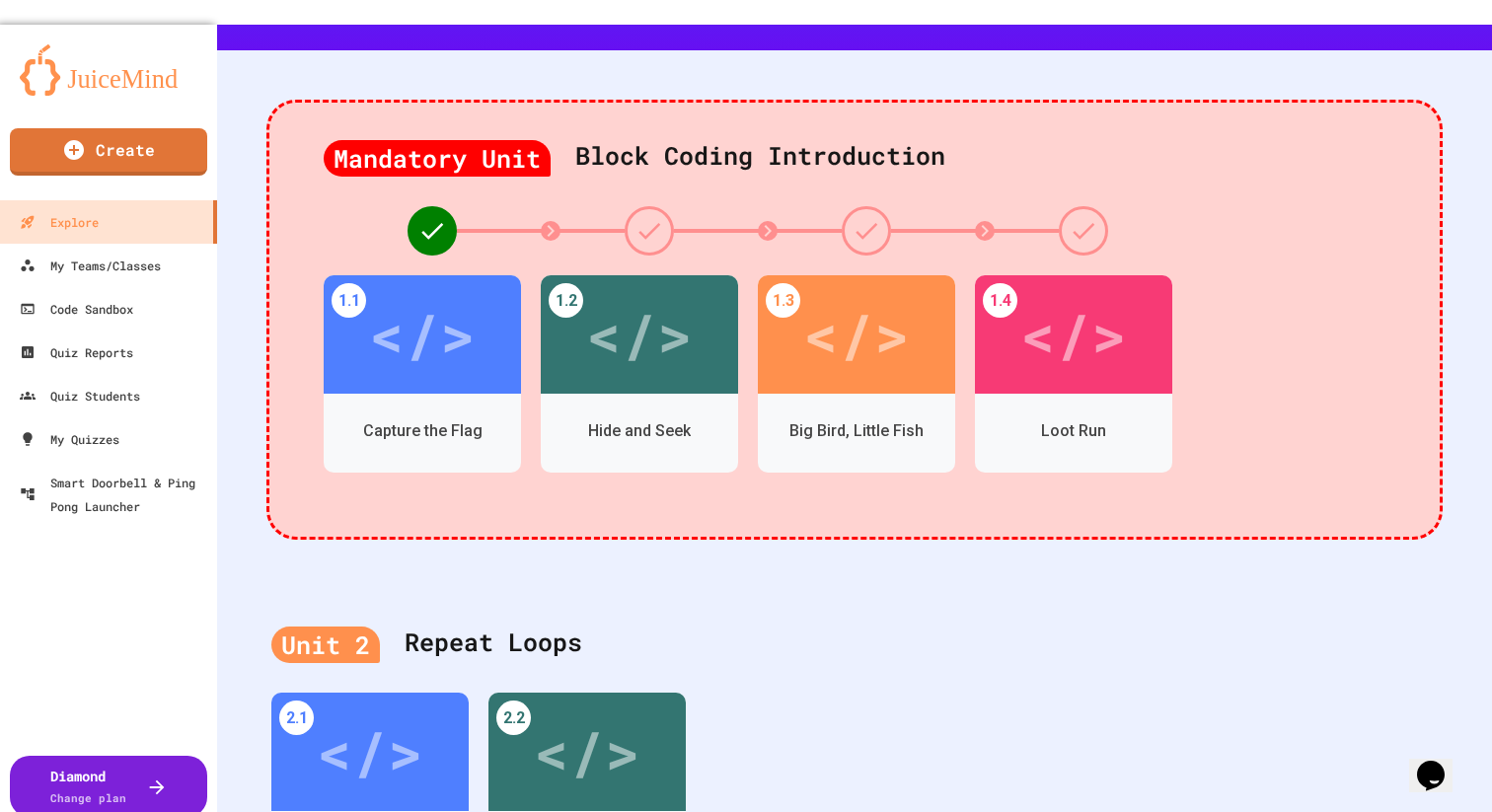 click on "2. Connect the "move forward" block to the code sequence in order to move Ollie the bird to the green flag! You can run the code by pressing the play button!" at bounding box center [1027, 1822] 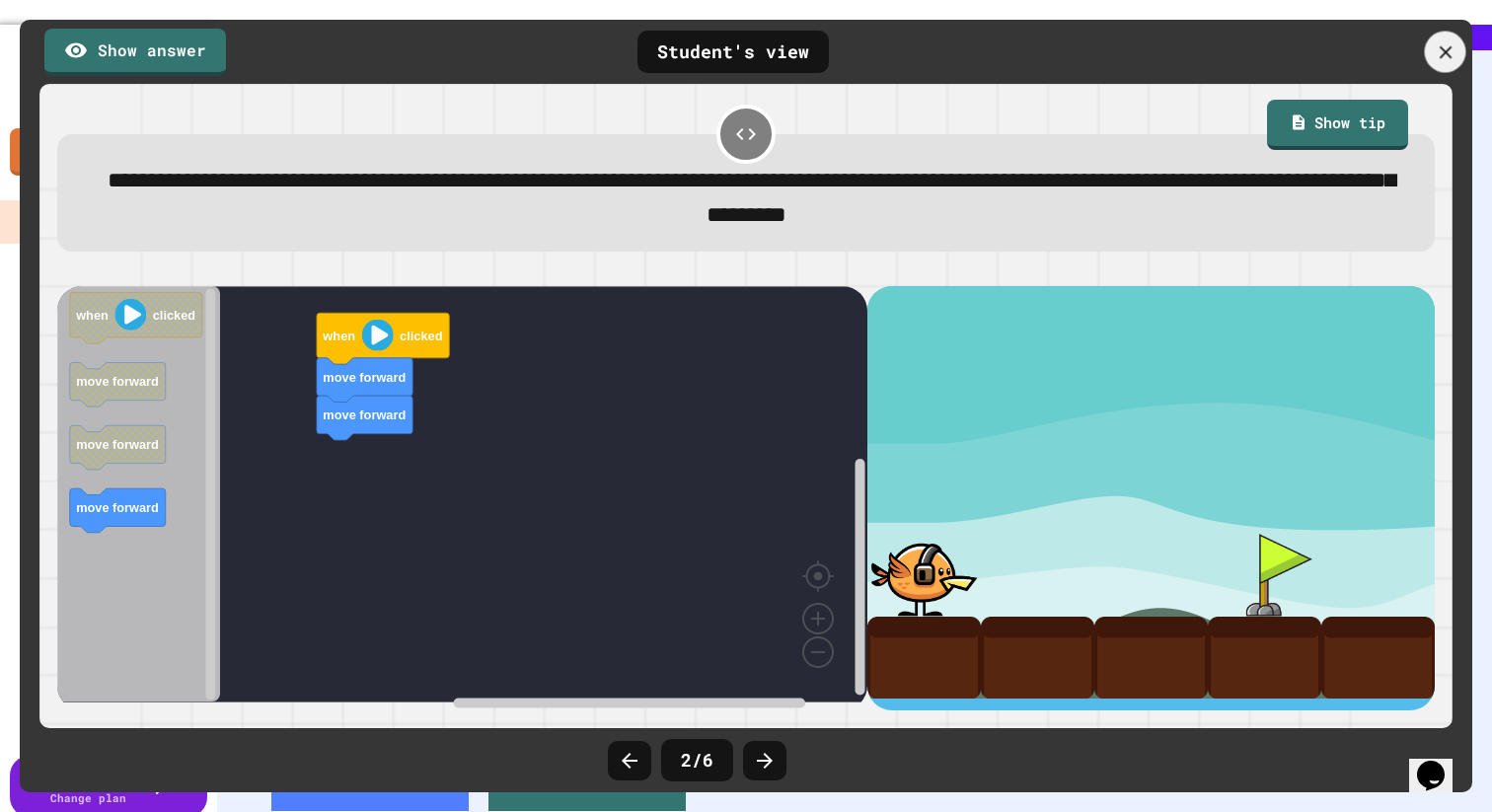 click 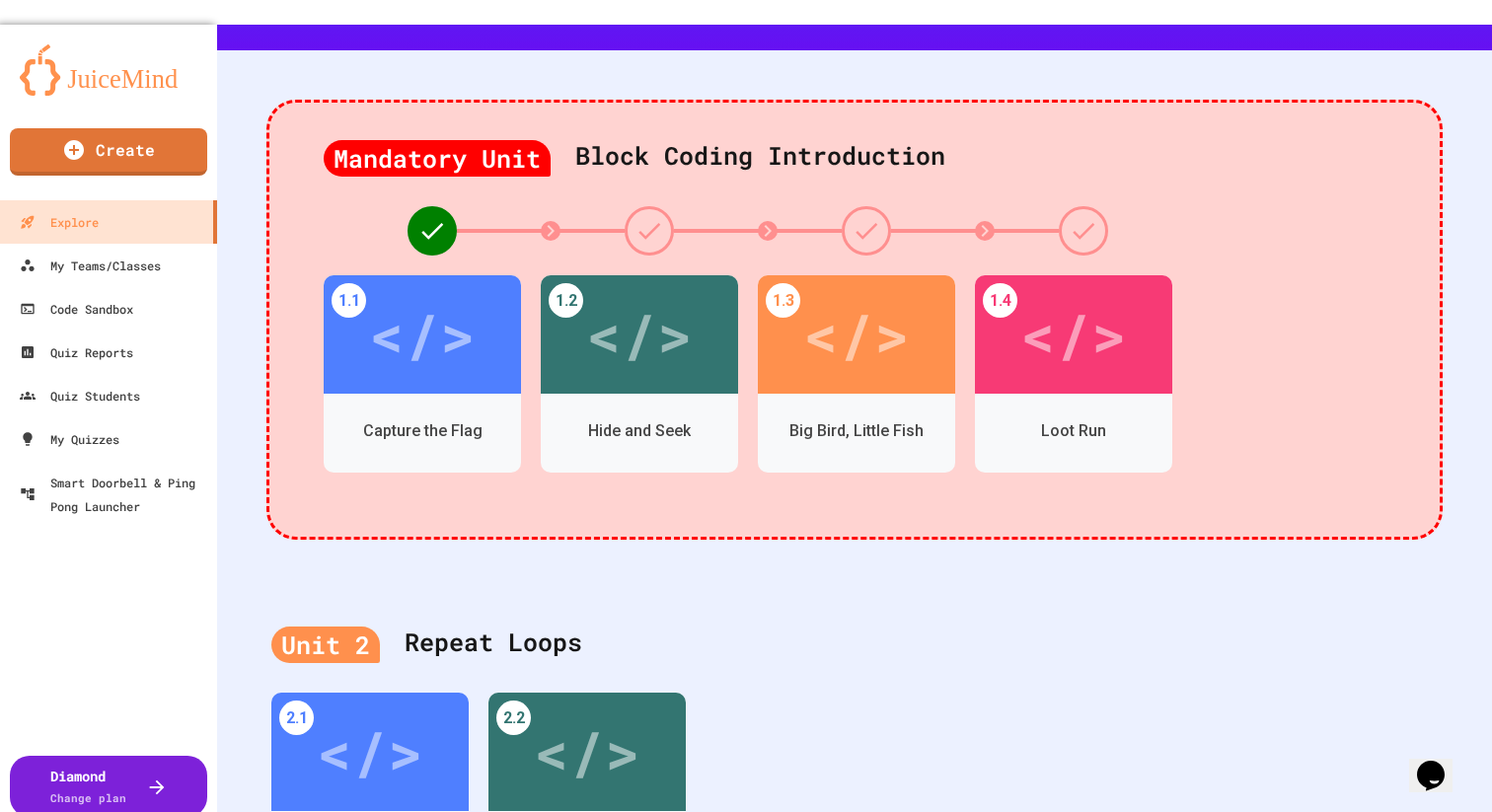 click on "Edit" at bounding box center [701, 1605] 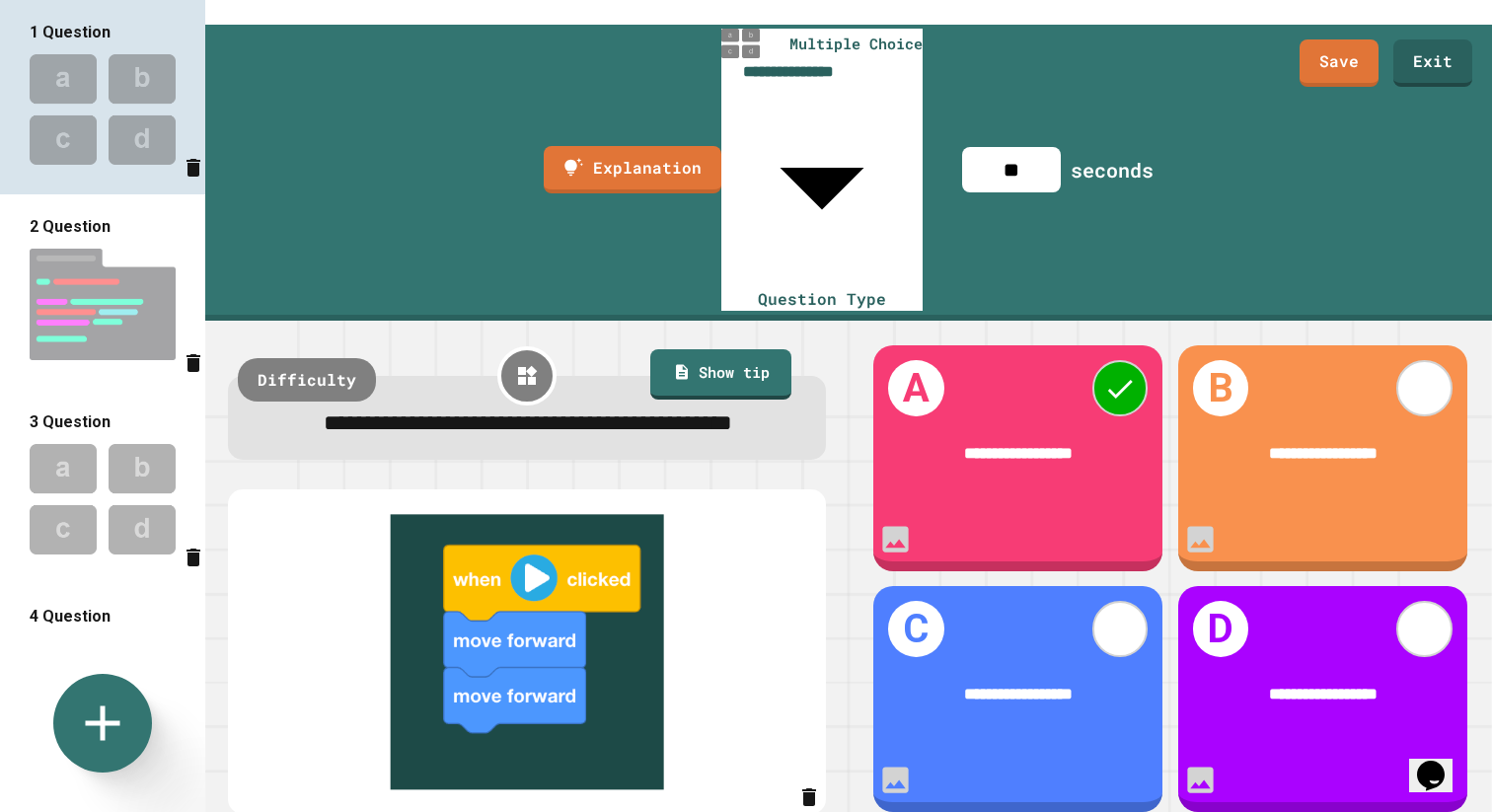 click at bounding box center [103, 304] 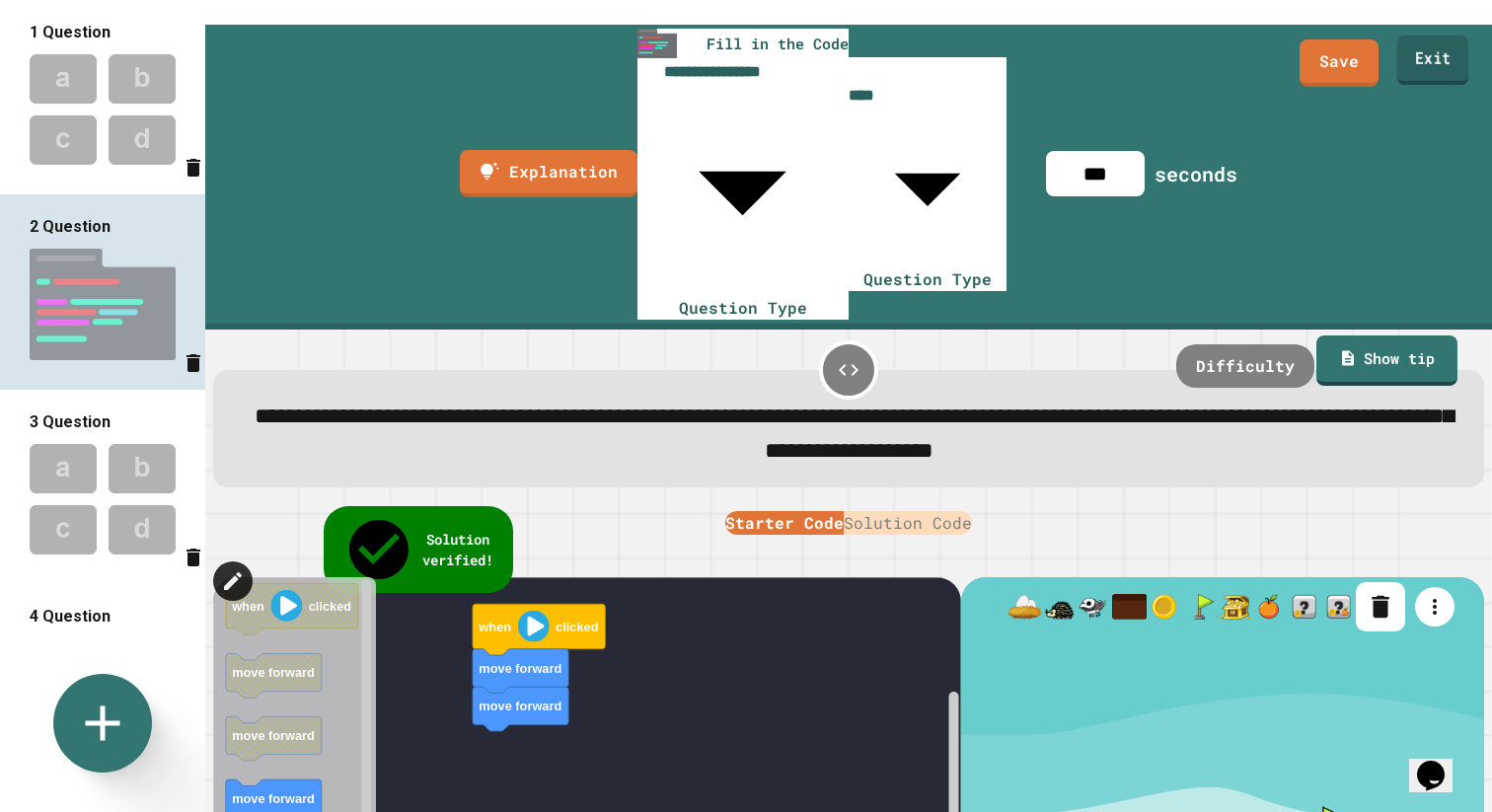 click on "Exit" at bounding box center [1433, 60] 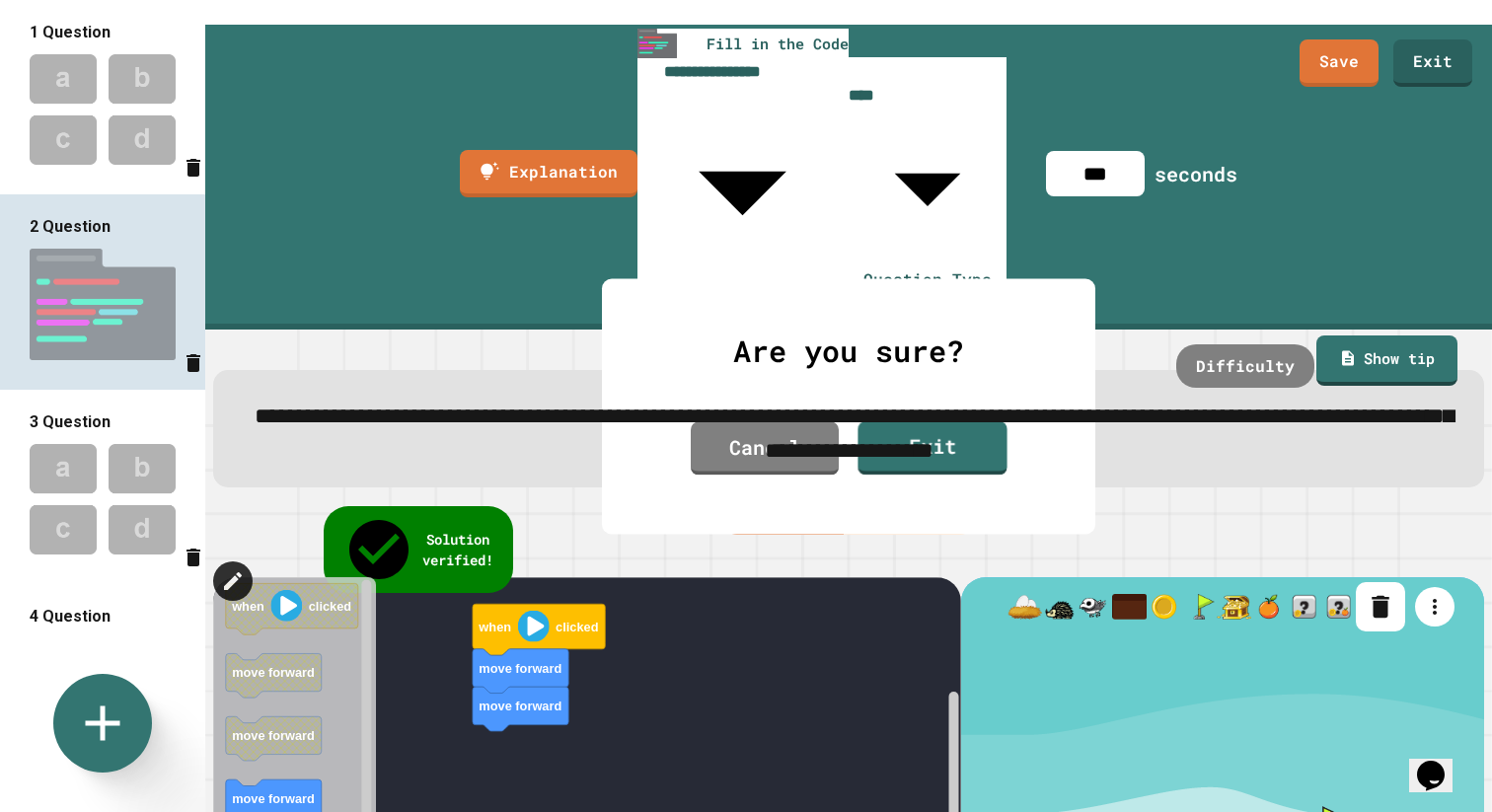 click on "Exit" at bounding box center (932, 447) 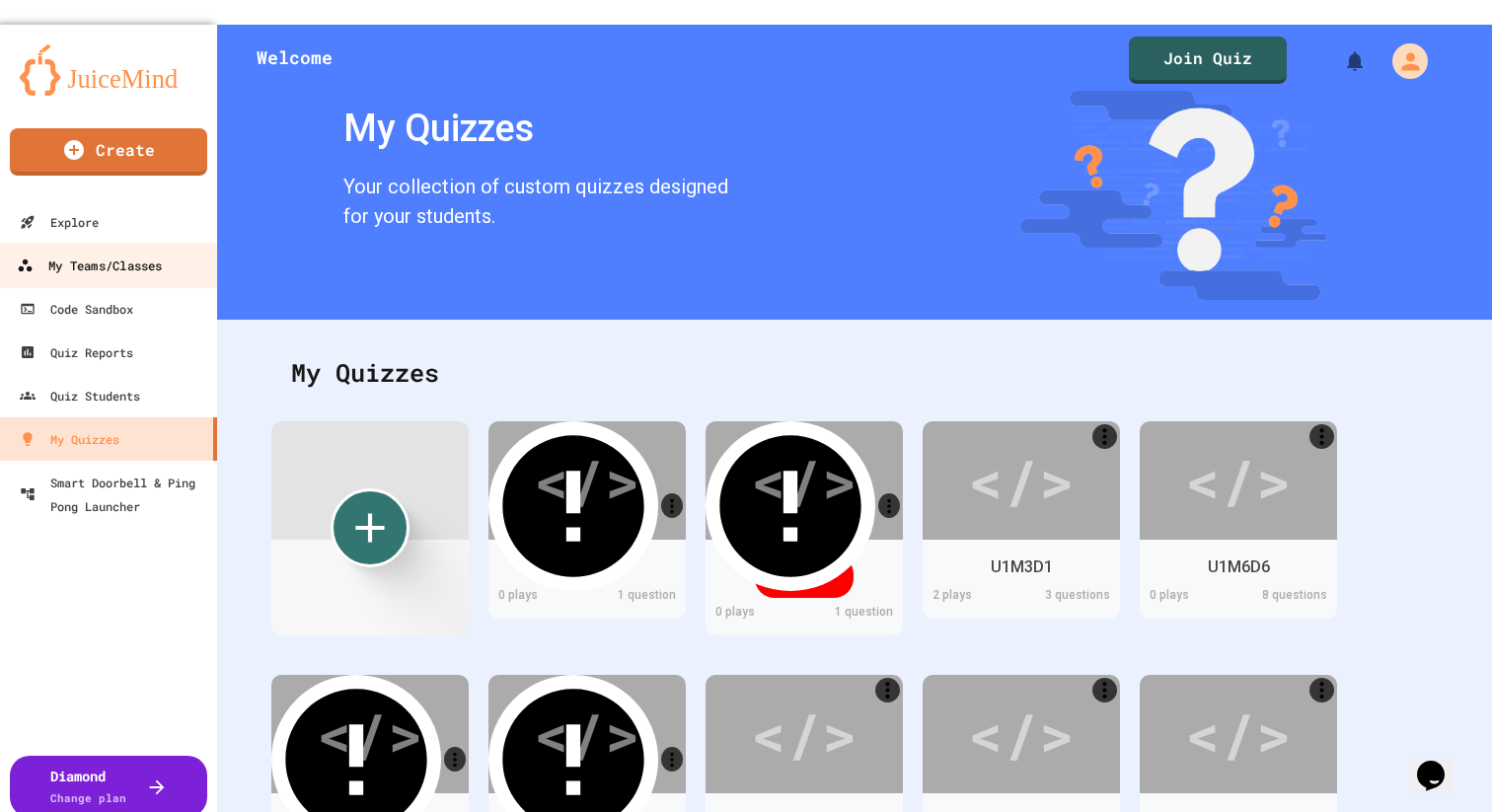 click on "My Teams/Classes" at bounding box center (89, 265) 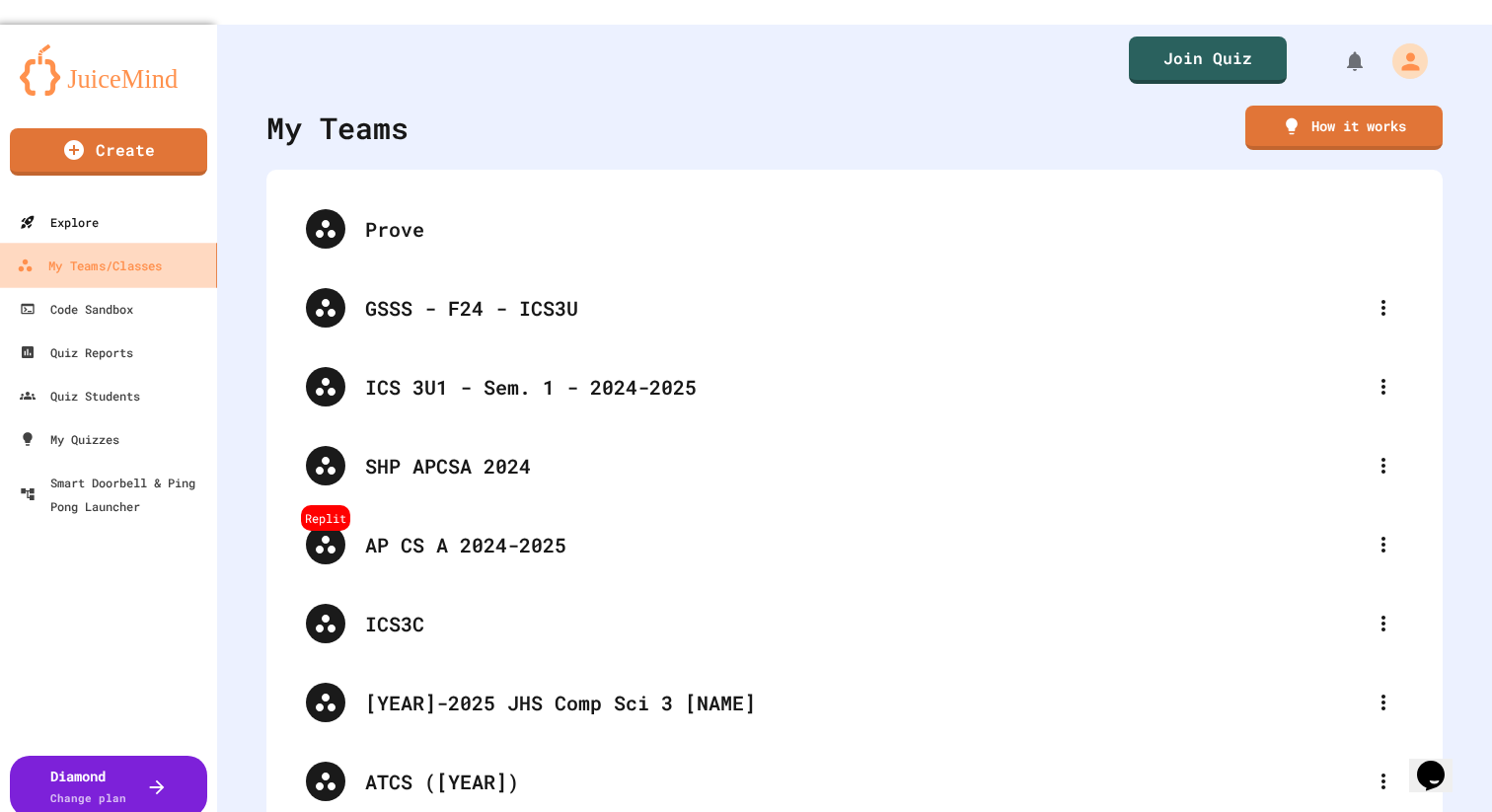 click on "Explore" at bounding box center [59, 222] 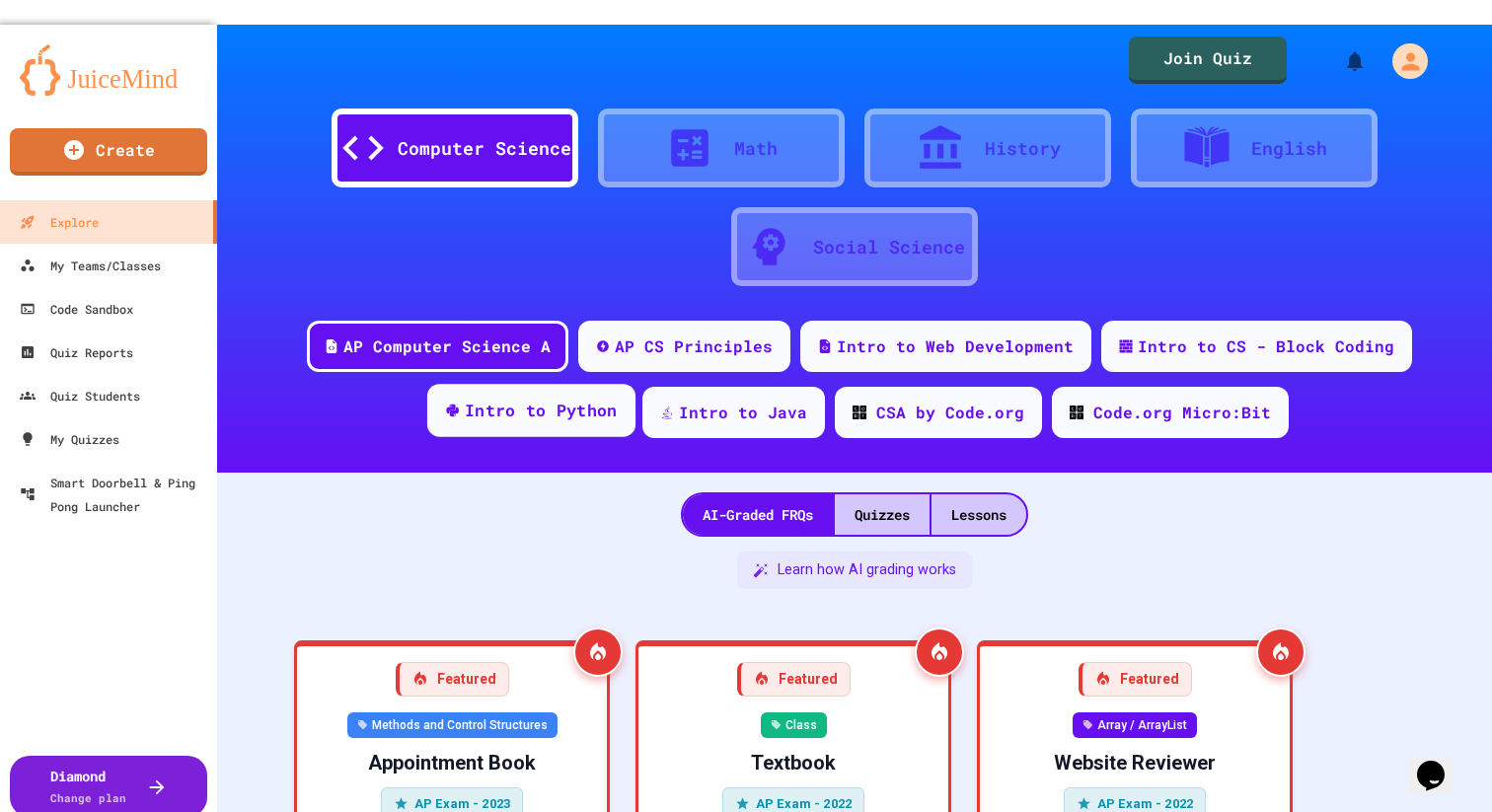 scroll, scrollTop: 40, scrollLeft: 0, axis: vertical 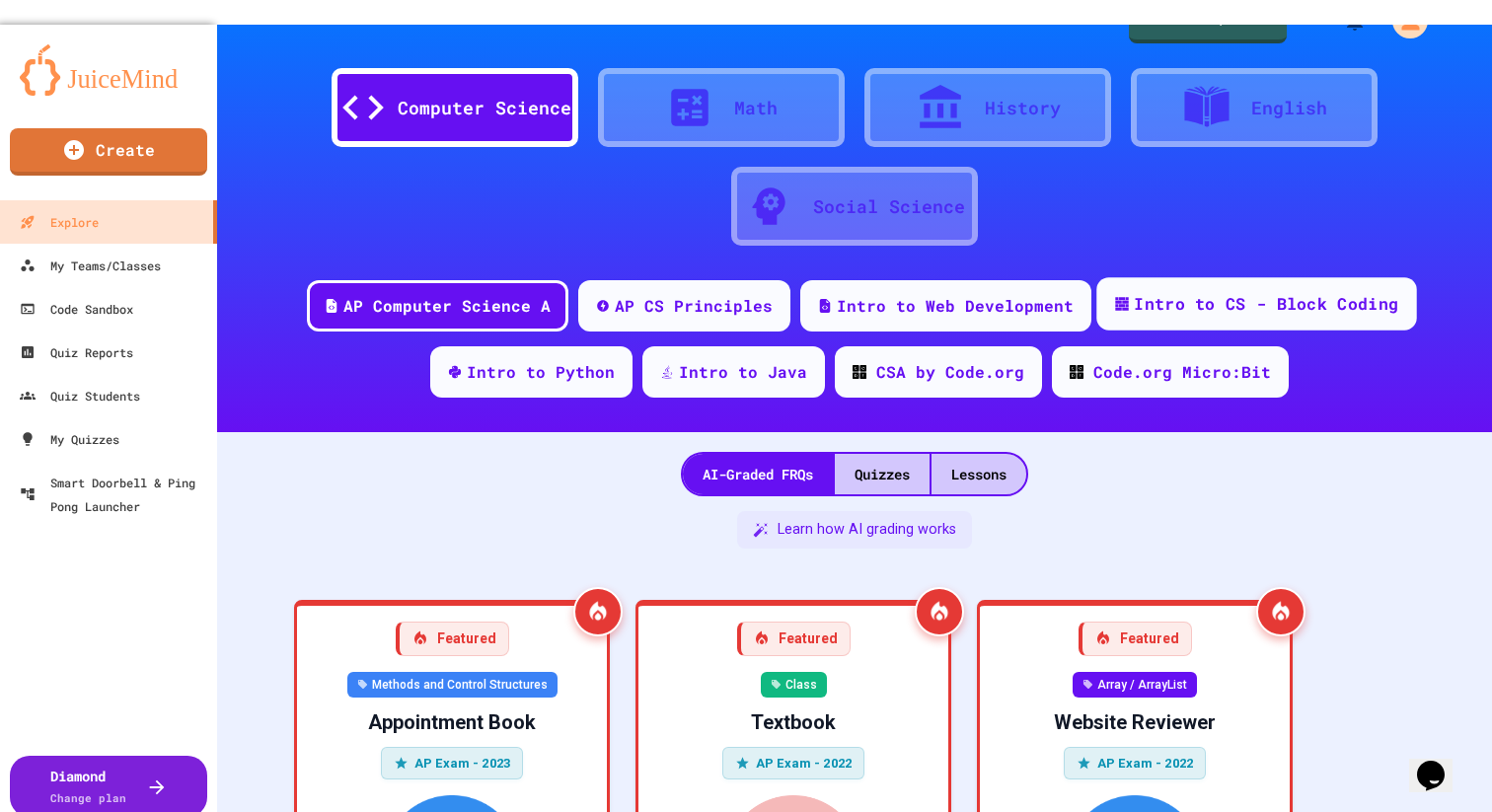 click on "Intro to CS - Block Coding" at bounding box center [1266, 304] 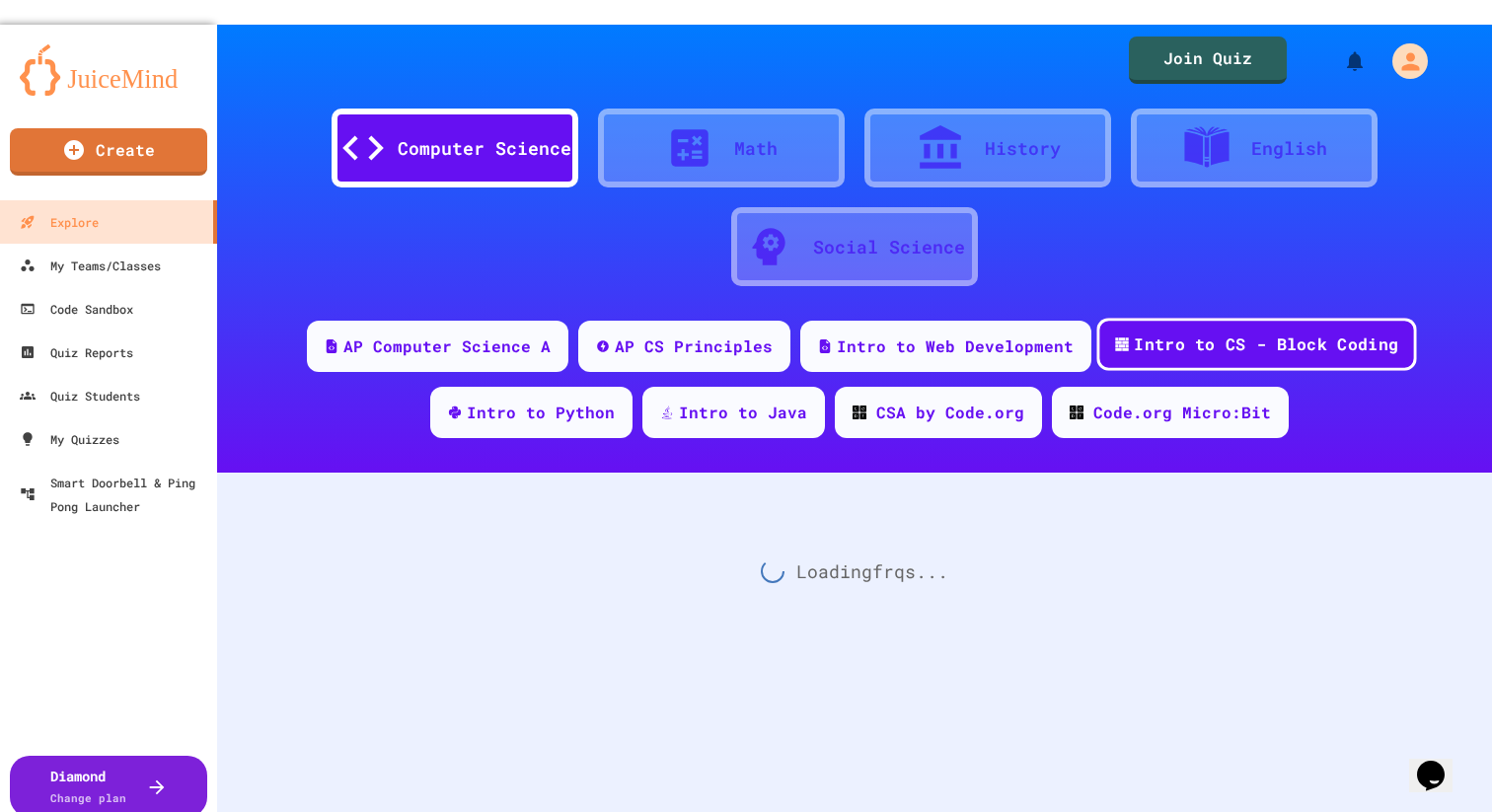 scroll, scrollTop: 0, scrollLeft: 0, axis: both 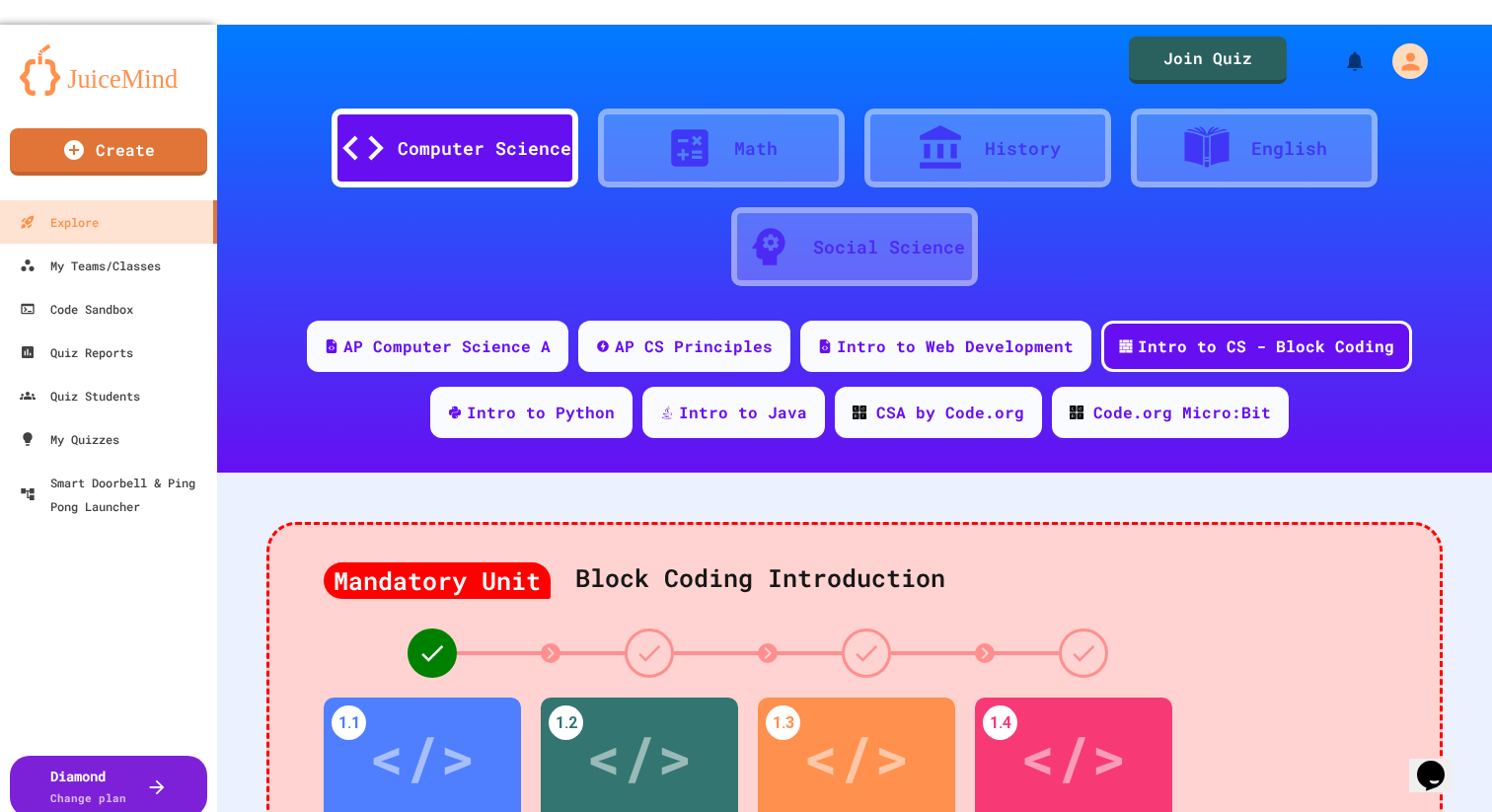 click on "Math" at bounding box center [721, 148] 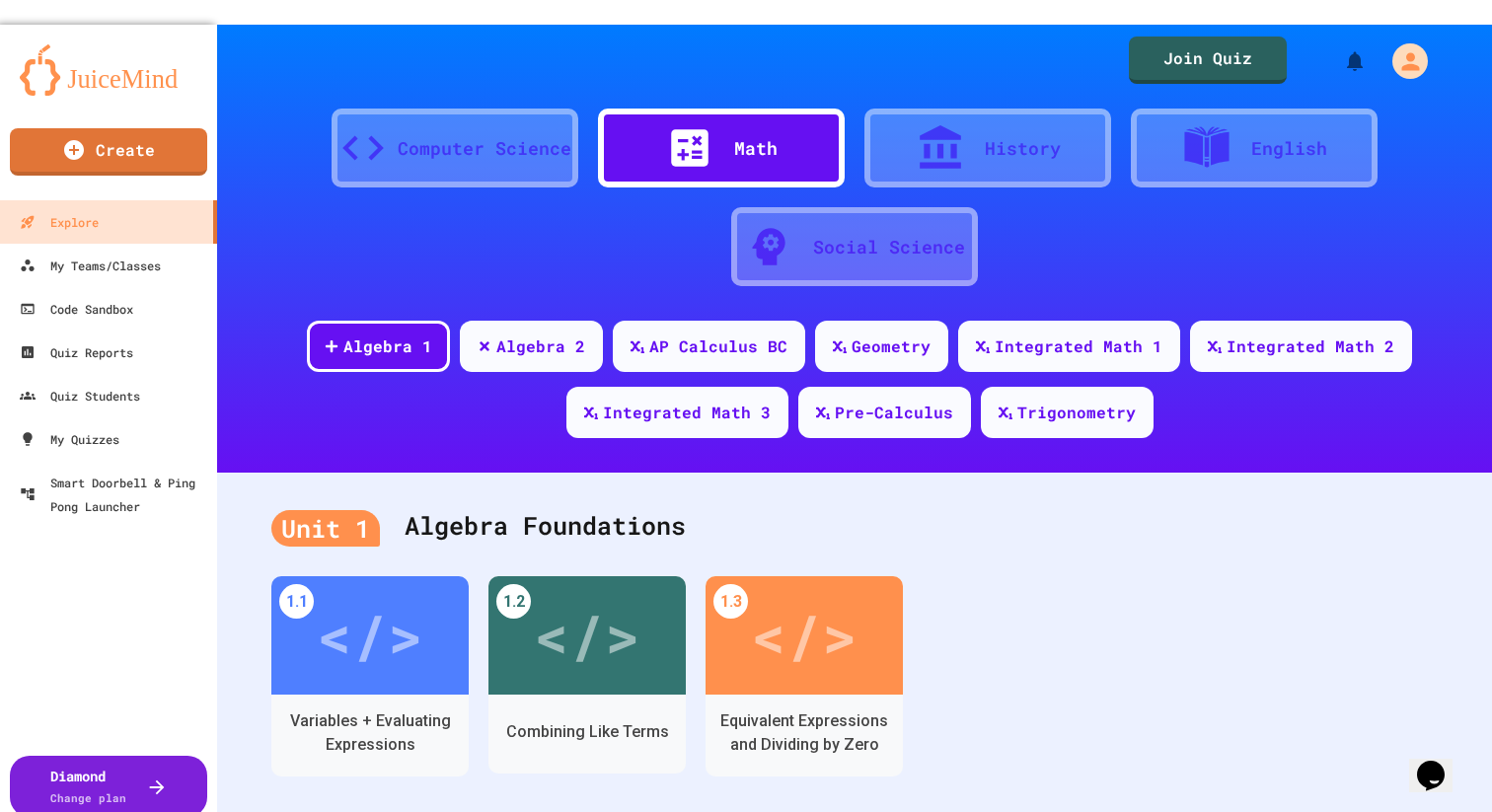 click on "Computer Science" at bounding box center (485, 148) 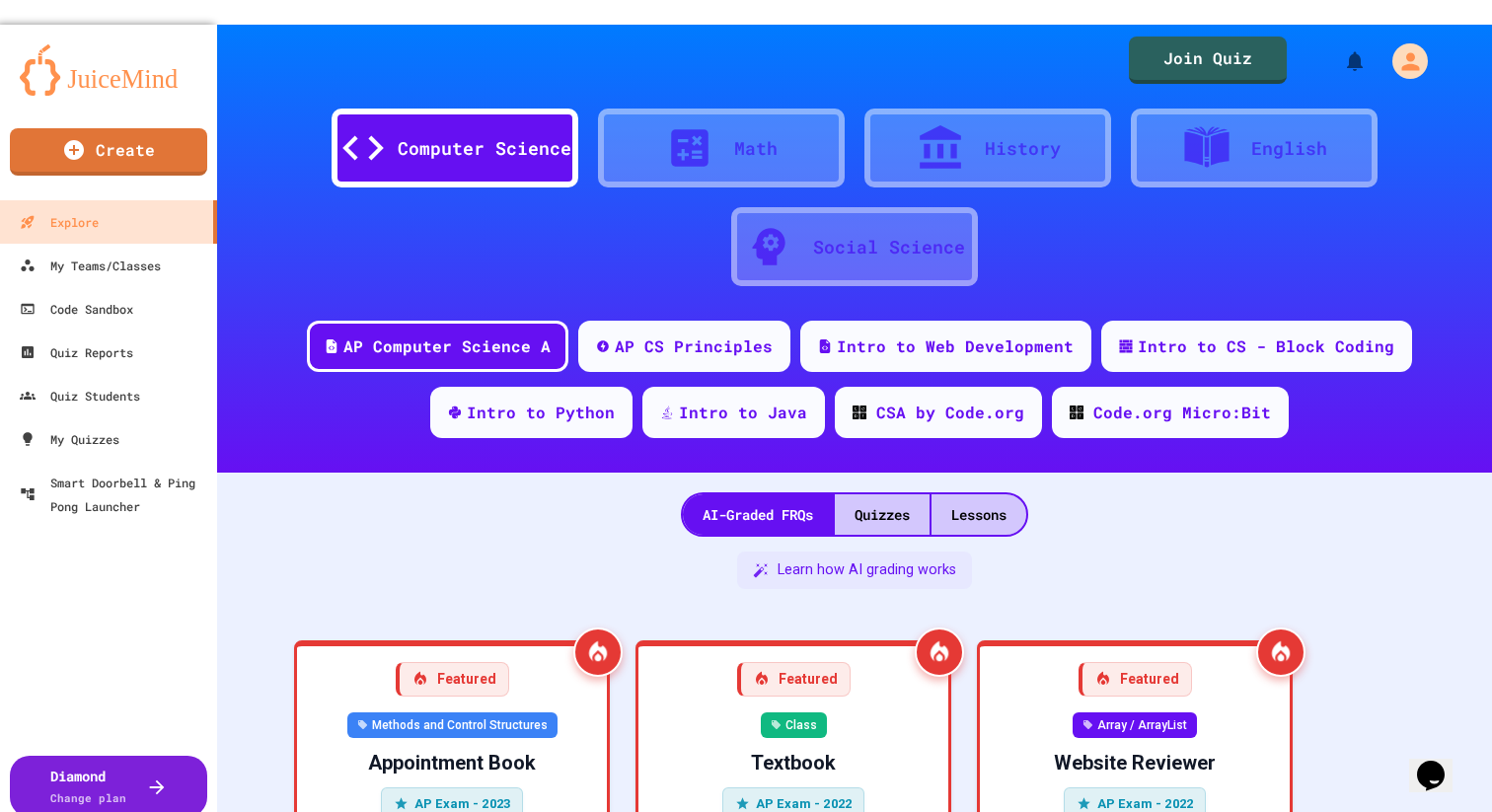 scroll, scrollTop: 24, scrollLeft: 0, axis: vertical 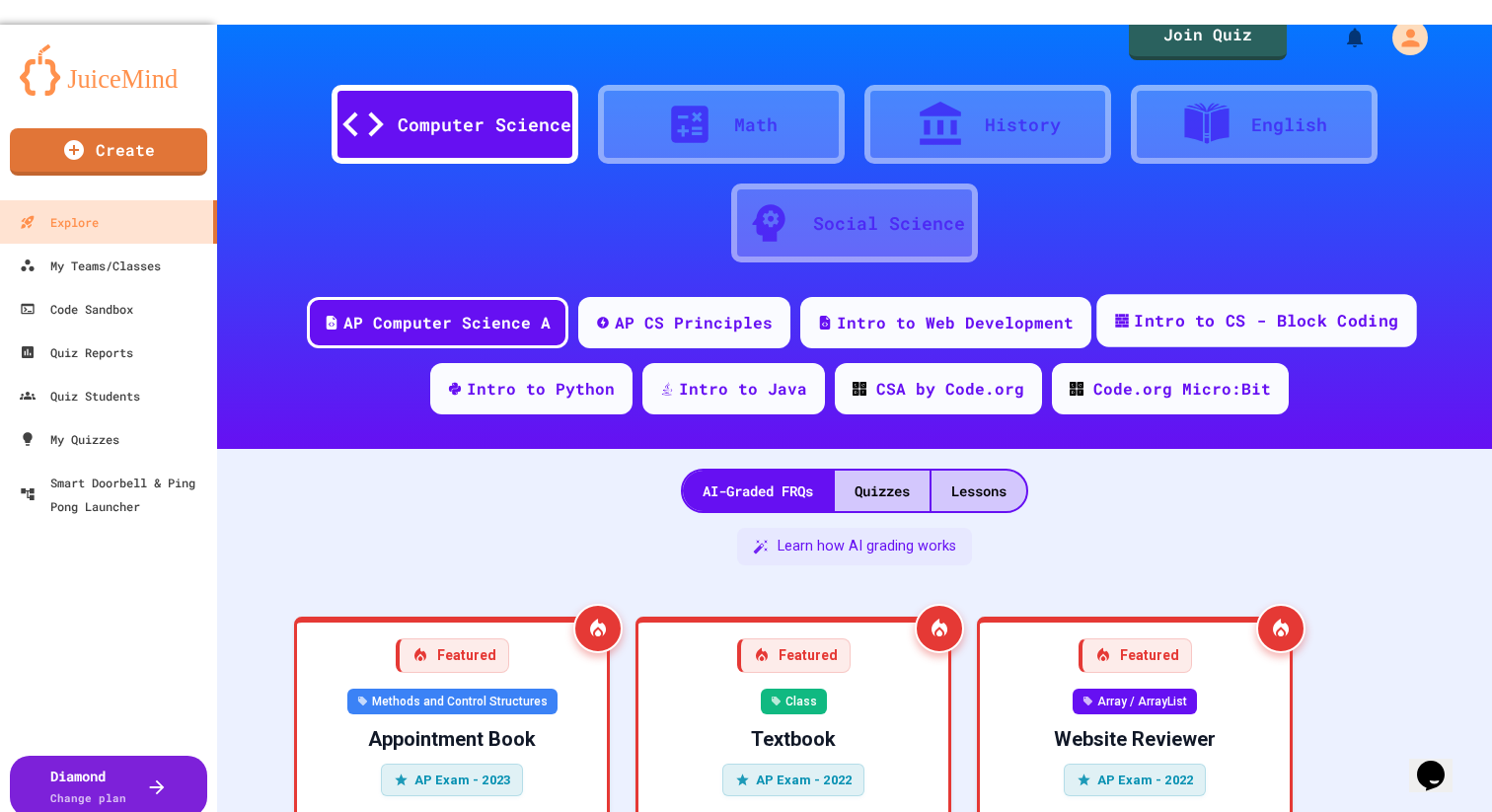 click on "Intro to CS - Block Coding" at bounding box center (1256, 321) 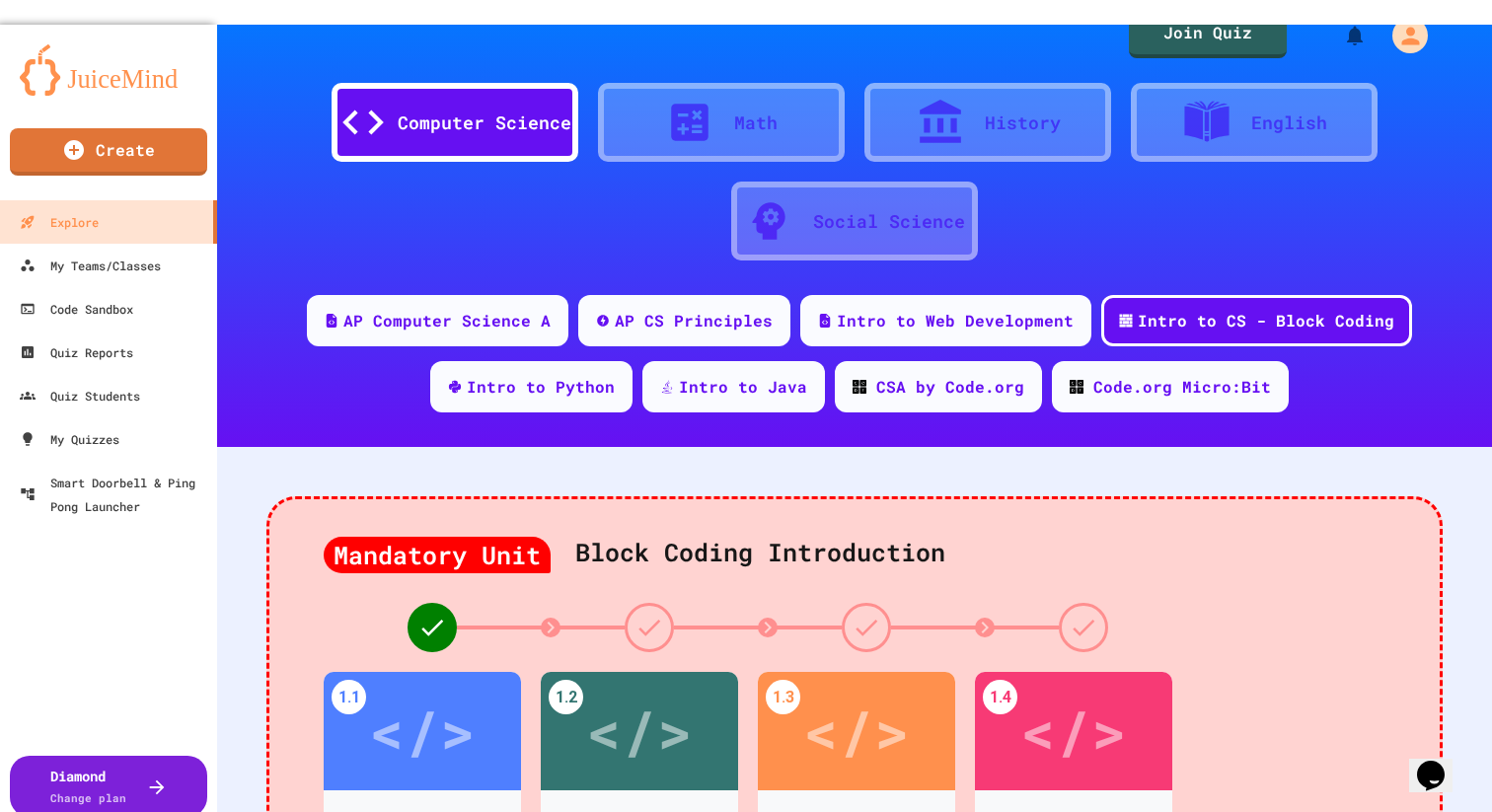scroll, scrollTop: 0, scrollLeft: 0, axis: both 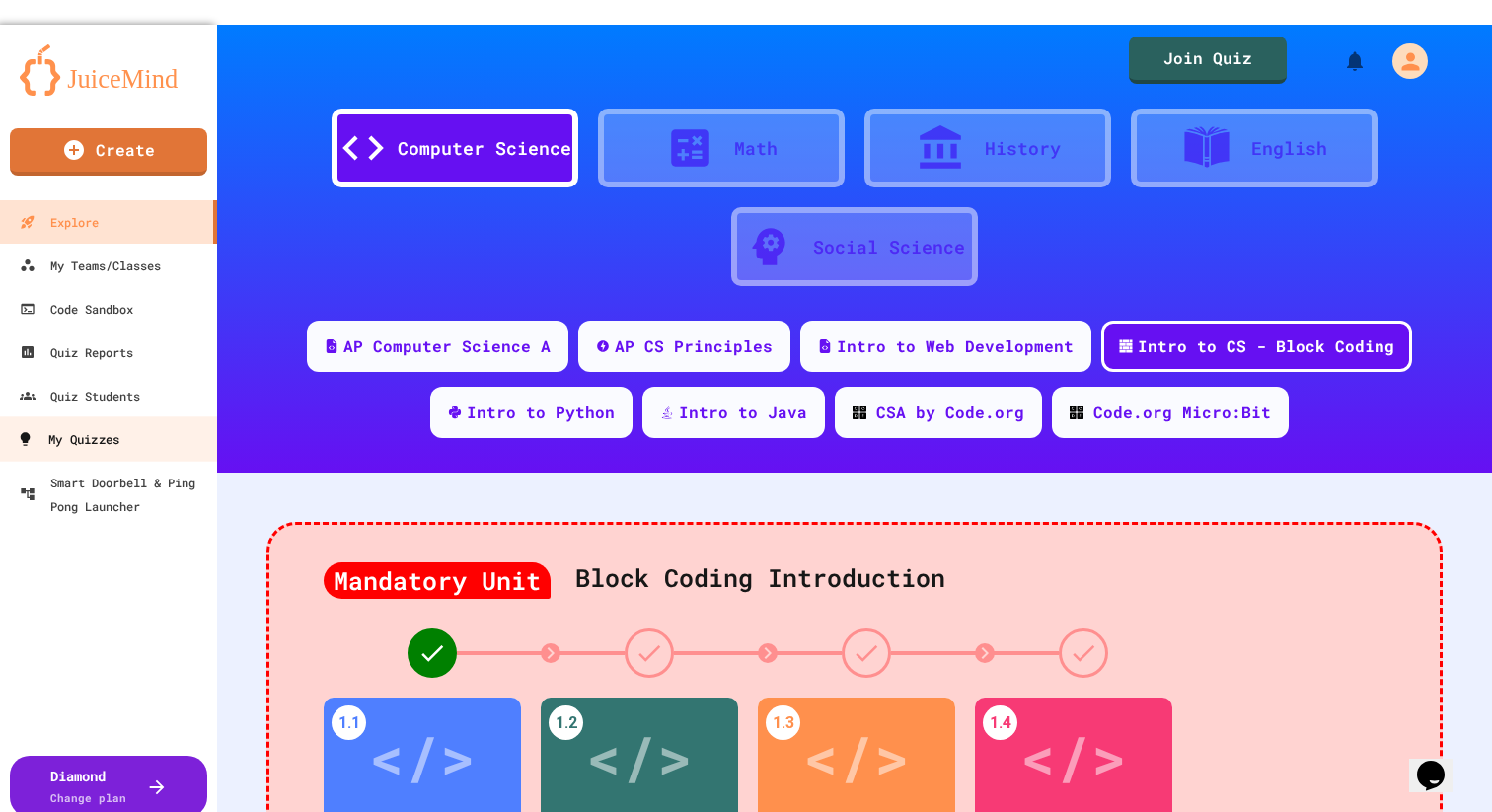 click on "My Quizzes" at bounding box center (68, 439) 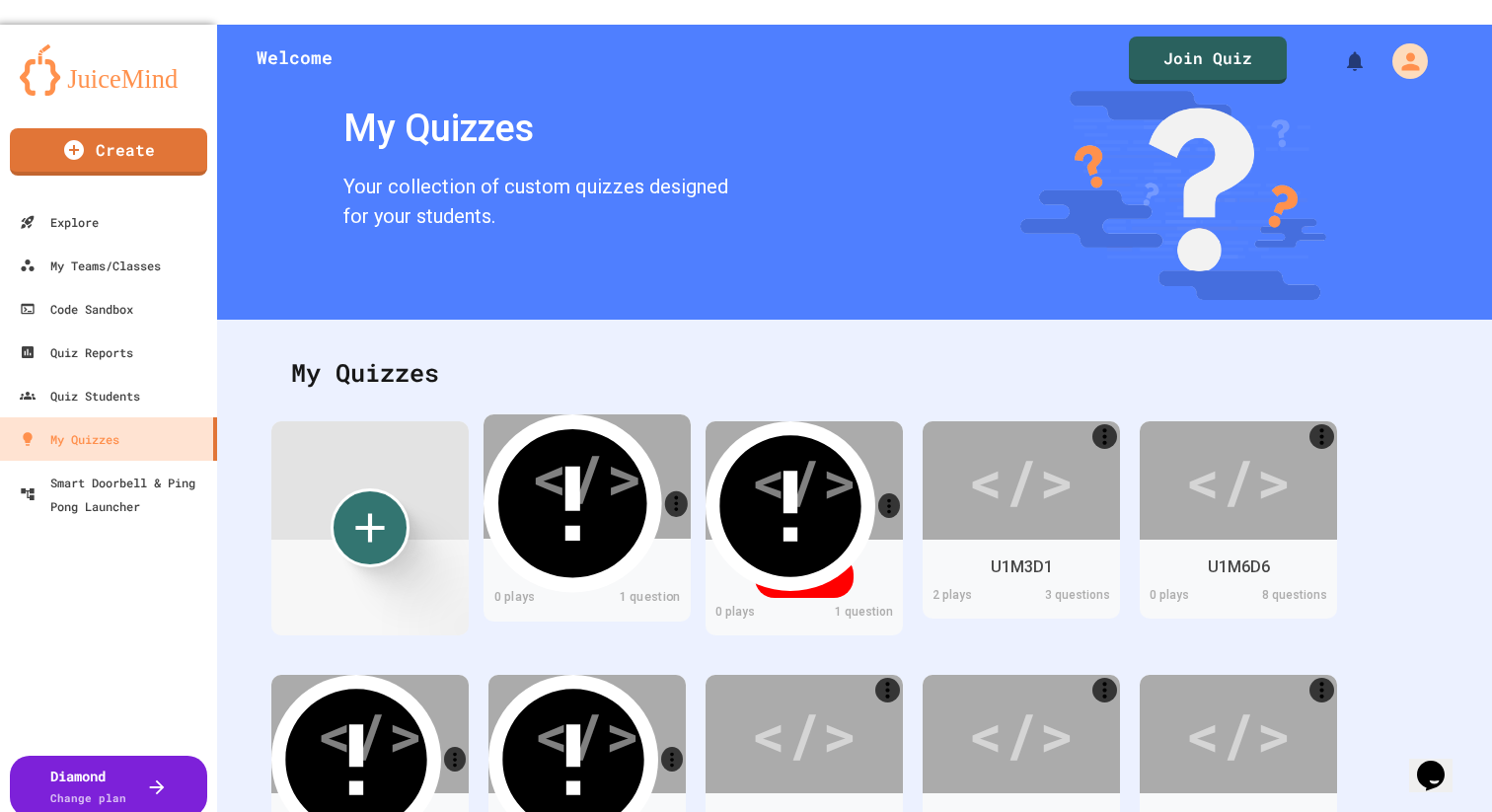 click on "</>" at bounding box center (586, 476) 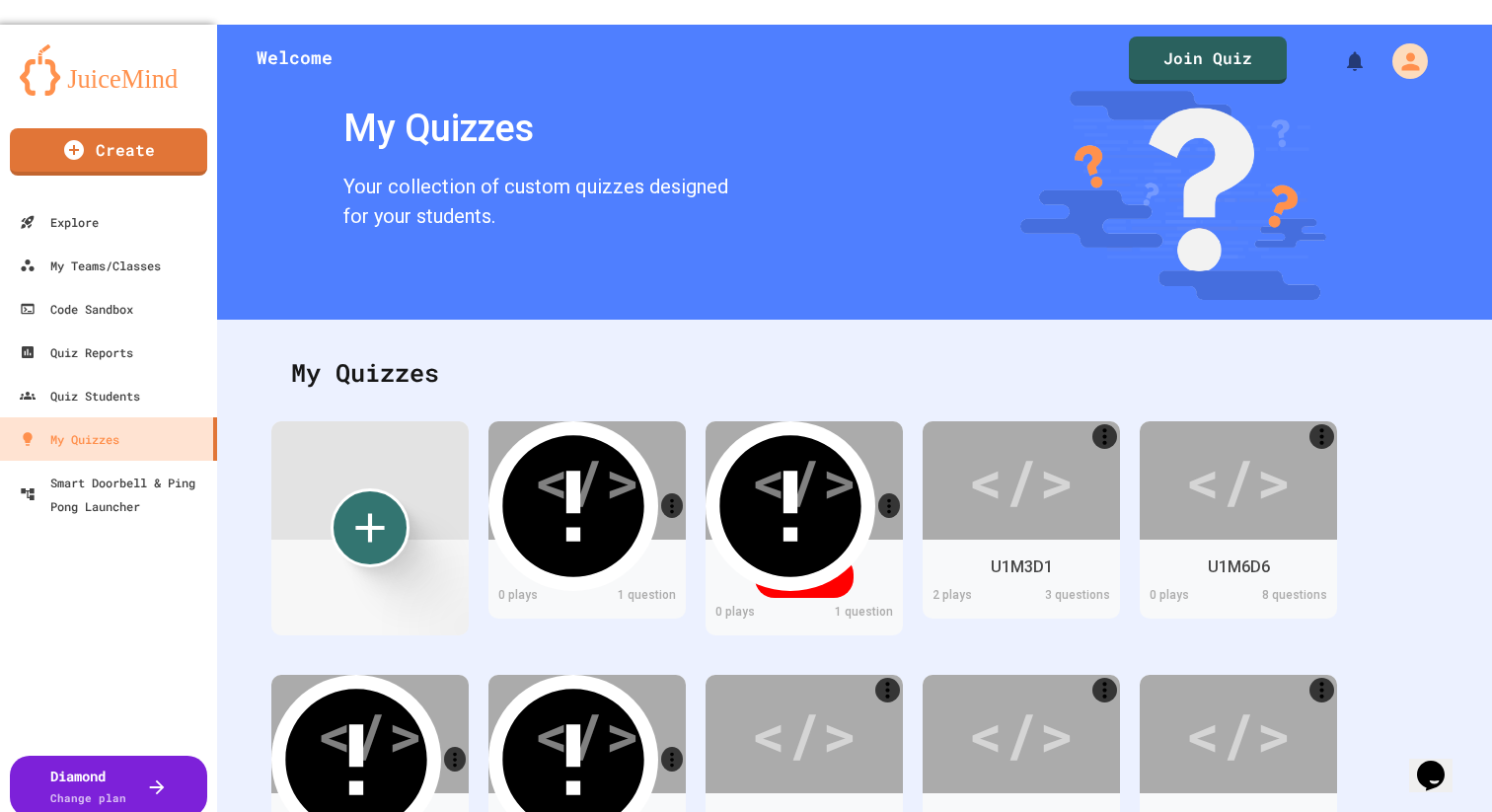click on "Edit" at bounding box center (701, 965) 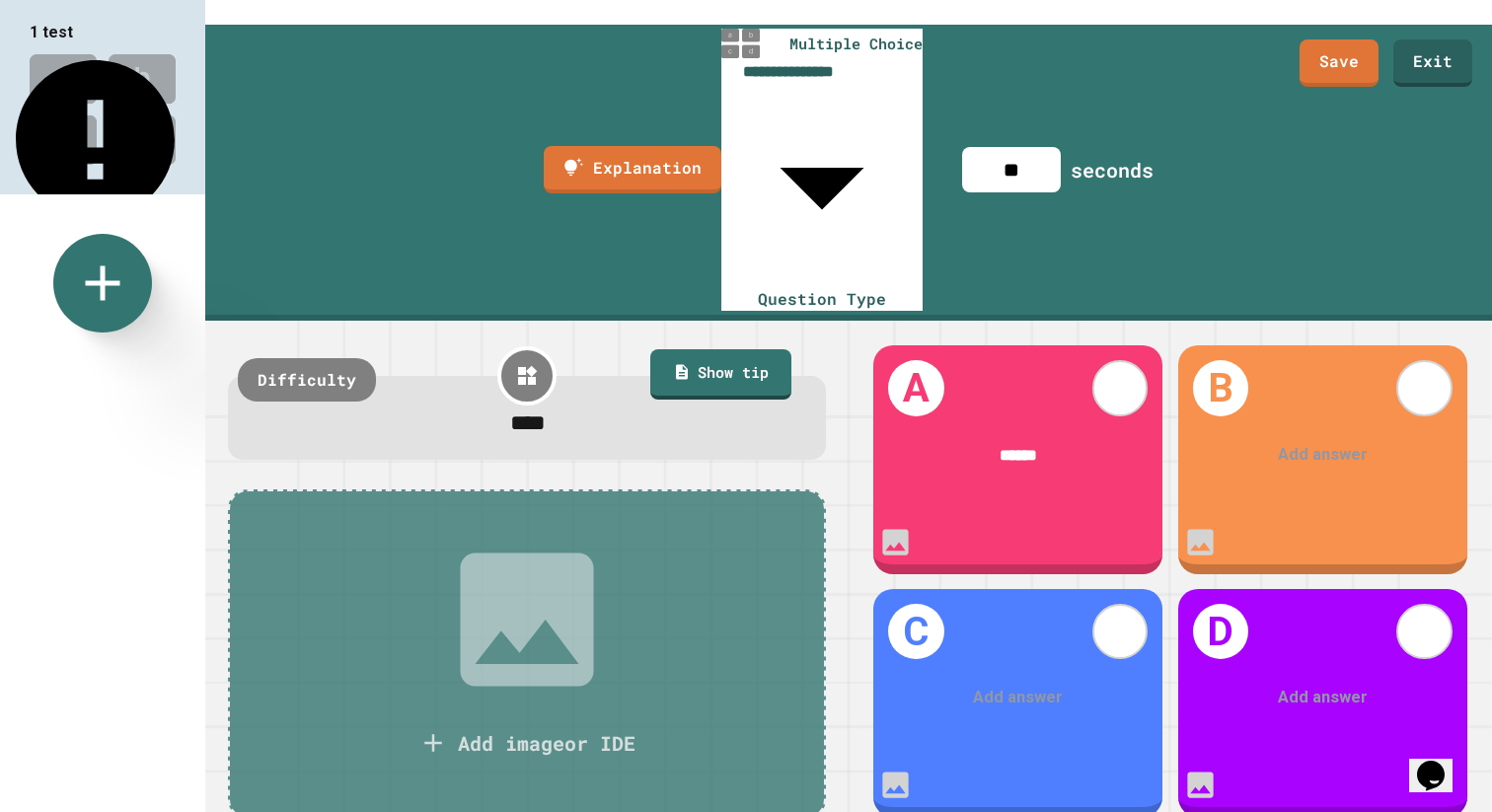 click on "**********" at bounding box center [849, 173] 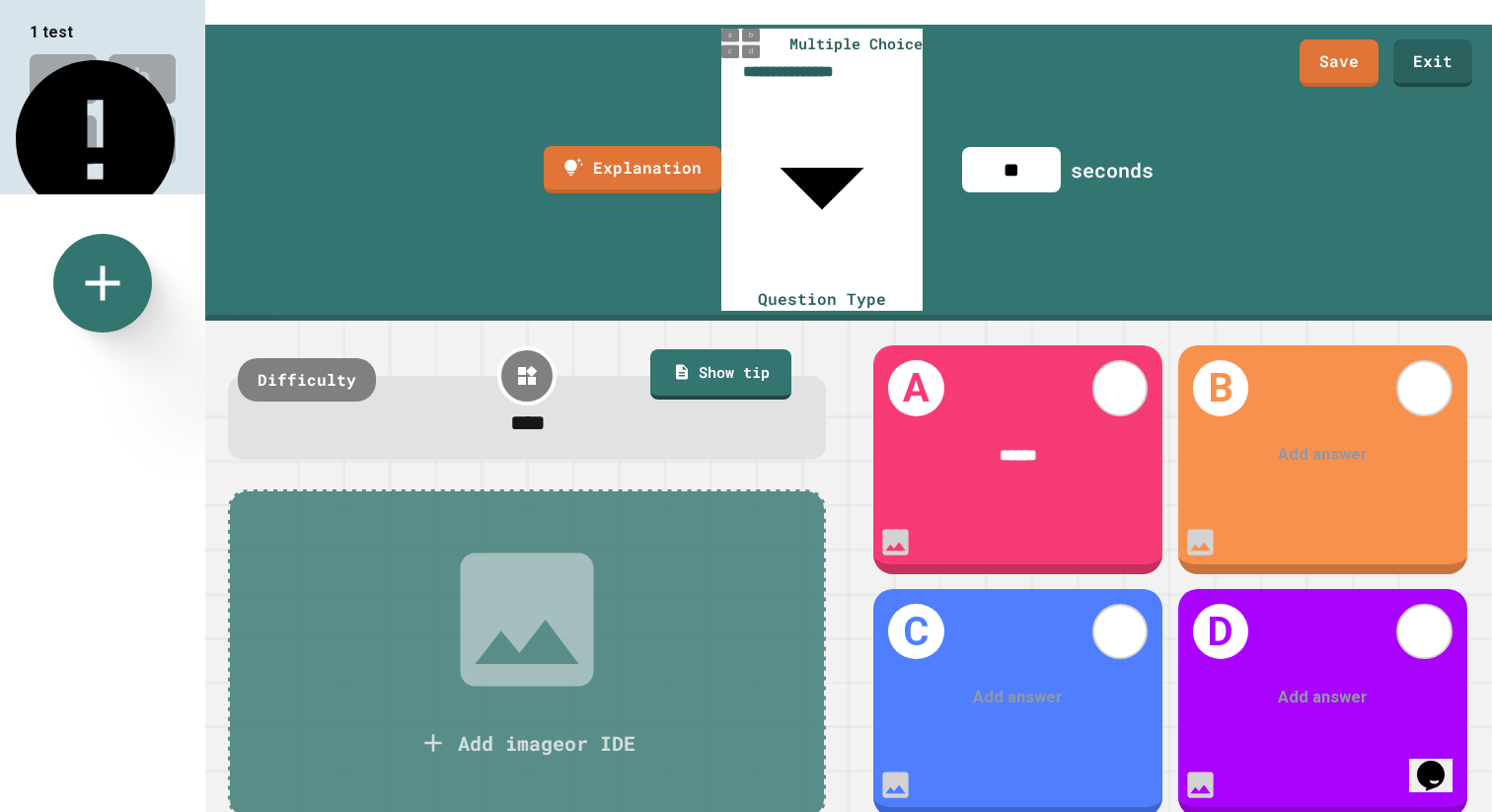click on "**********" at bounding box center (746, 406) 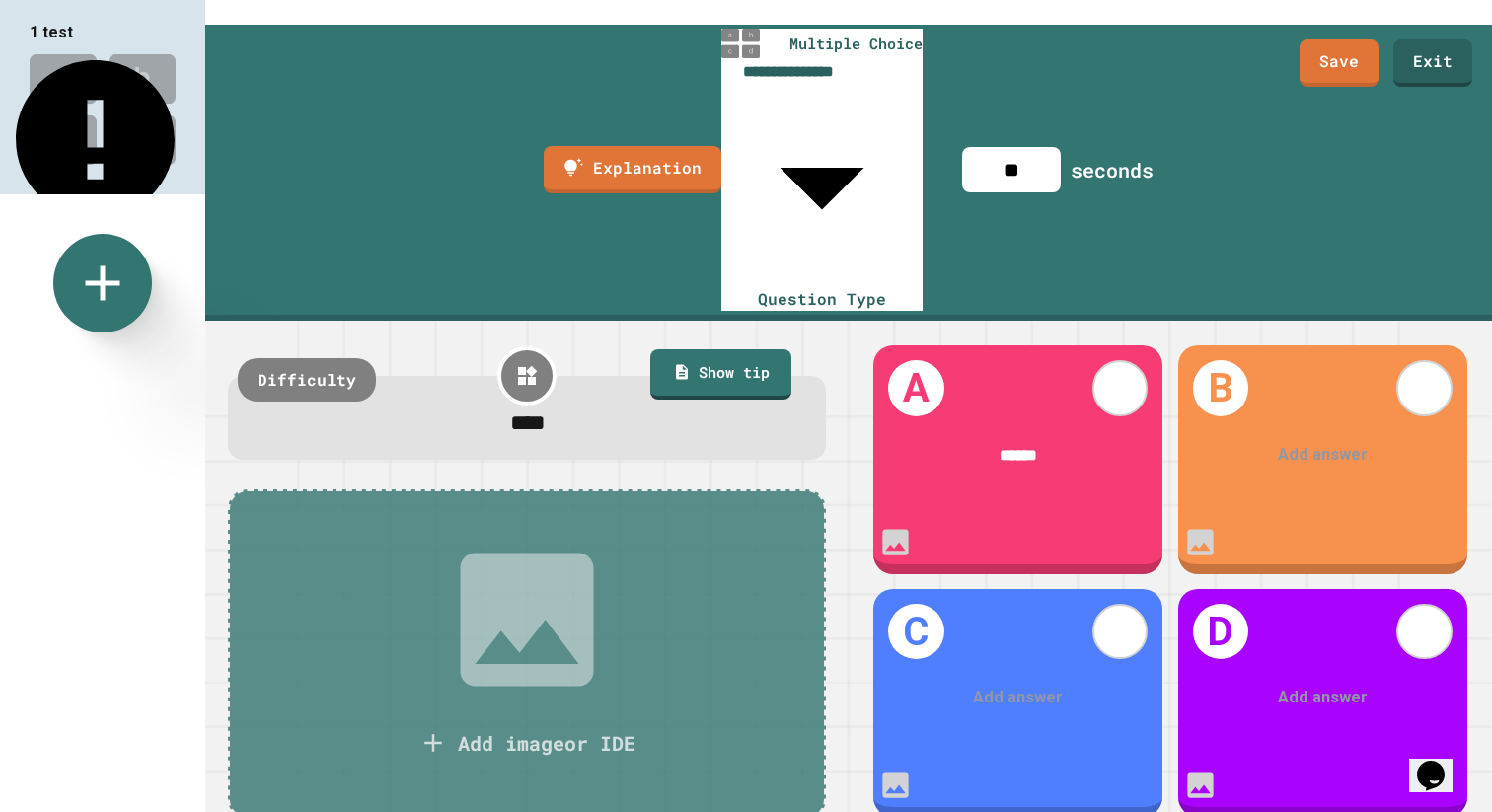 click at bounding box center [746, 839] 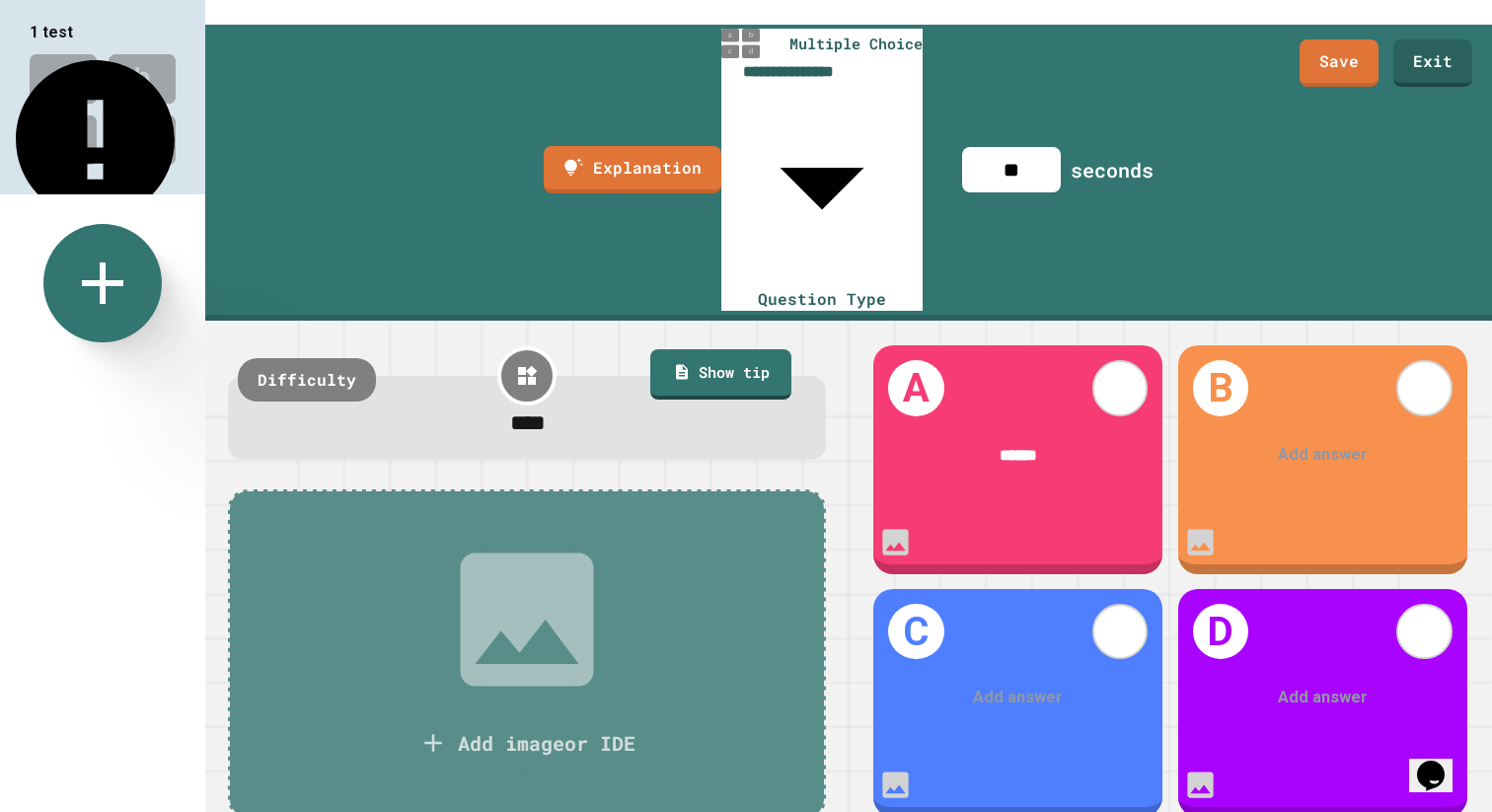click at bounding box center (103, 283) 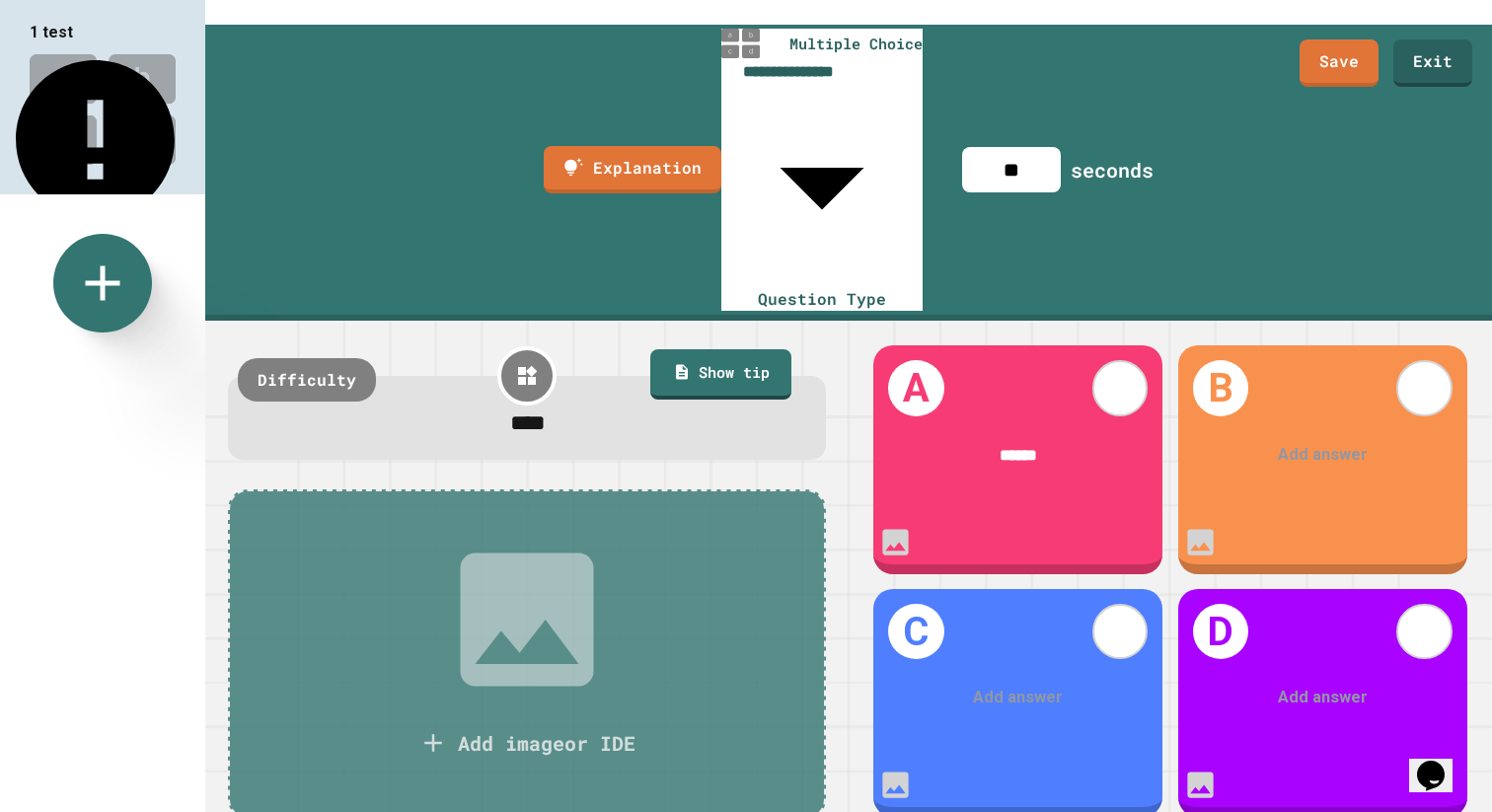 click on "Browse Question Library" at bounding box center (796, 1379) 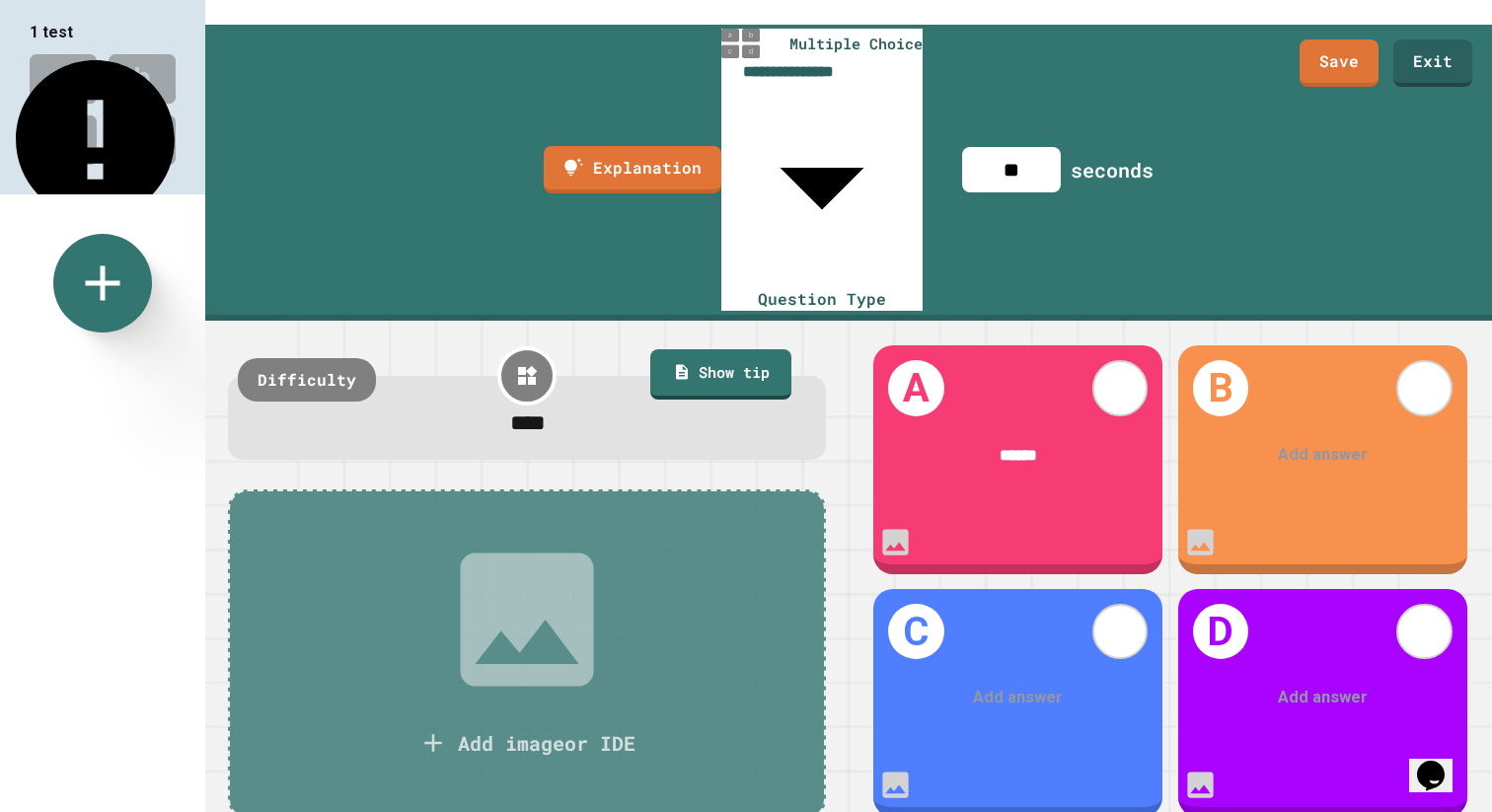 scroll, scrollTop: 0, scrollLeft: 0, axis: both 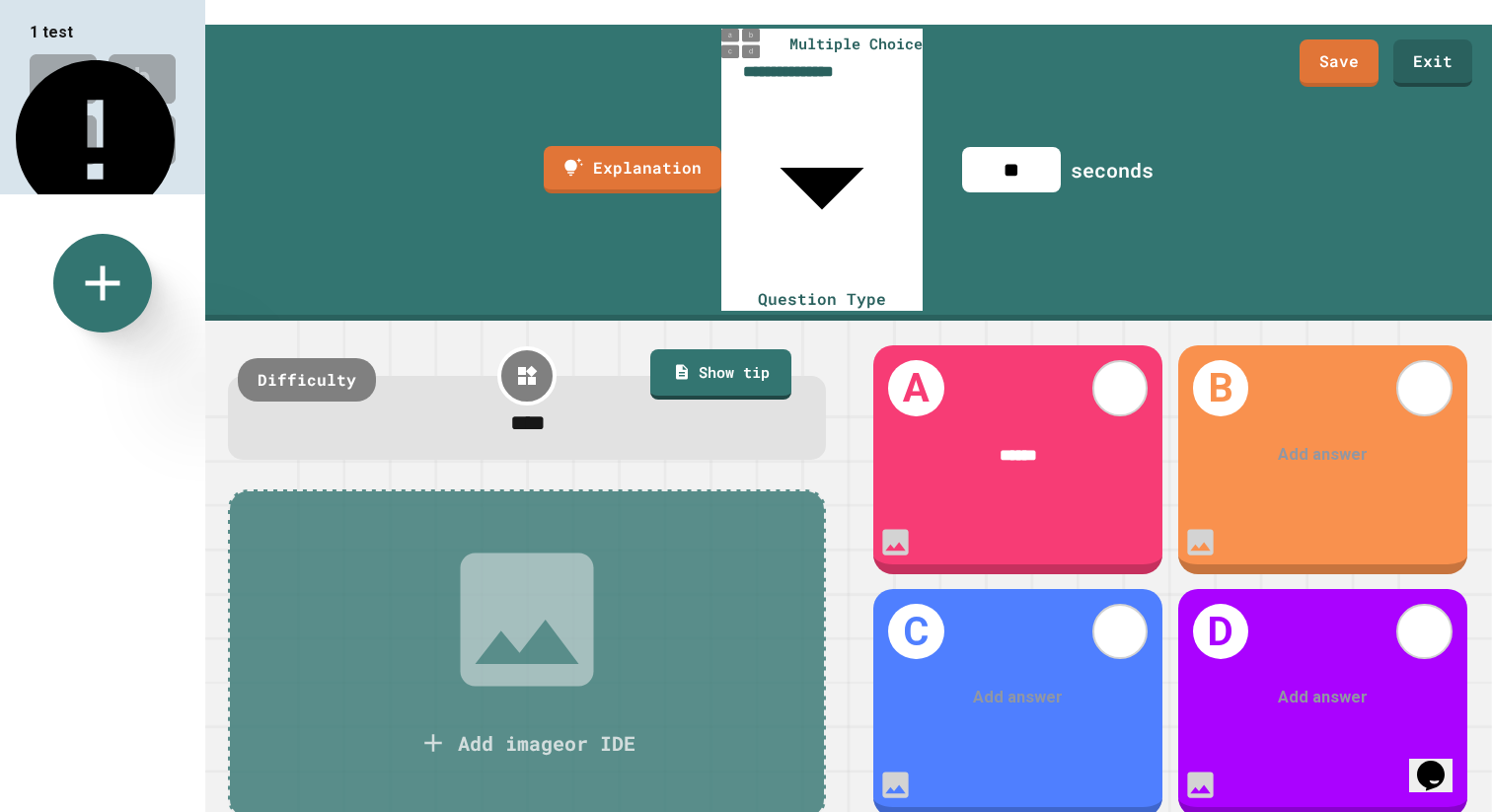 click on "AP CS Principles" at bounding box center [472, 982] 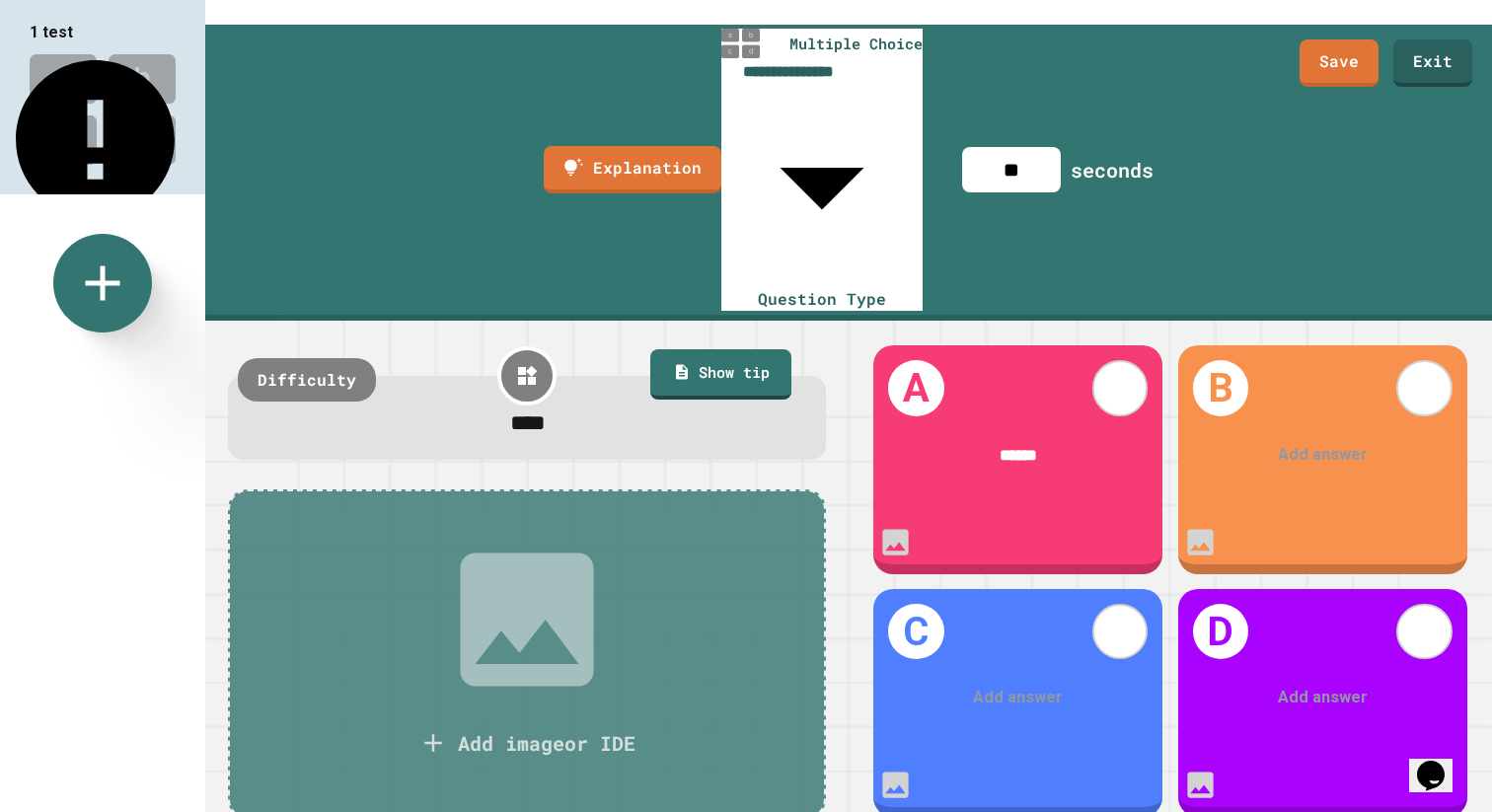 scroll, scrollTop: 0, scrollLeft: 0, axis: both 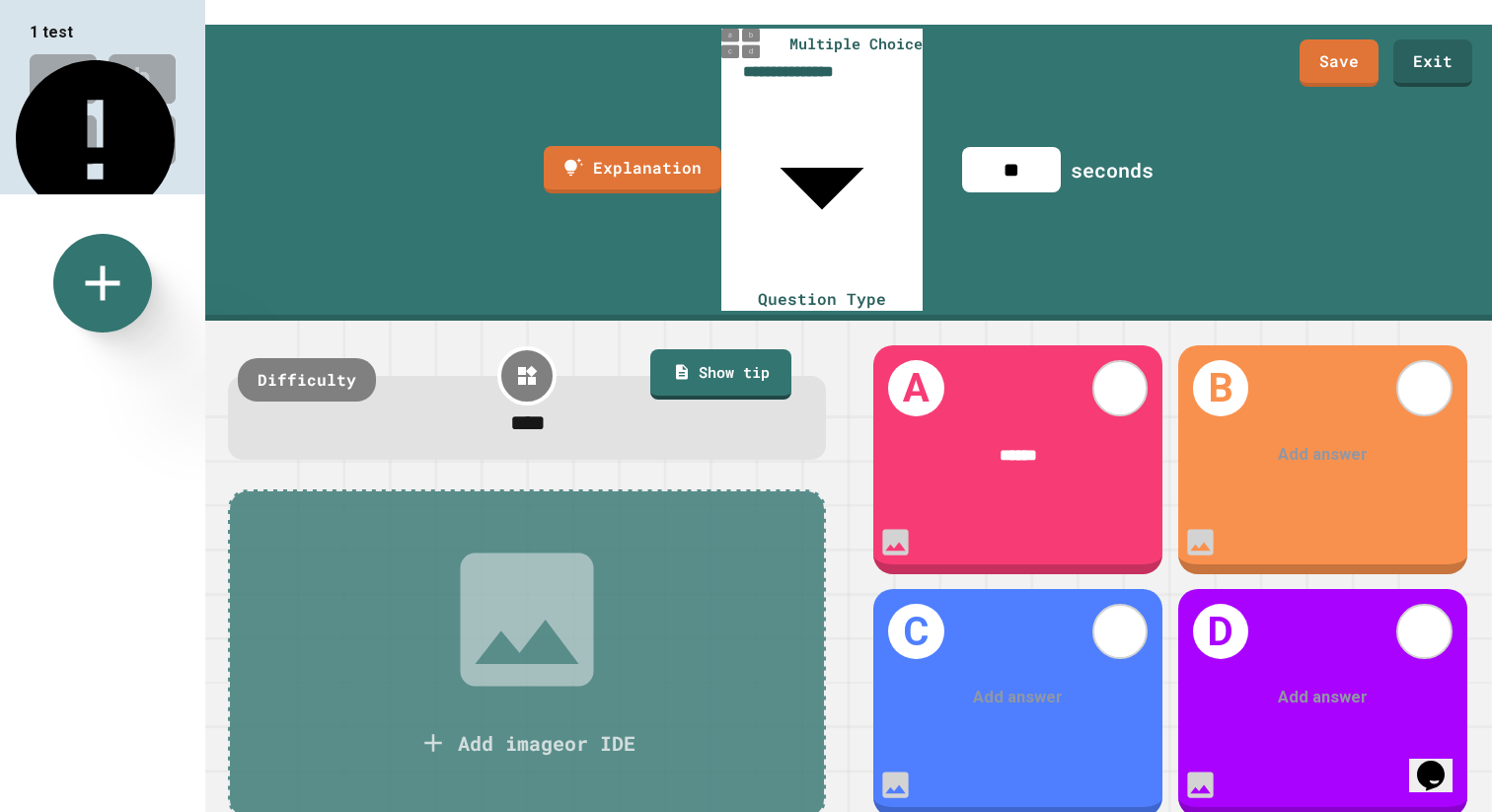 click on "Intro to Web Development" at bounding box center [472, 1019] 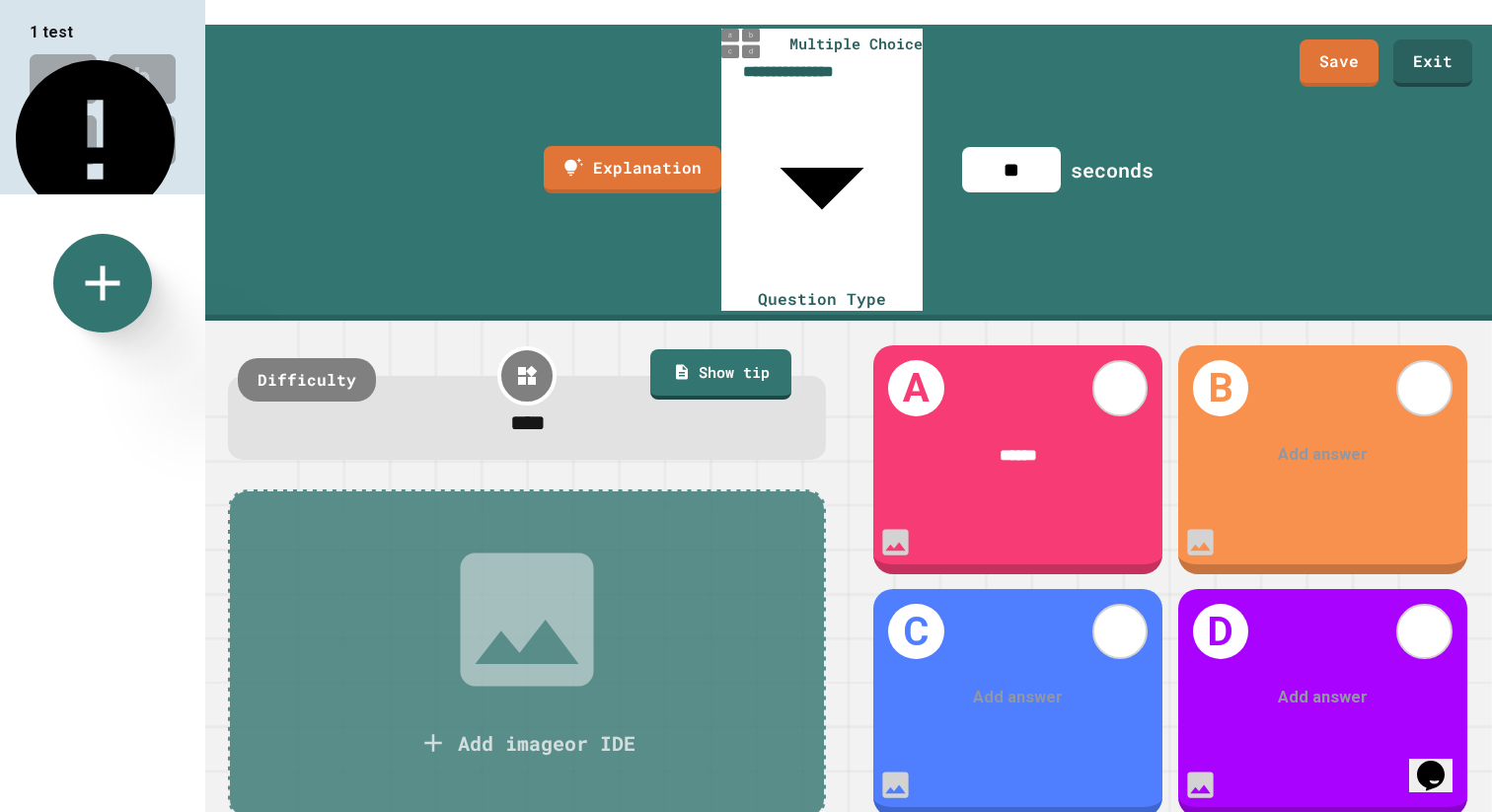 scroll, scrollTop: 350, scrollLeft: 0, axis: vertical 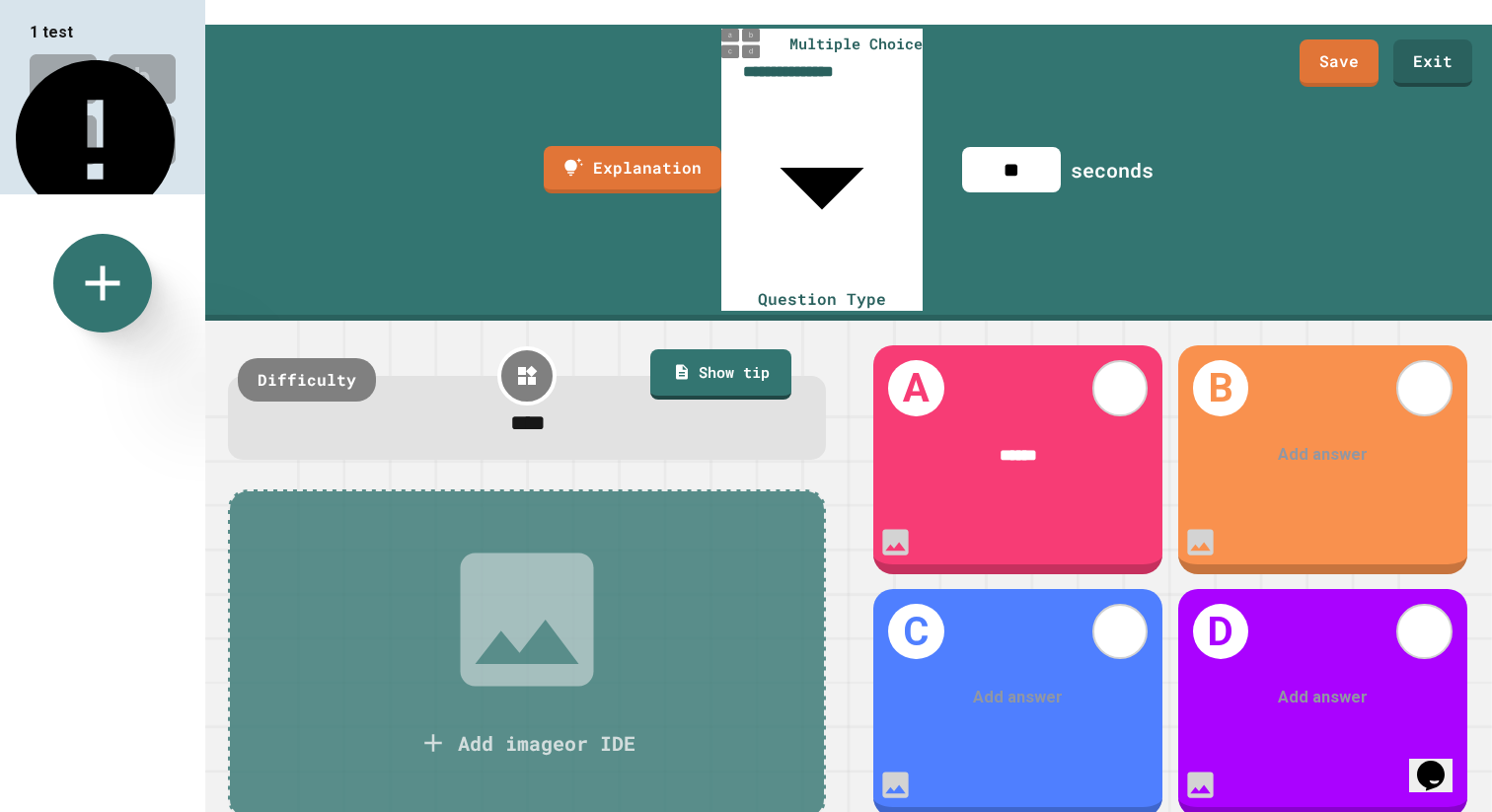 click at bounding box center [201, 1167] 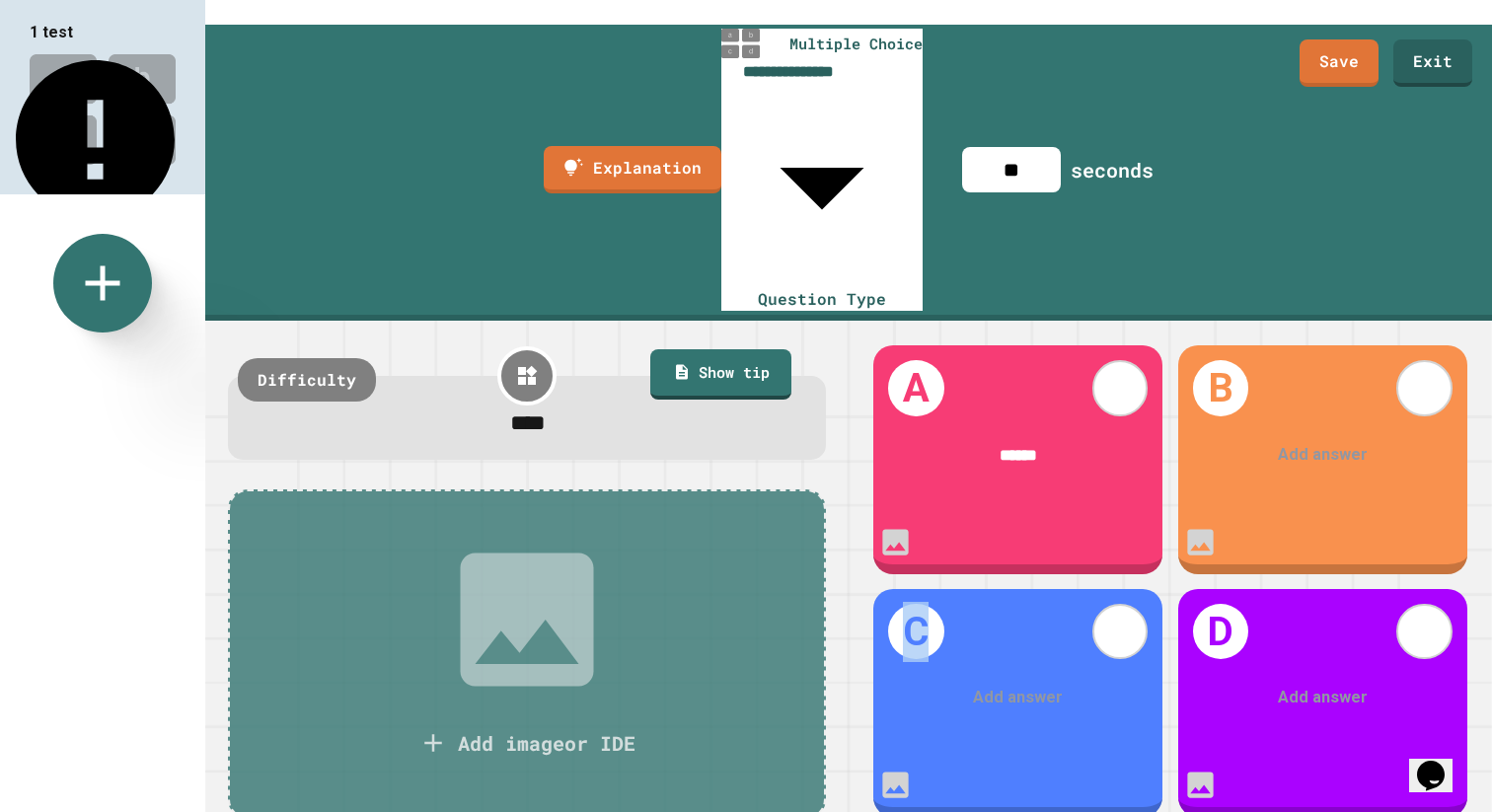 click on "B Add answer" at bounding box center (1322, 459) 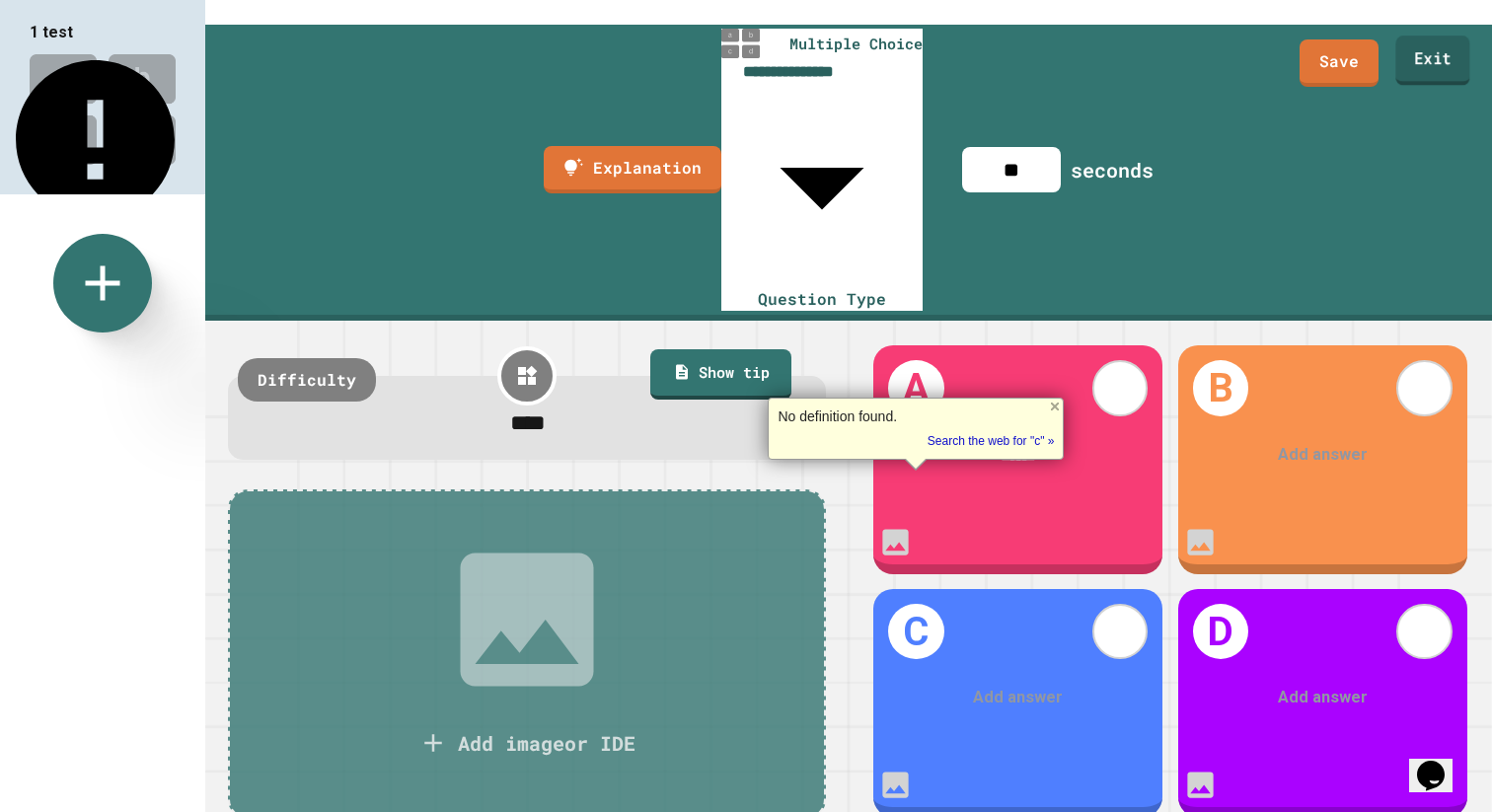 click on "Exit" at bounding box center [1432, 60] 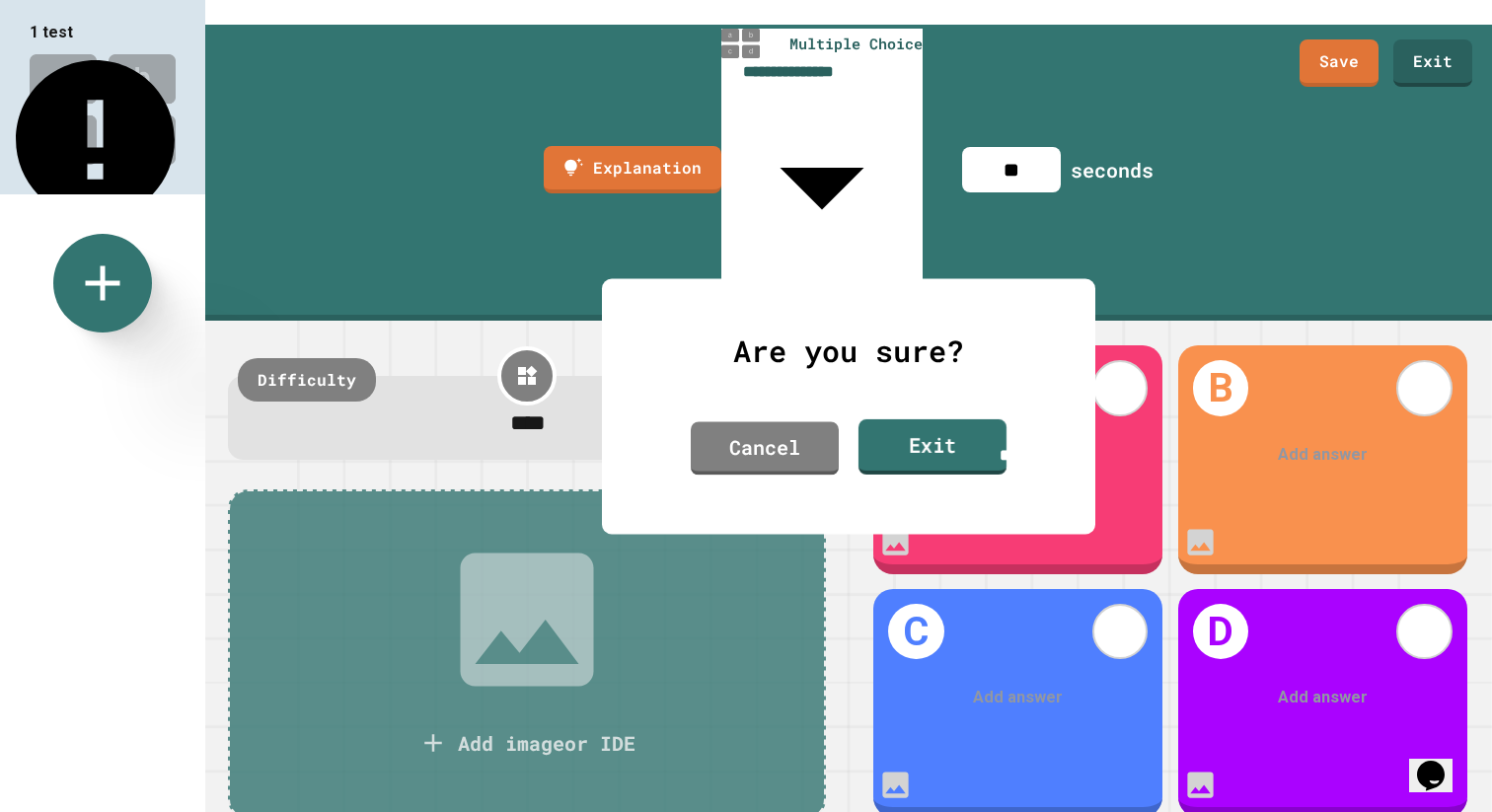 click on "Exit" at bounding box center [932, 446] 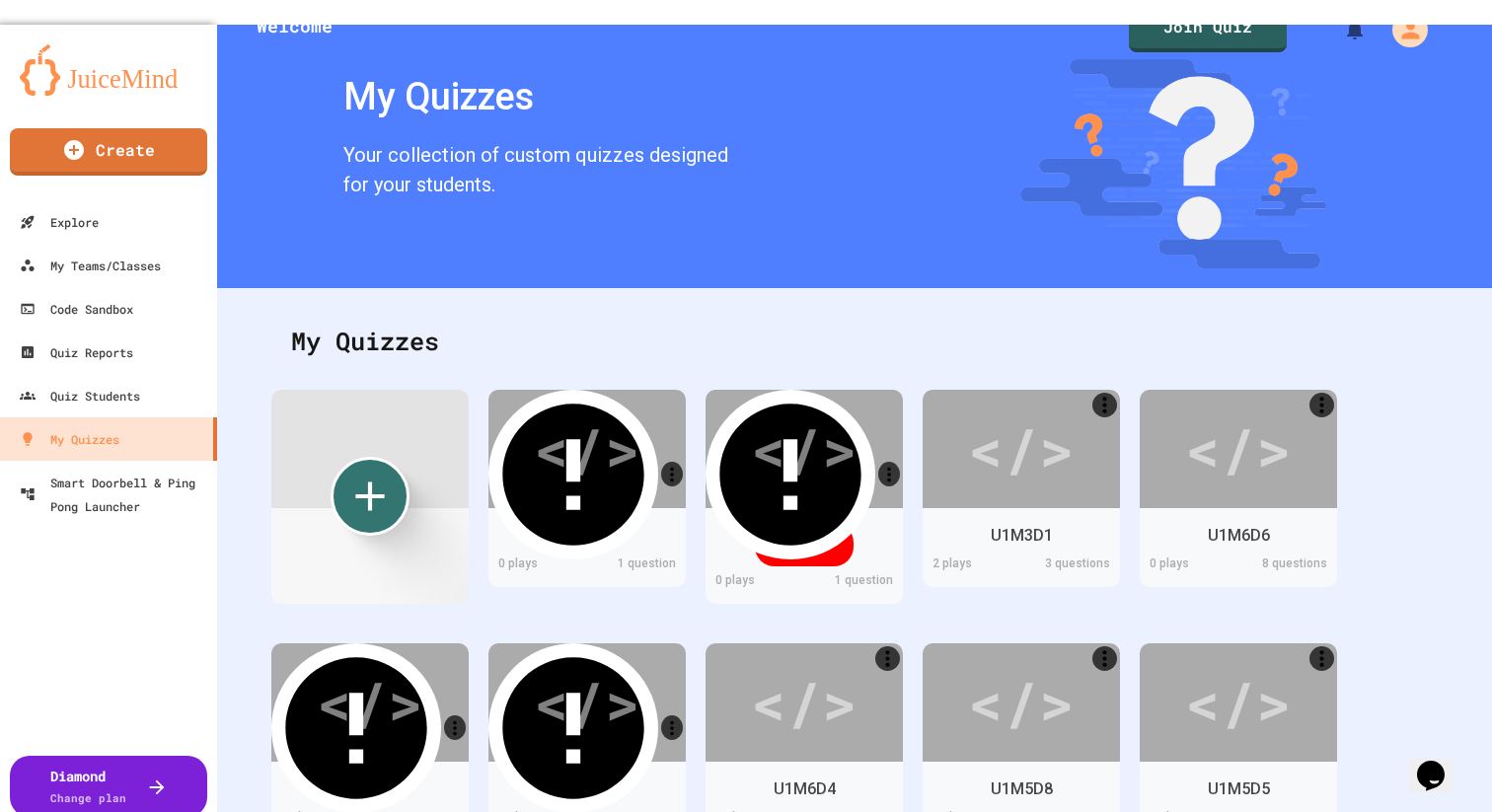 scroll, scrollTop: 0, scrollLeft: 0, axis: both 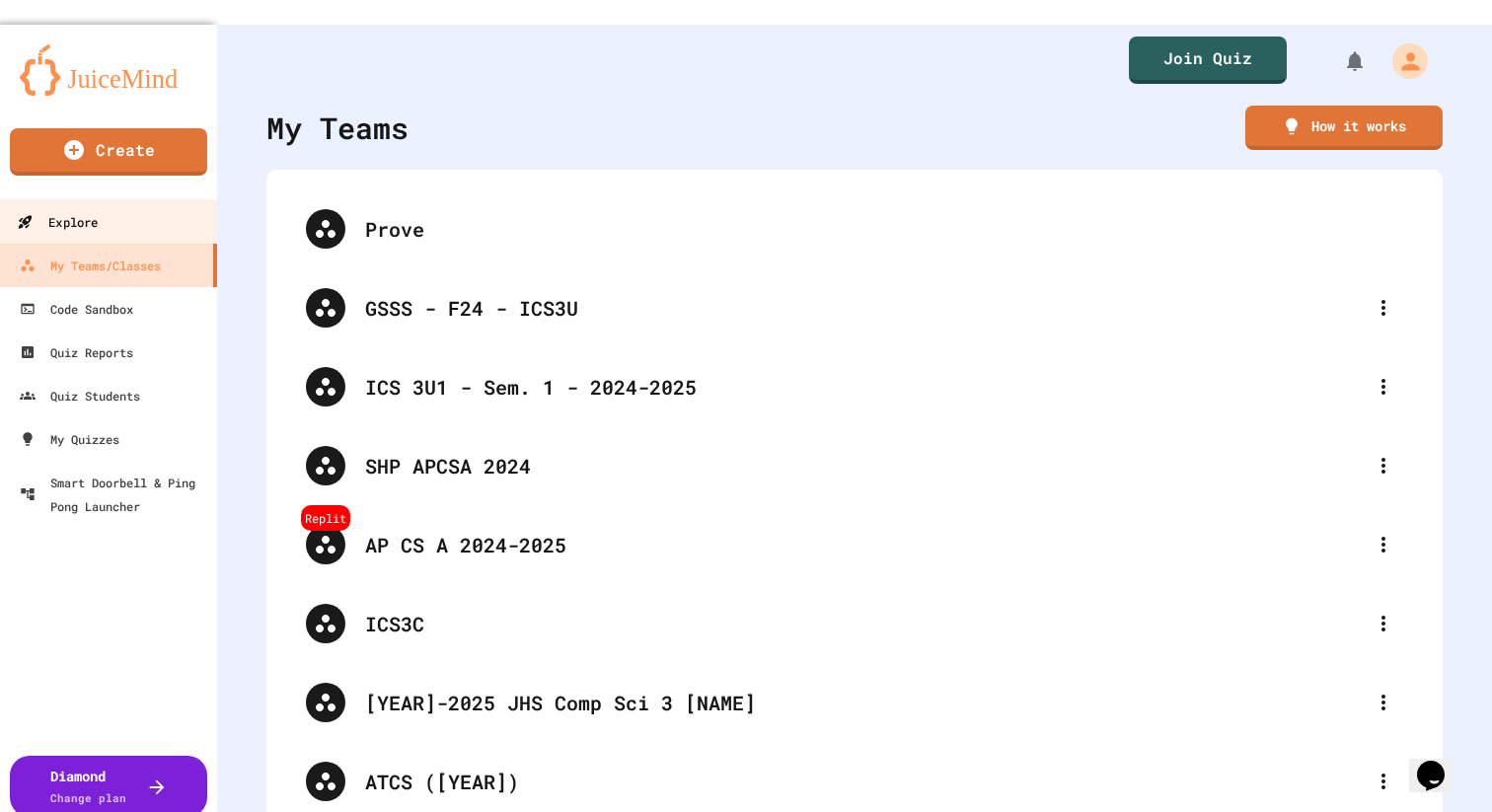 click on "Explore" at bounding box center (57, 222) 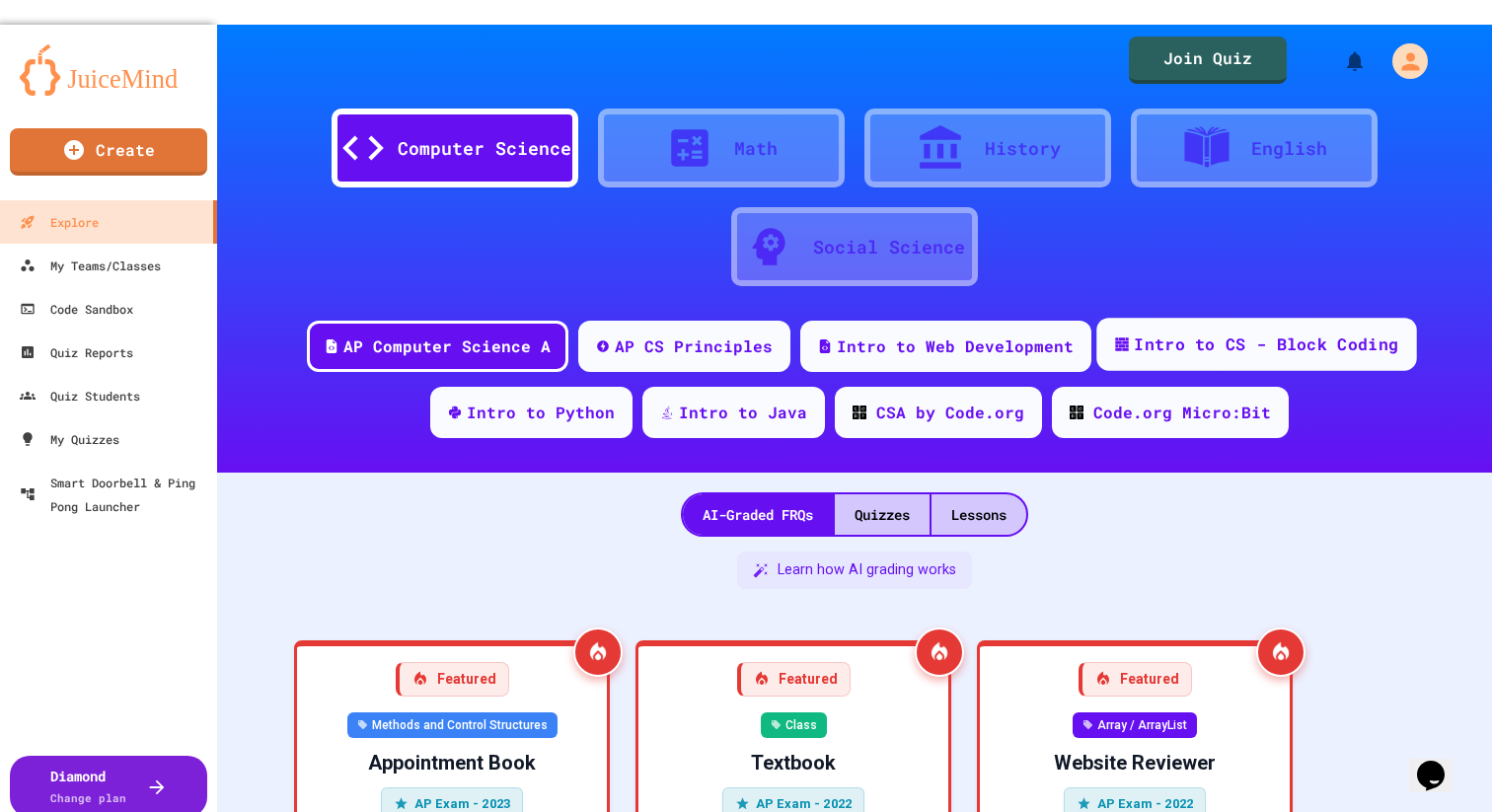 click on "Intro to CS - Block Coding" at bounding box center [1256, 344] 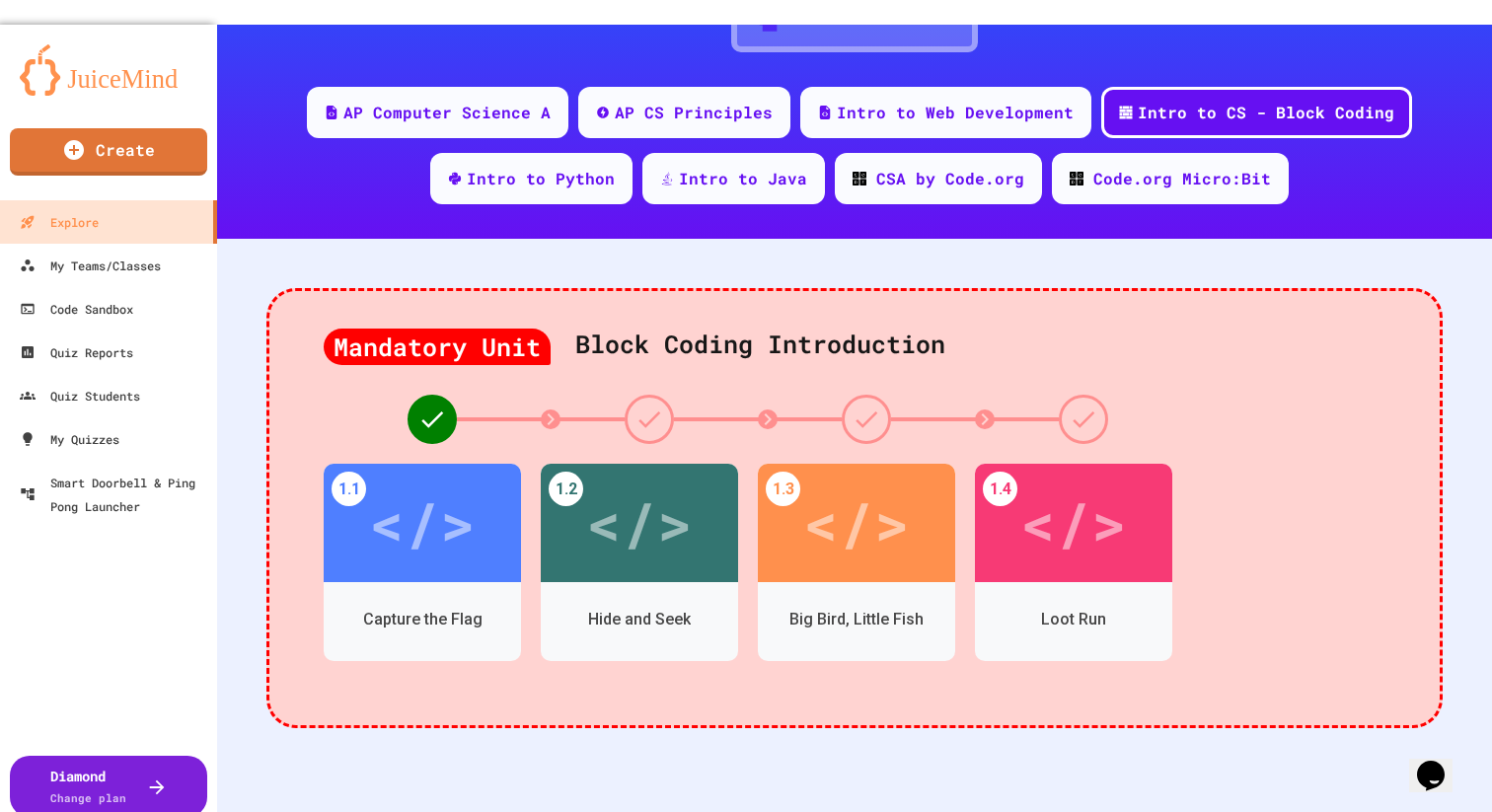 scroll, scrollTop: 260, scrollLeft: 0, axis: vertical 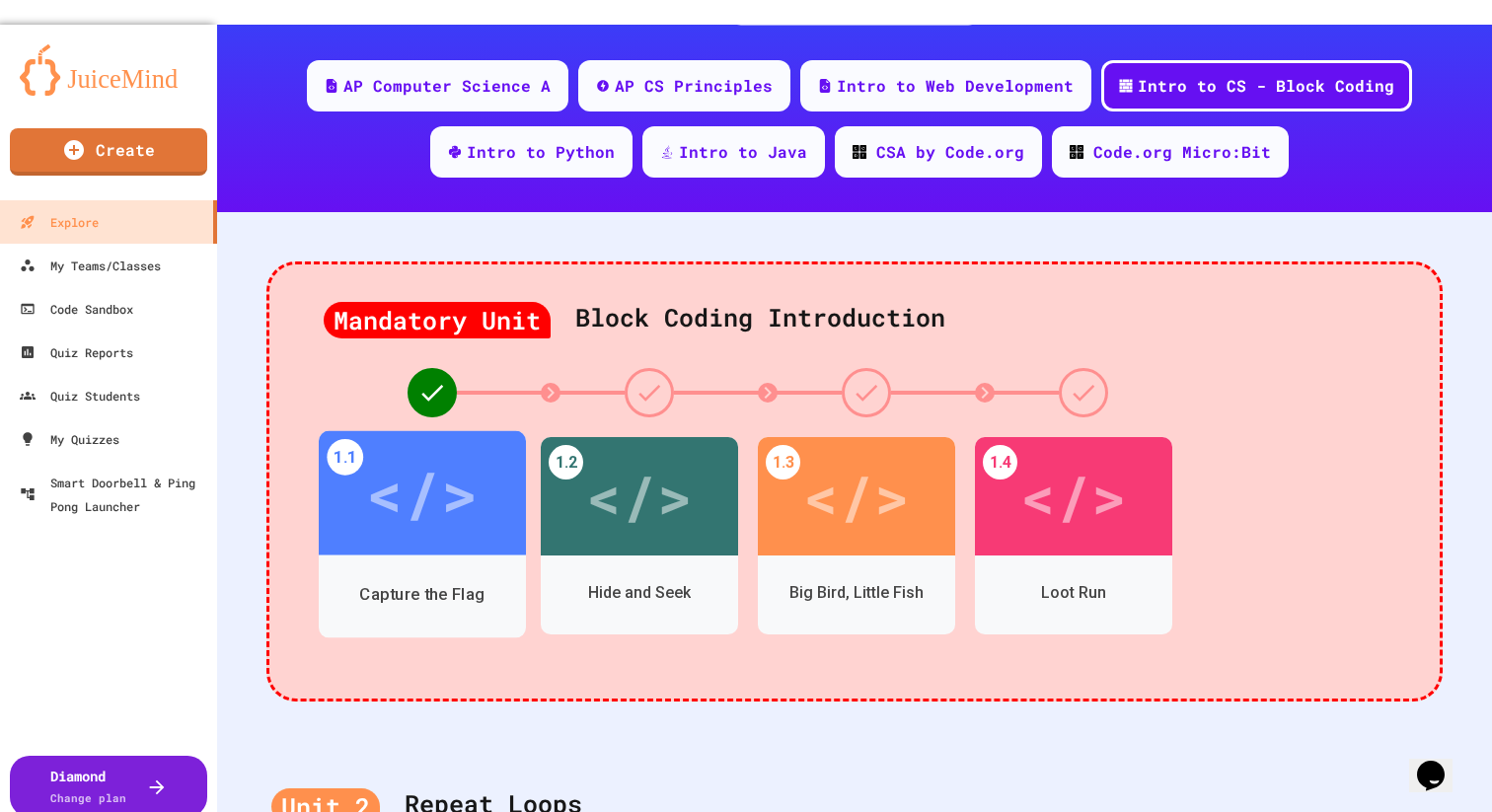 click on "</>" at bounding box center [421, 493] 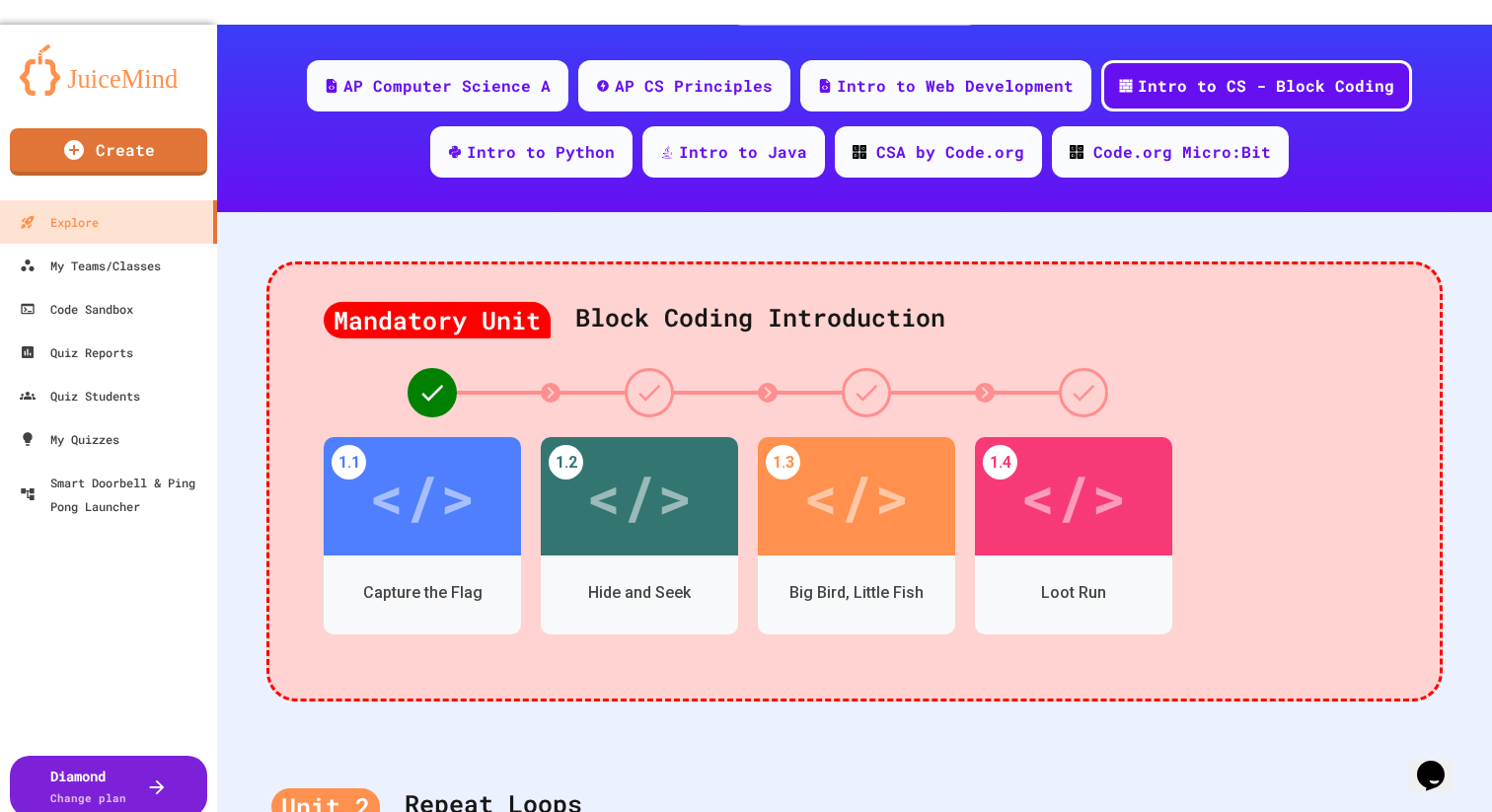 click on "</>" at bounding box center [735, 1019] 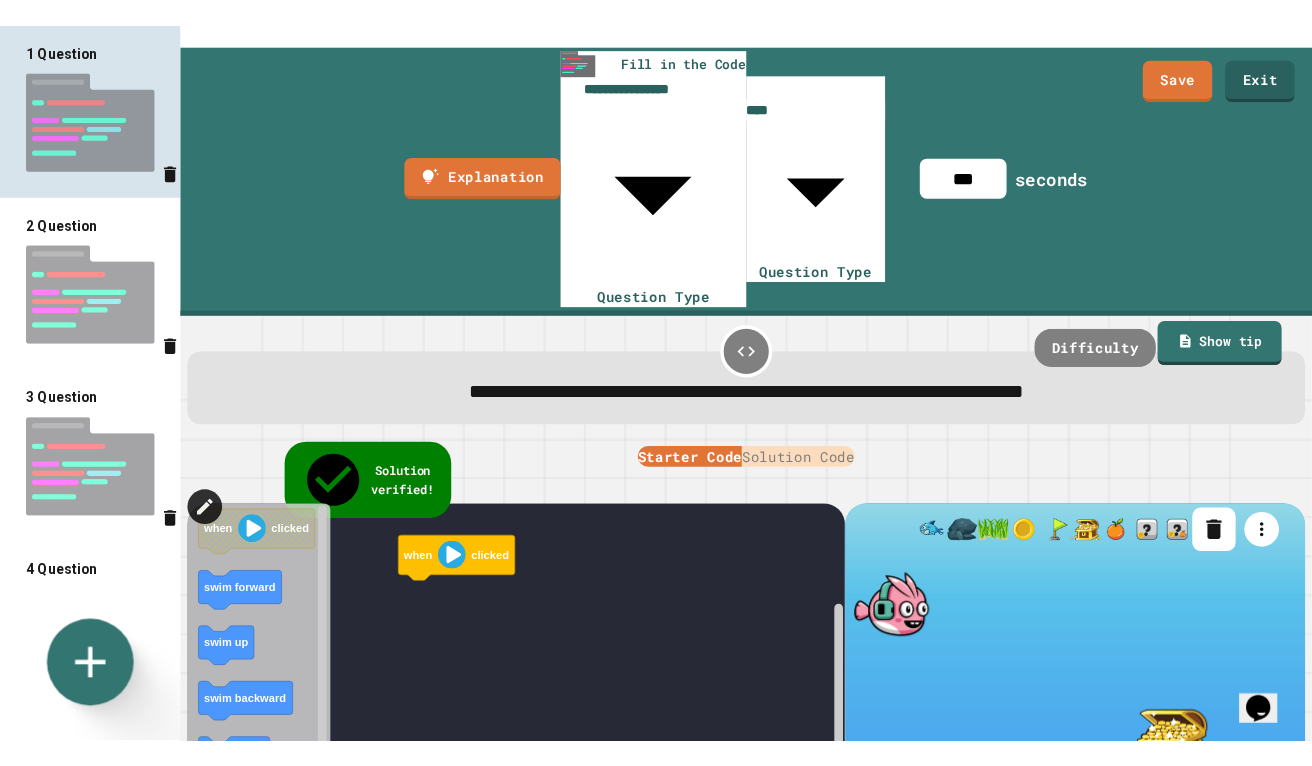scroll, scrollTop: 352, scrollLeft: 0, axis: vertical 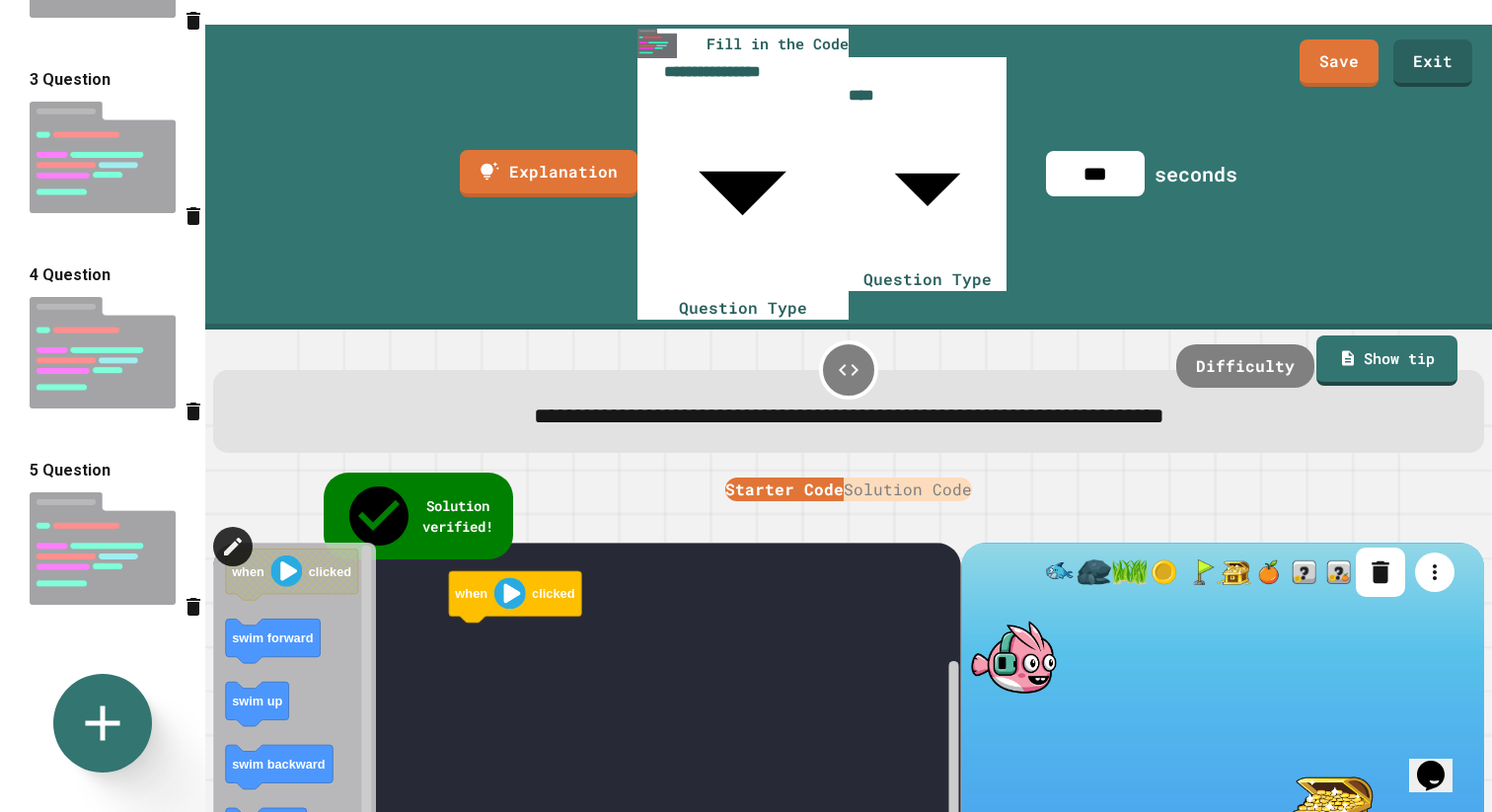 click on "**********" at bounding box center (849, 630) 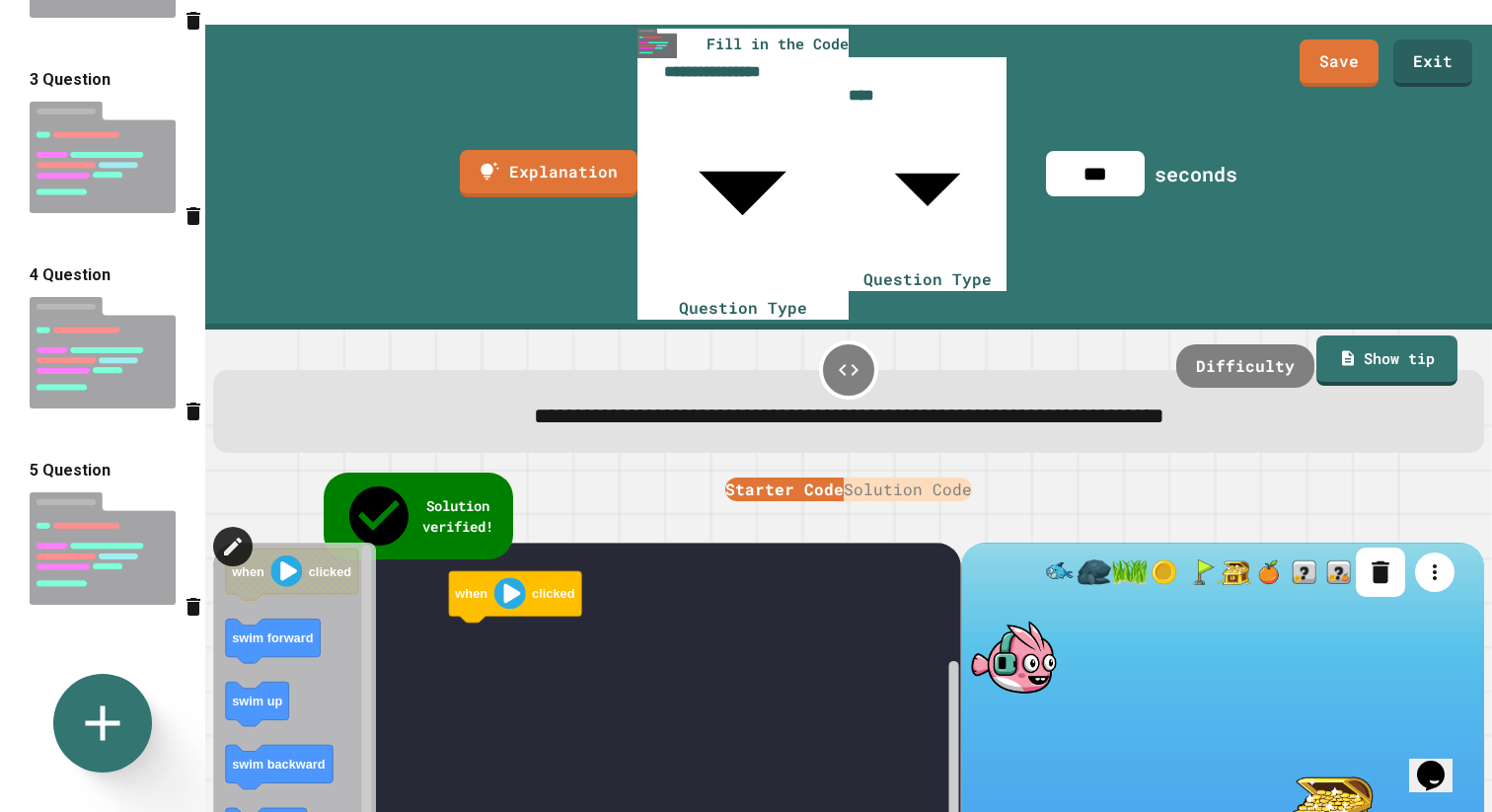 click 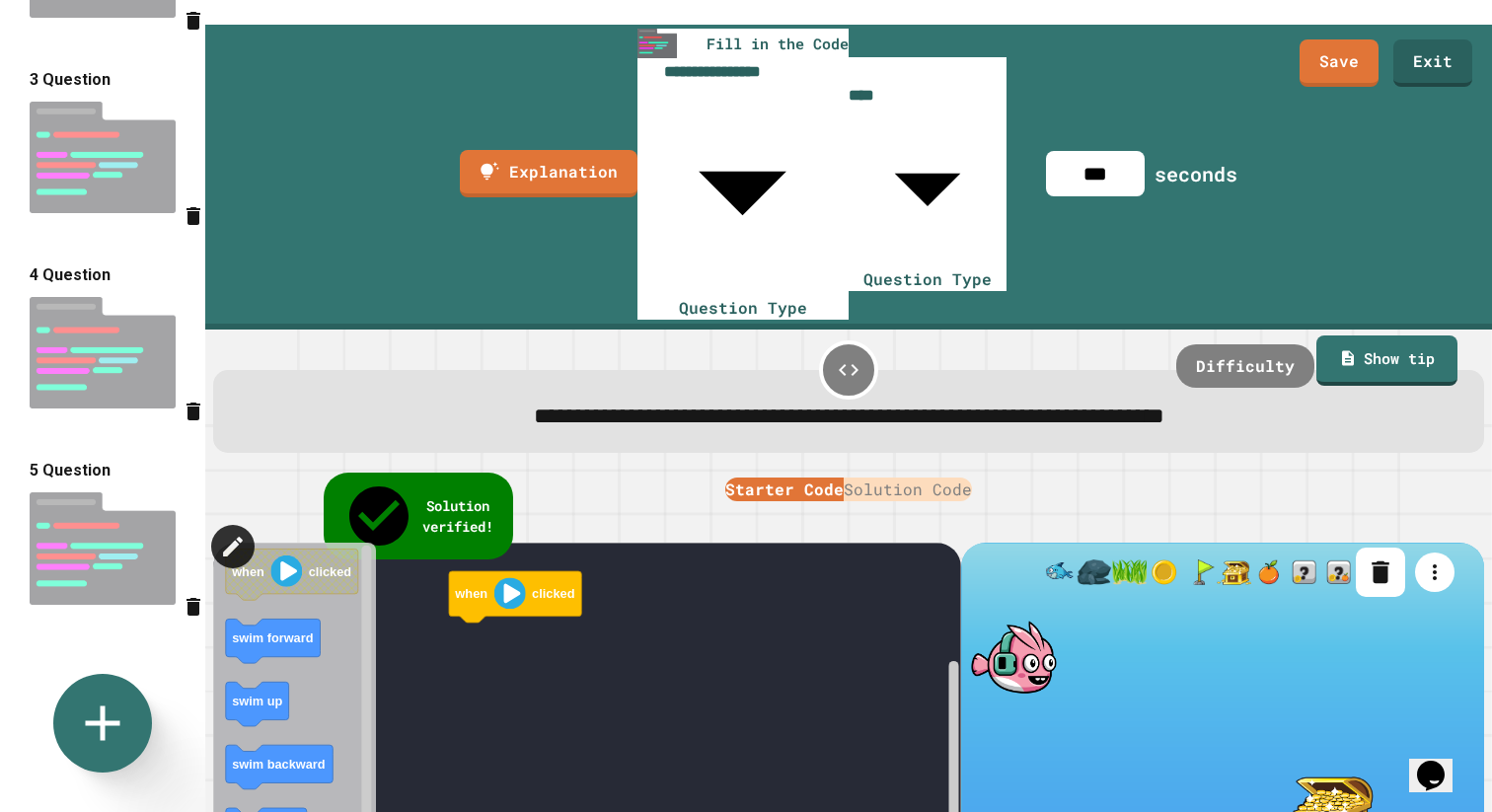 click 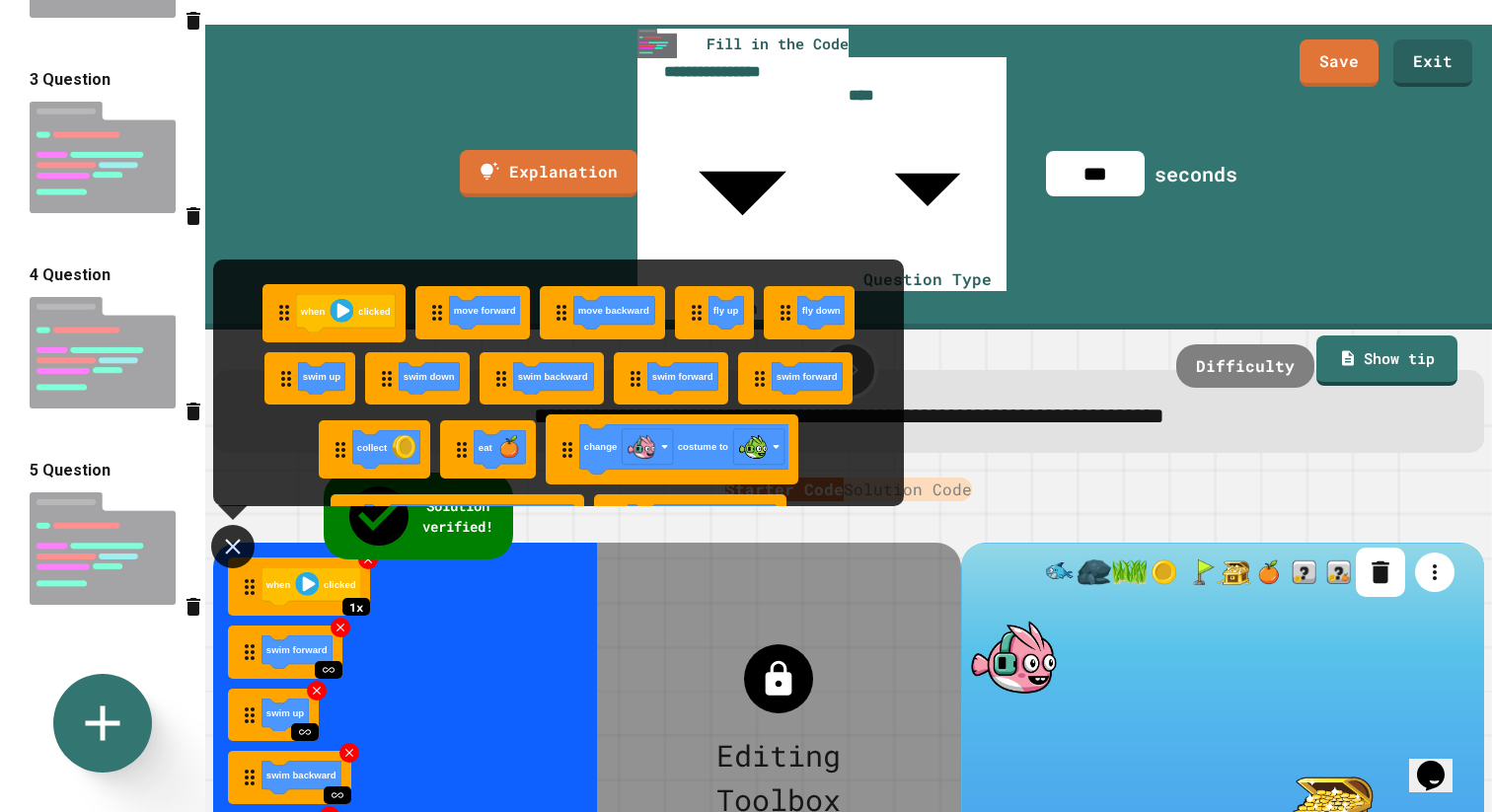 click 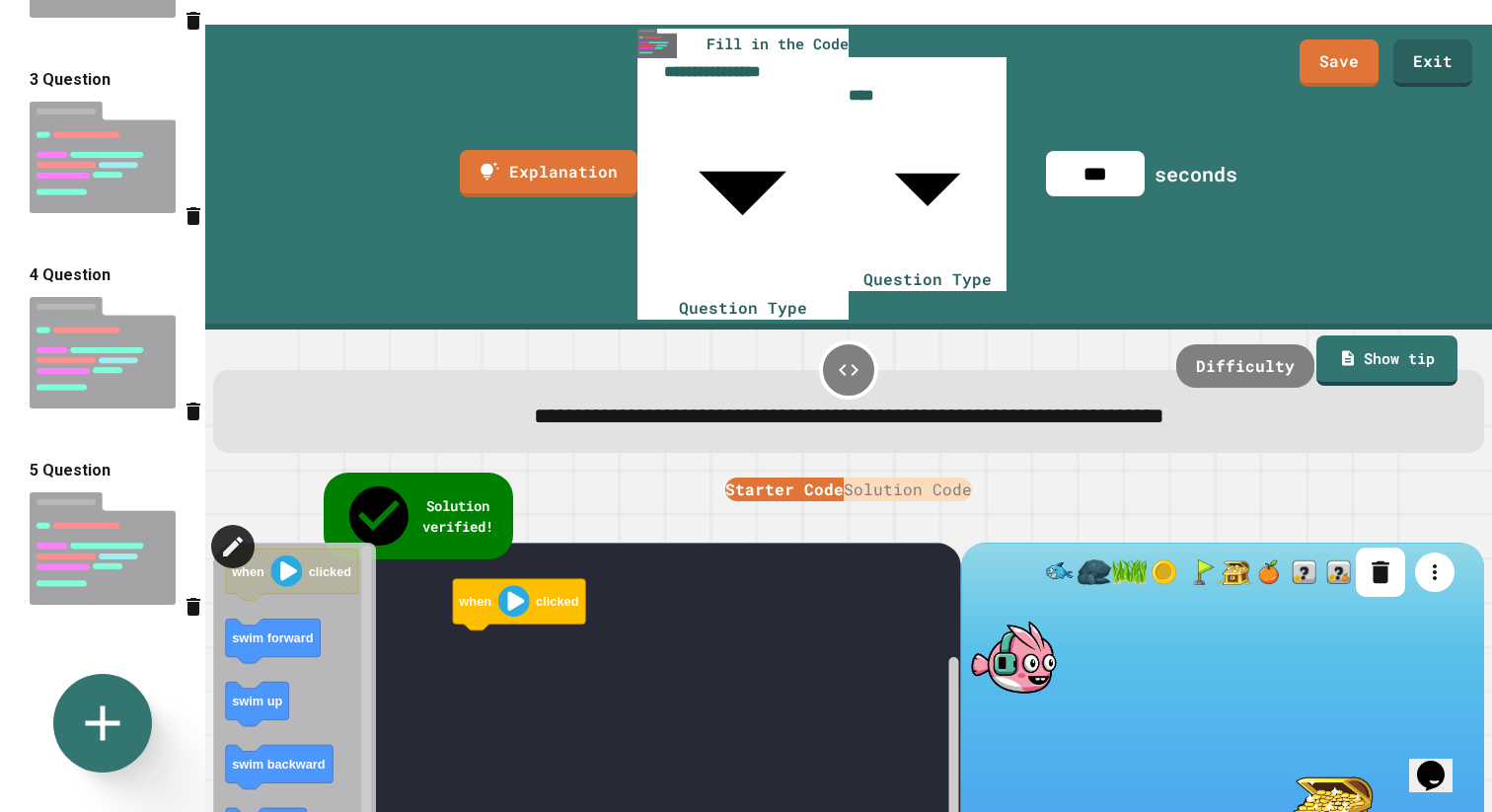 click at bounding box center [233, 547] 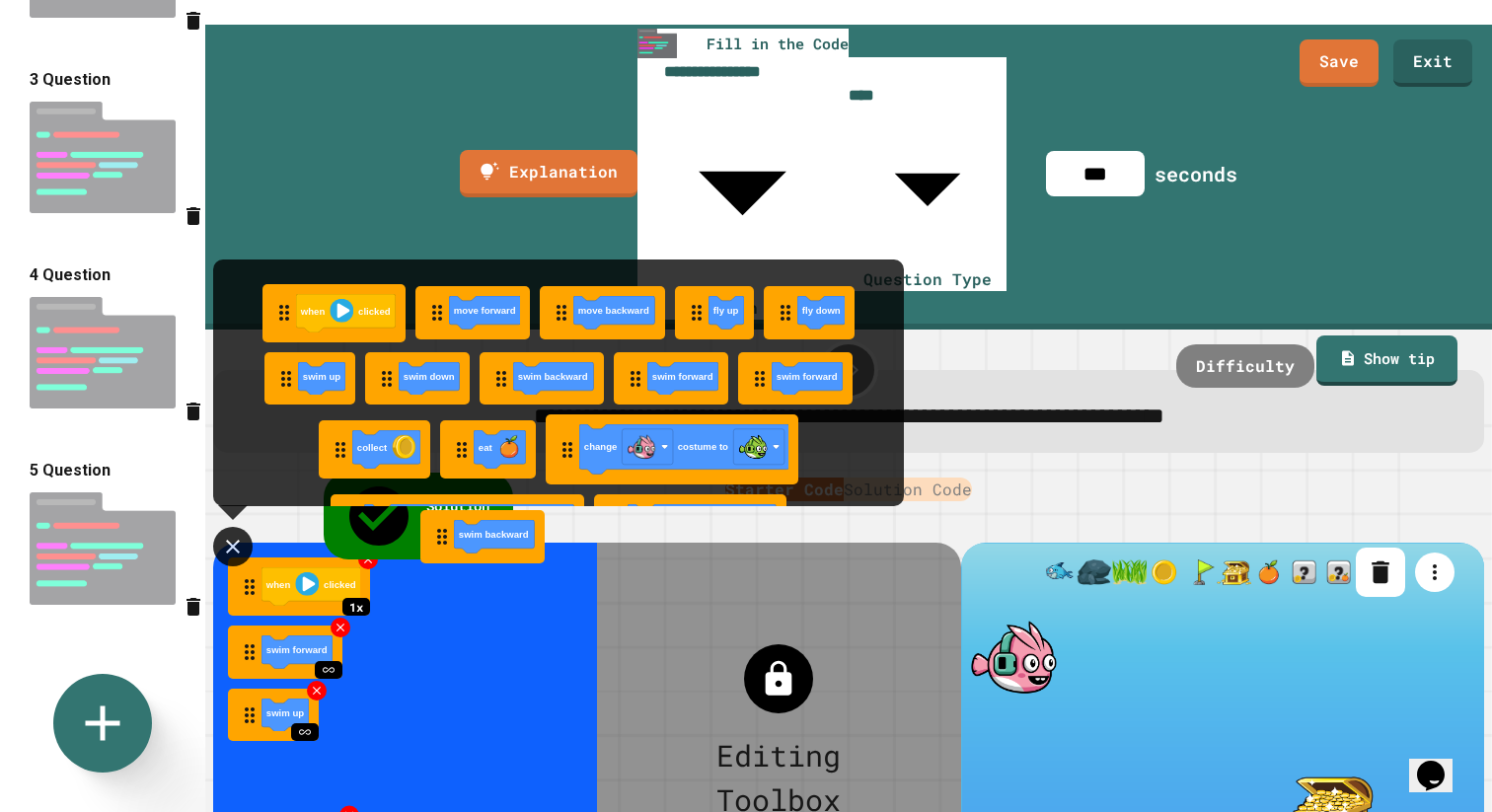 drag, startPoint x: 554, startPoint y: 167, endPoint x: 492, endPoint y: 568, distance: 405.76471 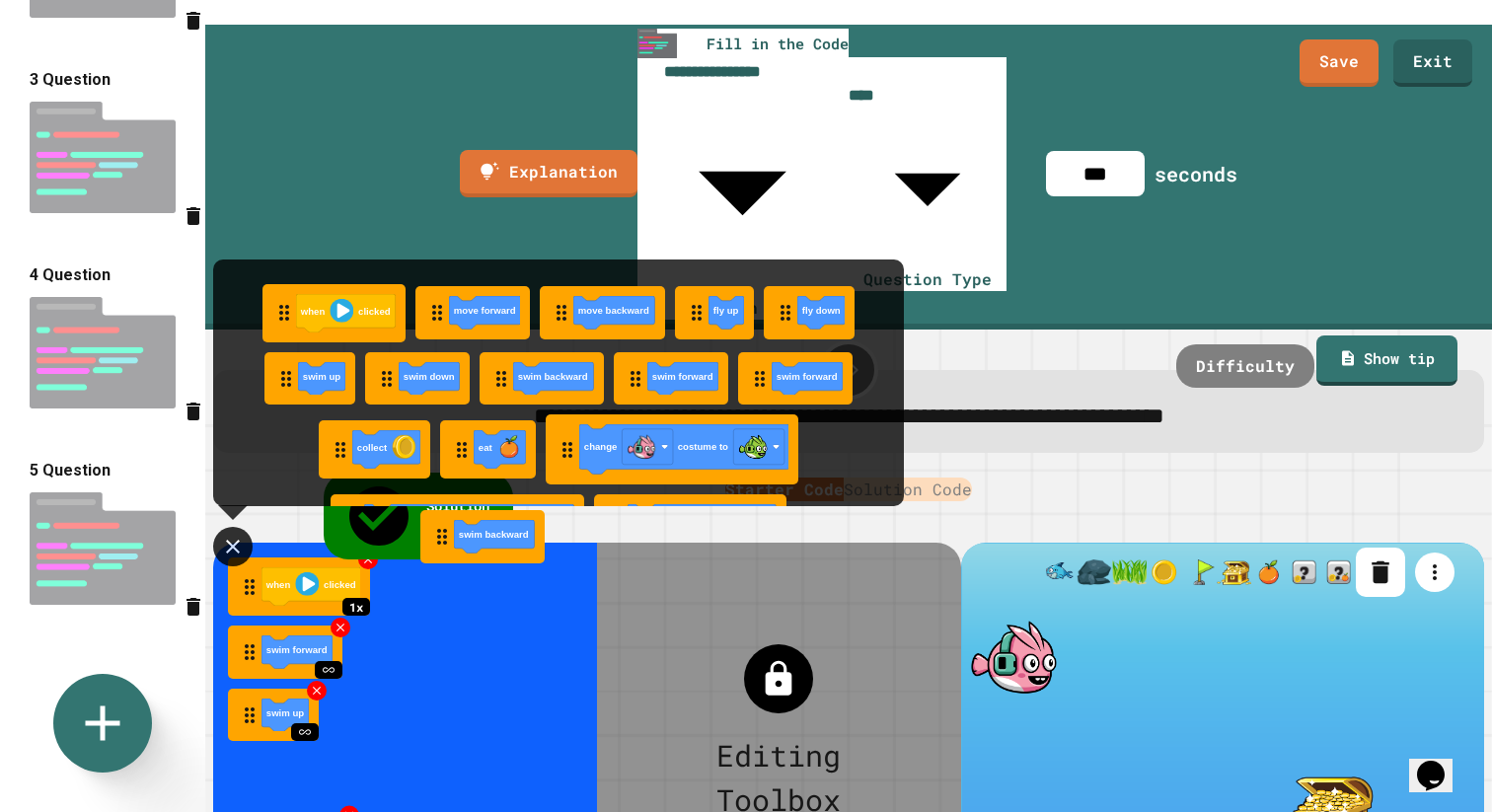 click on "when clicked when clicked move forward move forward move backward move backward fly up fly up fly down fly down swim up swim up swim down swim down swim backward swim backward swim forward swim forward swim forward swim forward collect collect eat eat change costume to change costume to change costume to change costume to set size to 100 set size to 100 set size to set size to set size to 100 set size to 100 set size to set size to if at do if at do if at do else if at do else repeat 10 times do repeat 10 times do repeat times do repeat times do repeat until do repeat until do Function do something   Function do something   do something do something set item to 0 set item to 0 item item change item by 1 change item by 1 on start on start on button A pressed on button A pressed show icon show icon show leds show leds clear screen clear screen on shake on shake light level light level = 0 0 = 0 0 if then if then if then else if then else > 0 > 0 play giggle" at bounding box center [849, 723] 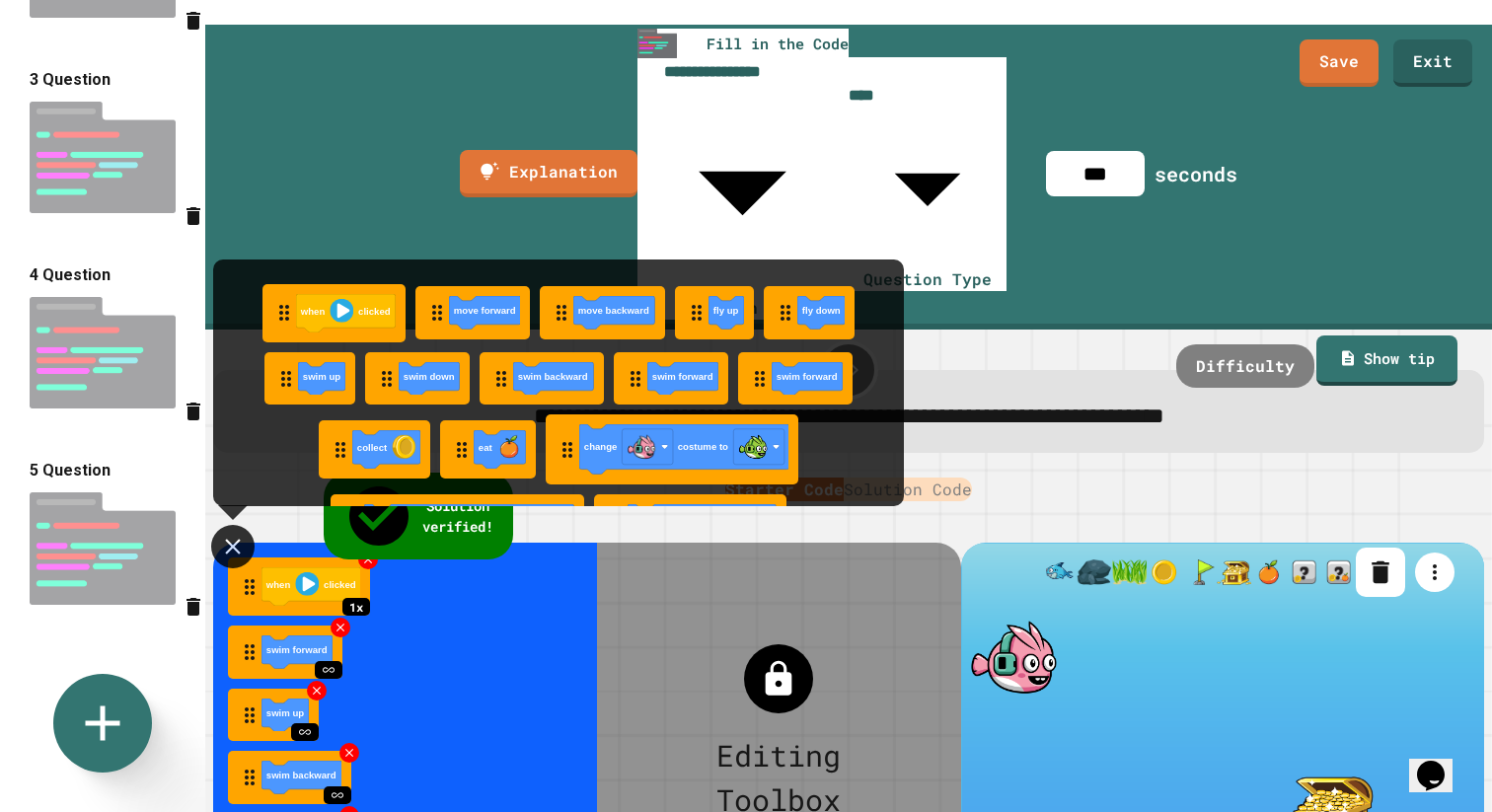 click 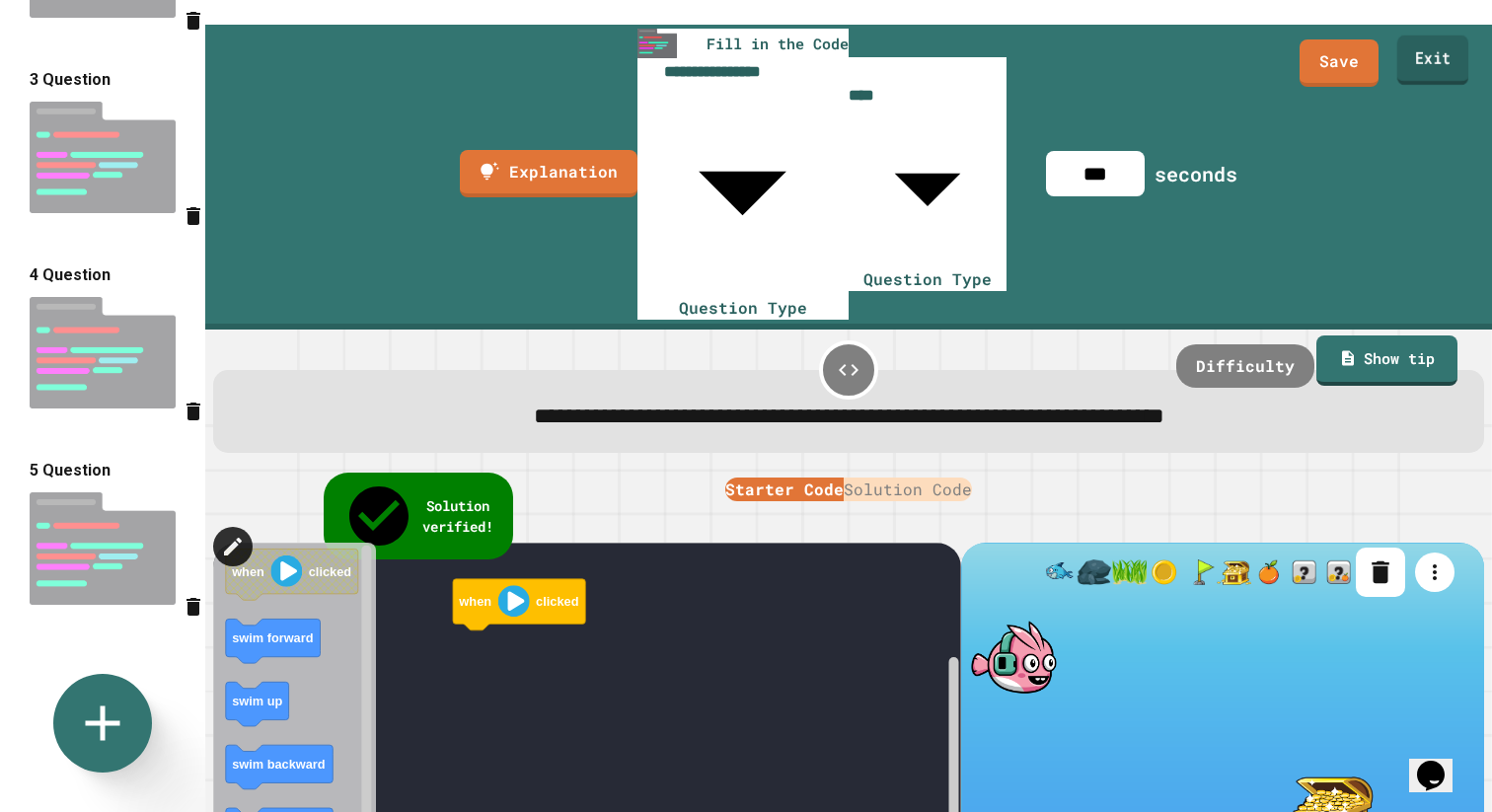 click on "Exit" at bounding box center [1433, 60] 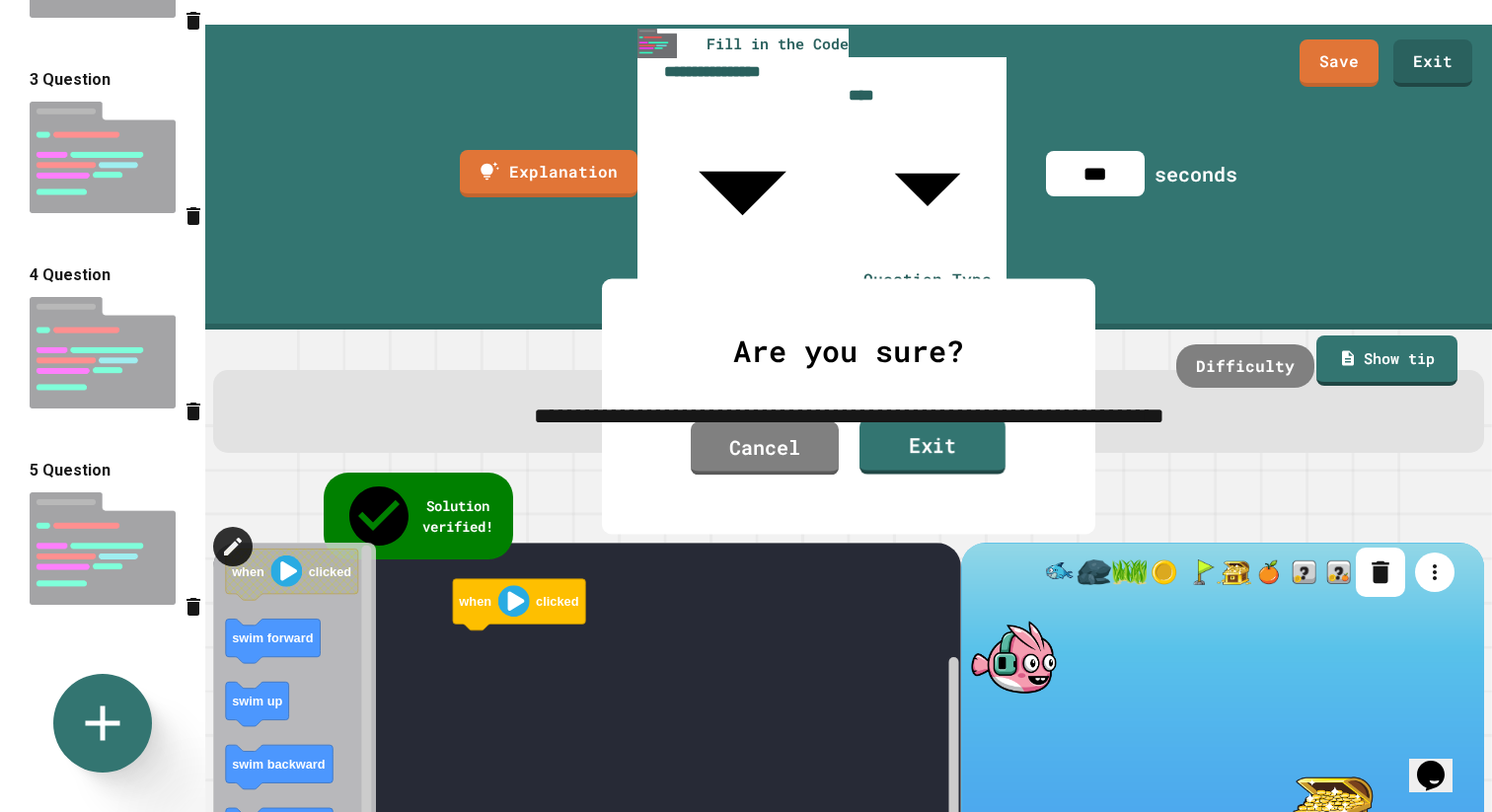 click on "Exit" at bounding box center [932, 446] 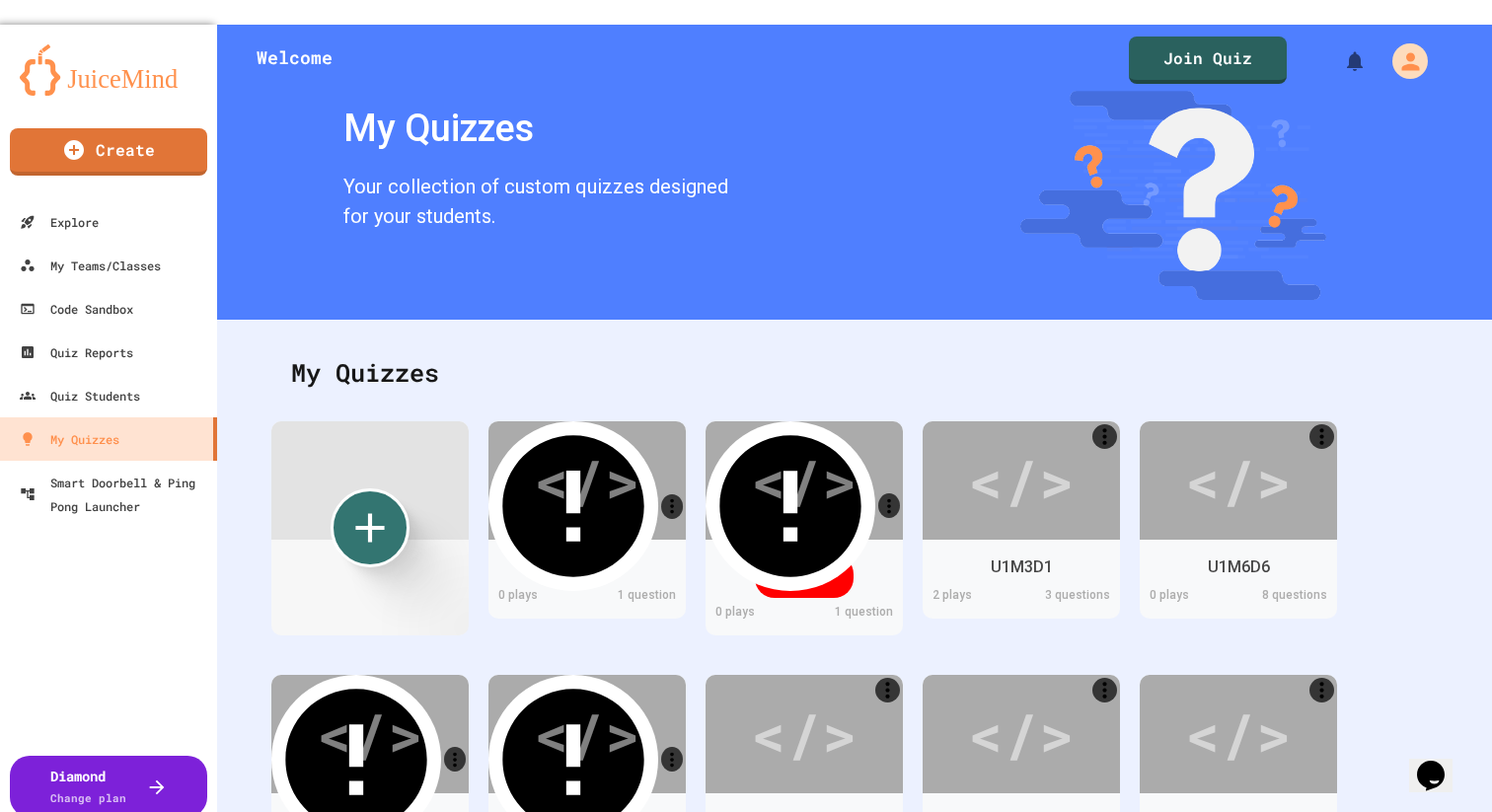 click on "test" at bounding box center (587, 567) 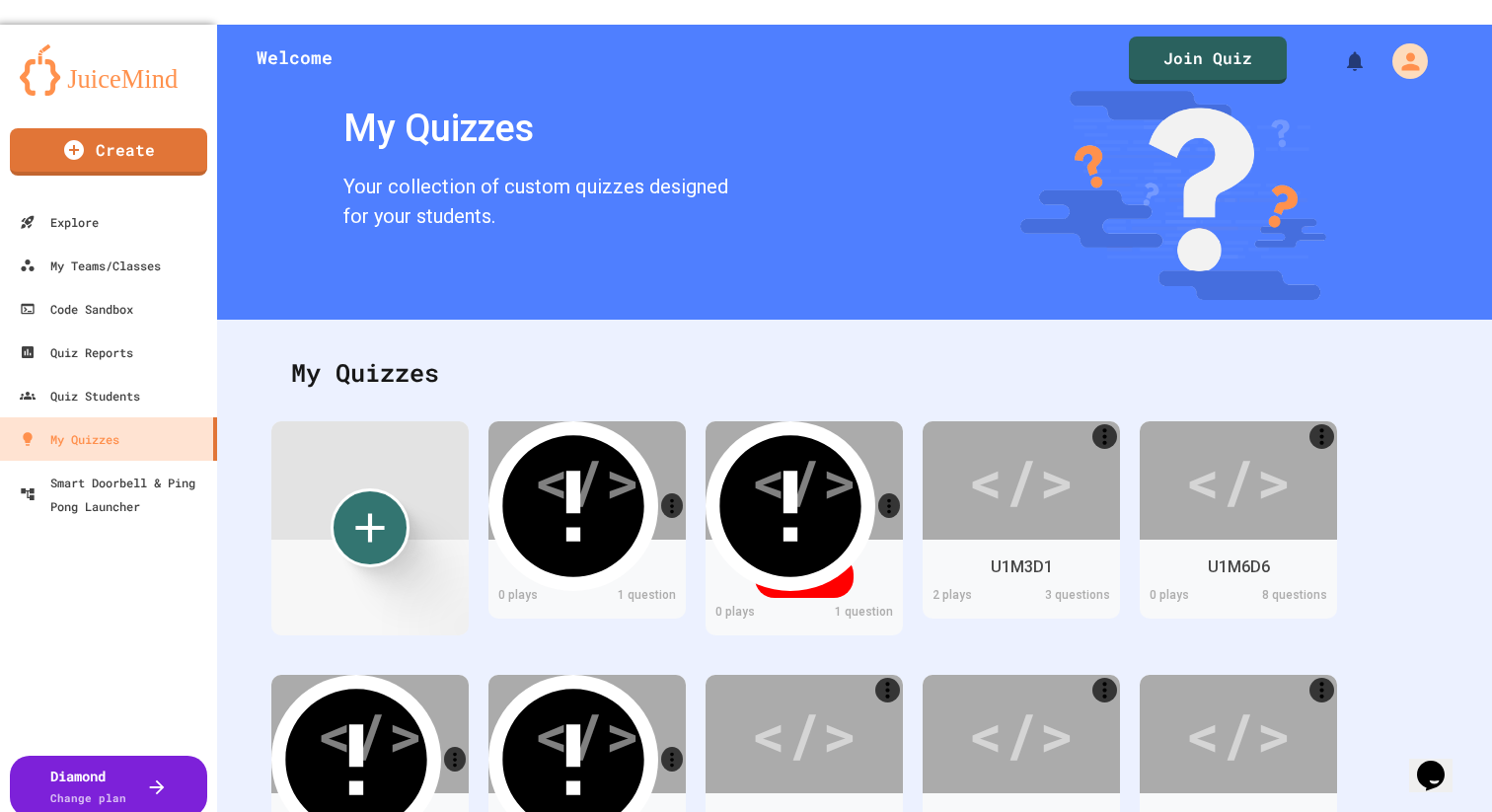 click on "Preview Multiple Choice 60 s 1. test" at bounding box center [1028, 993] 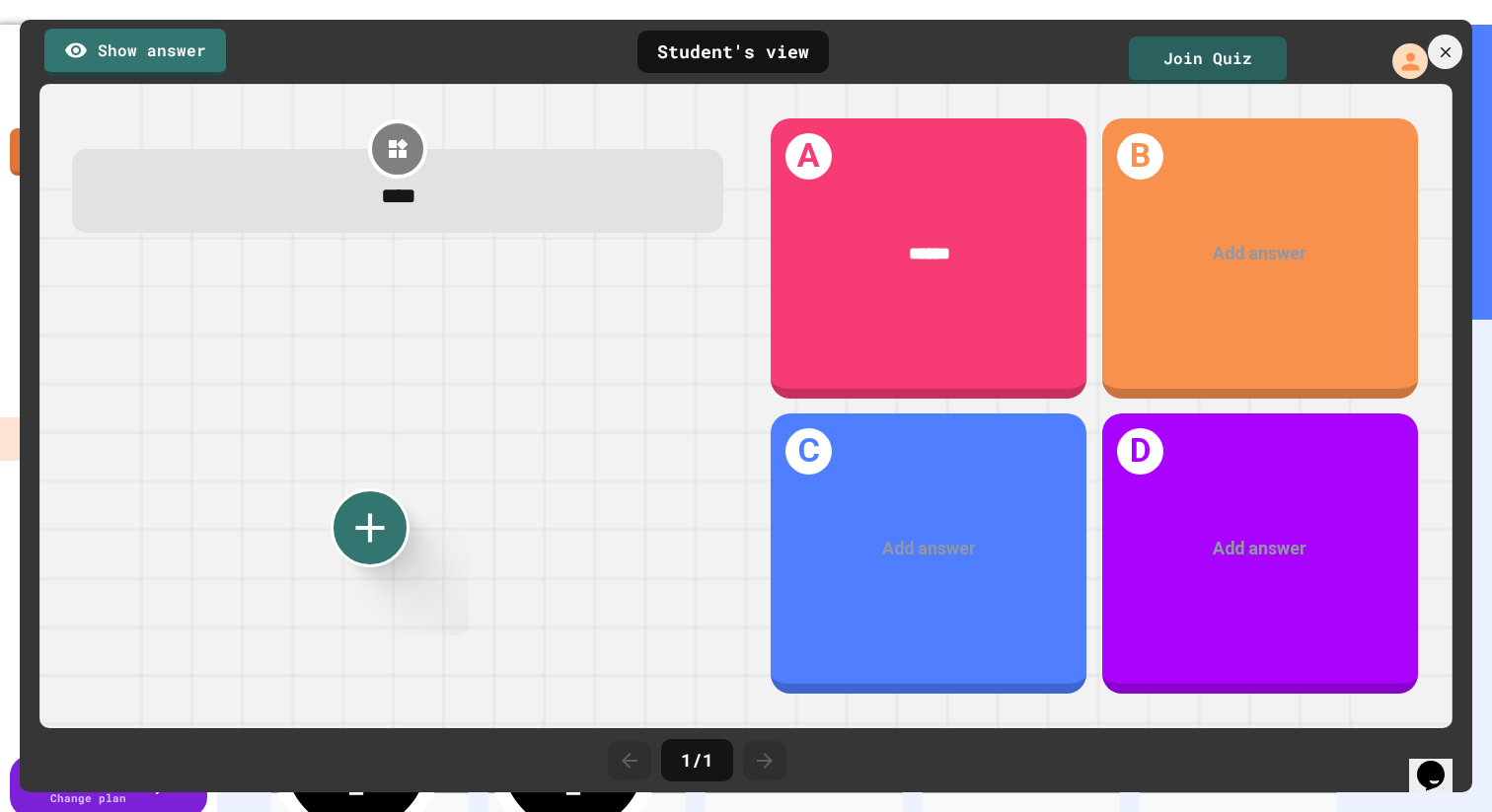 click 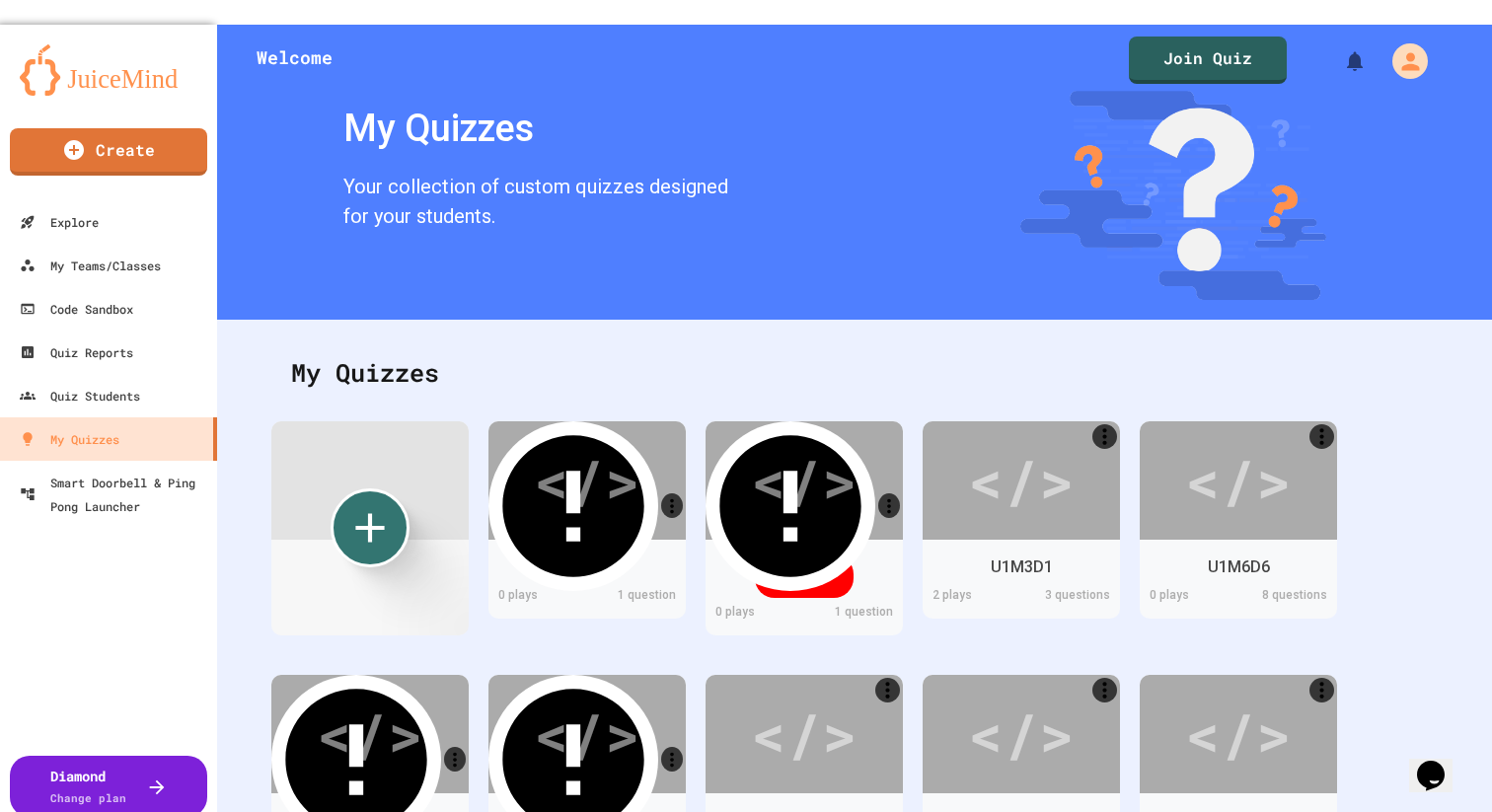 click 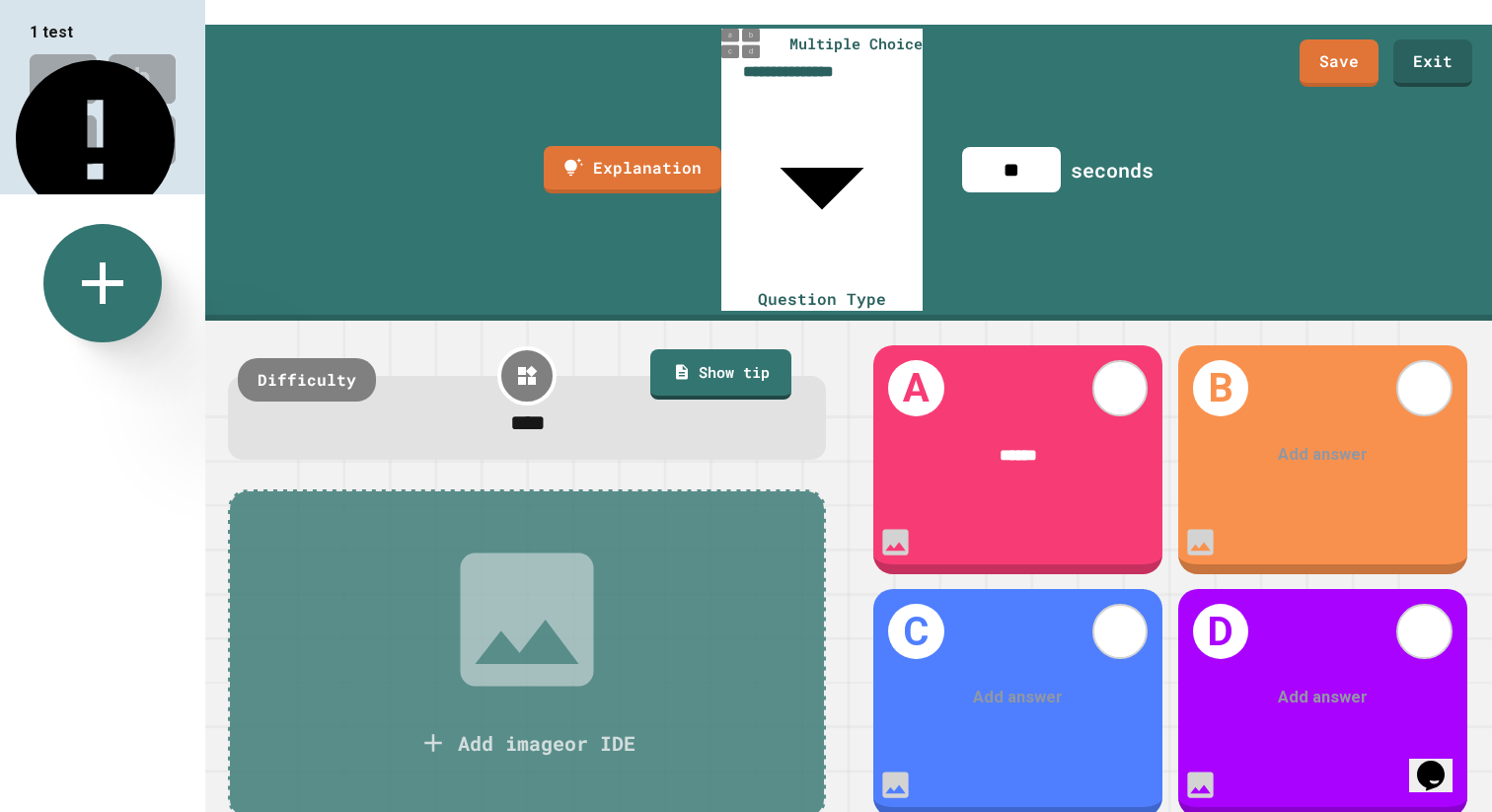 click 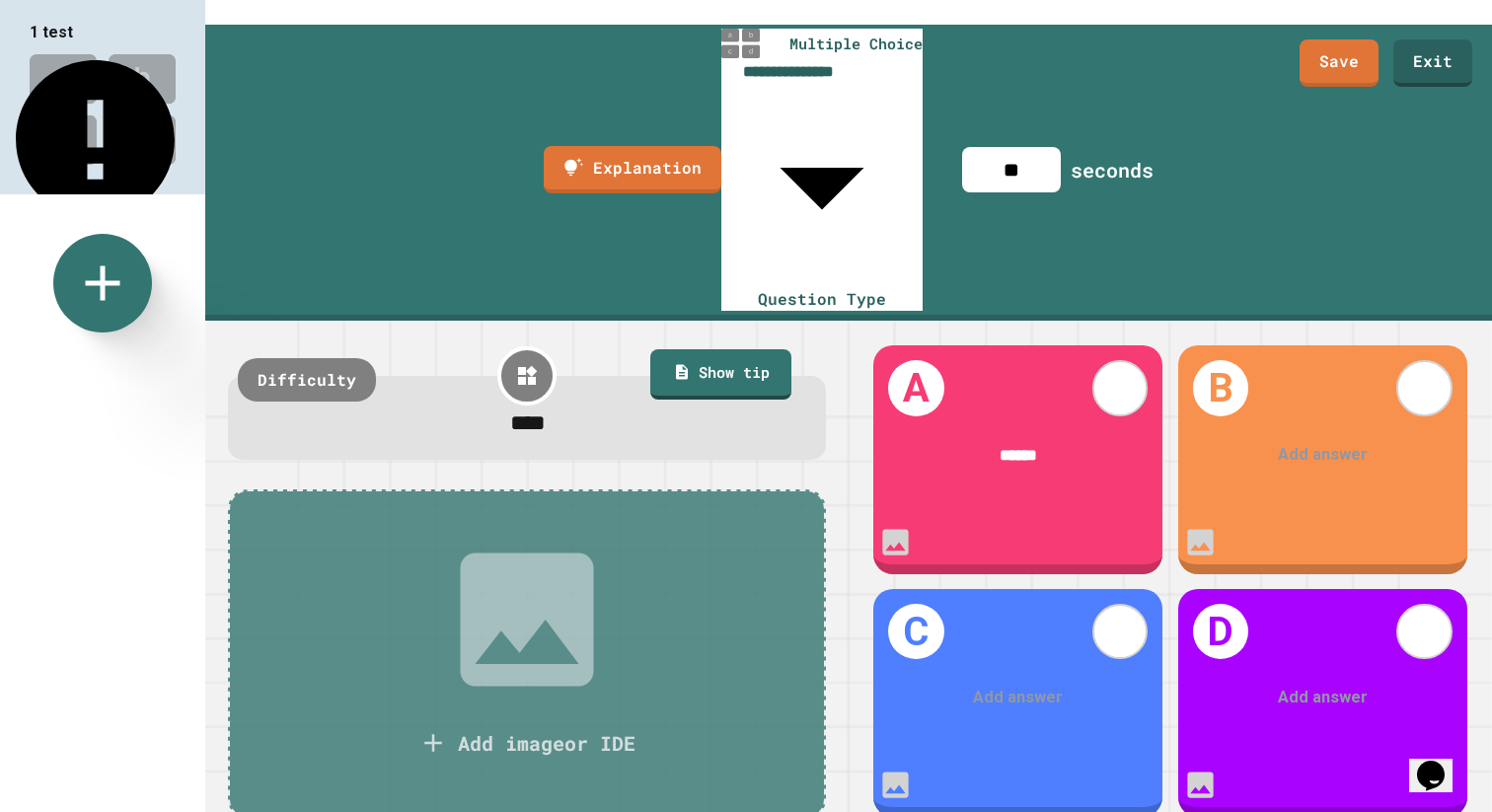 click on "Fill In The Code" at bounding box center [586, 1068] 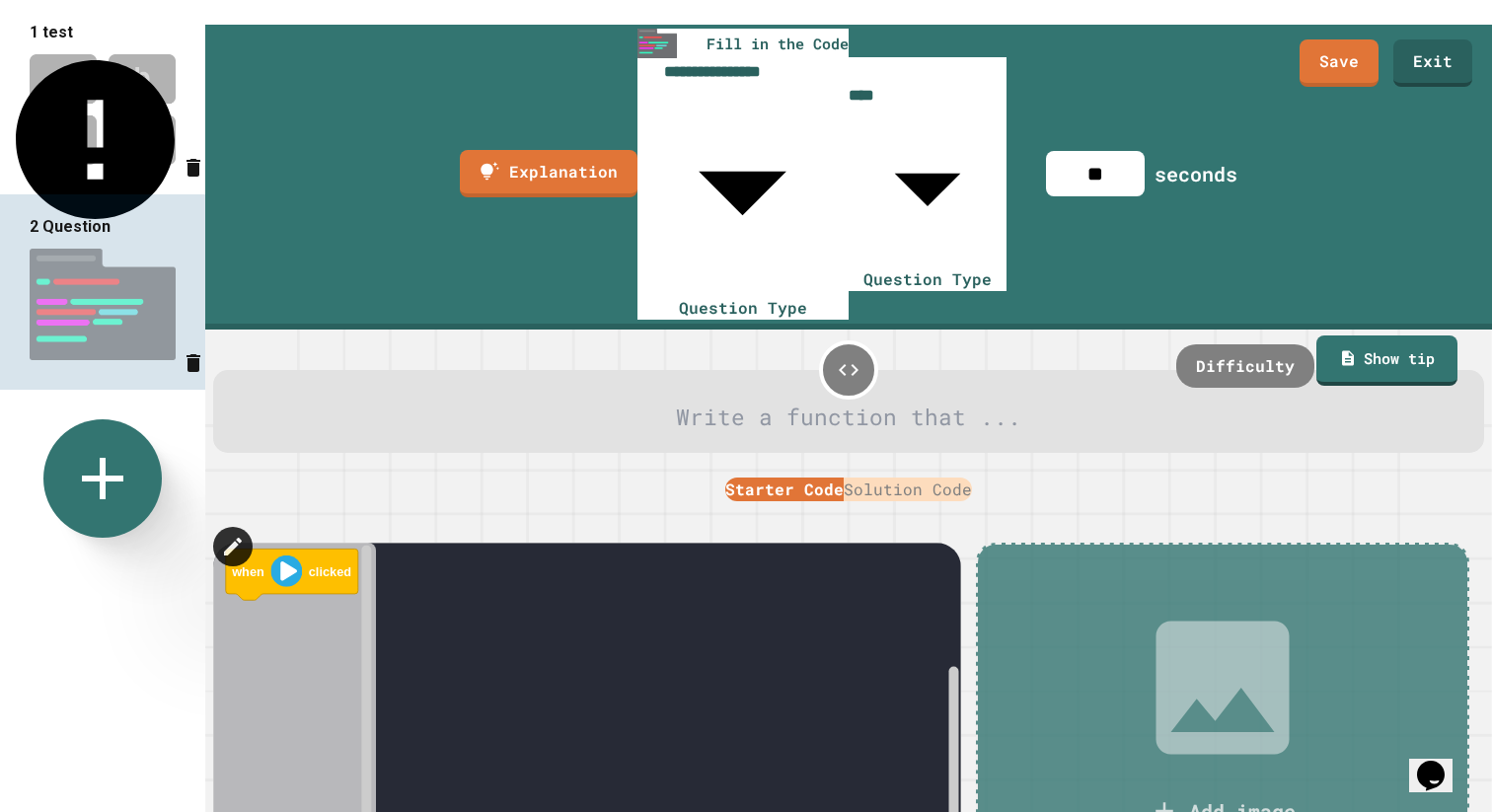 click 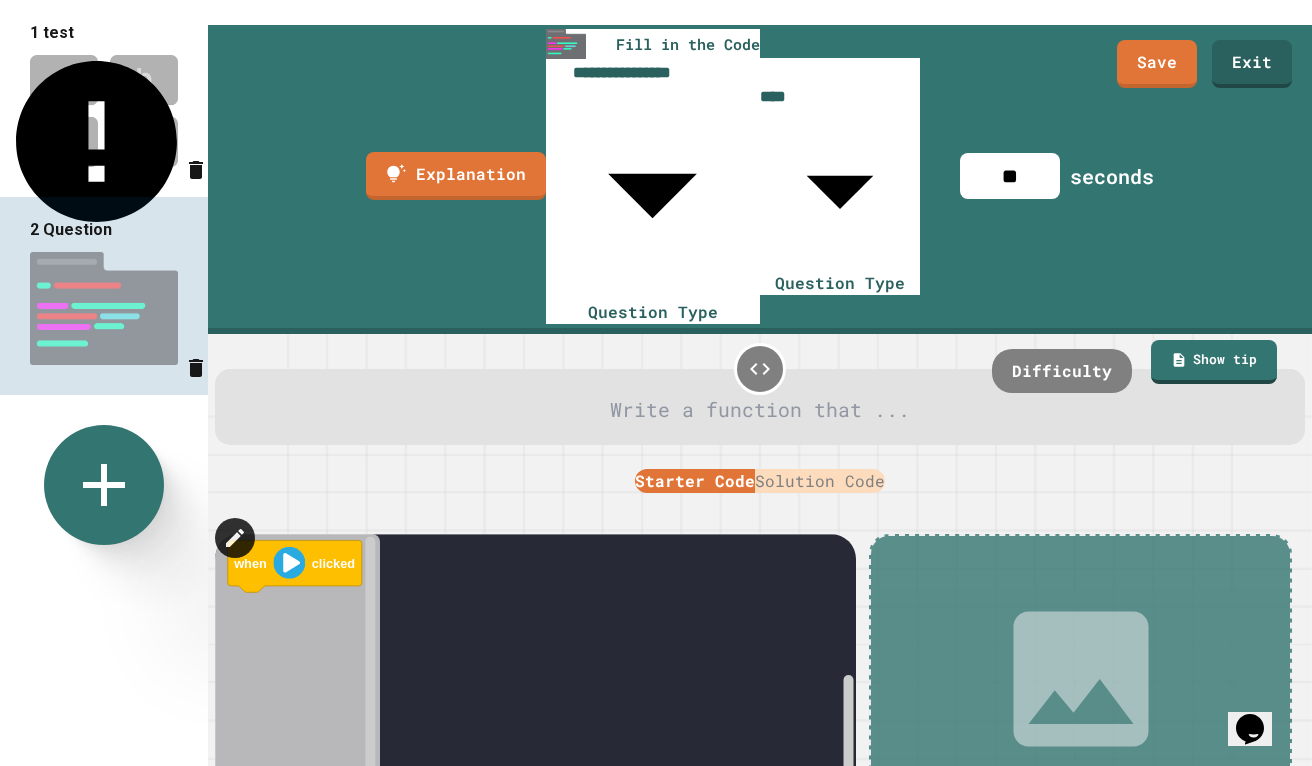 click 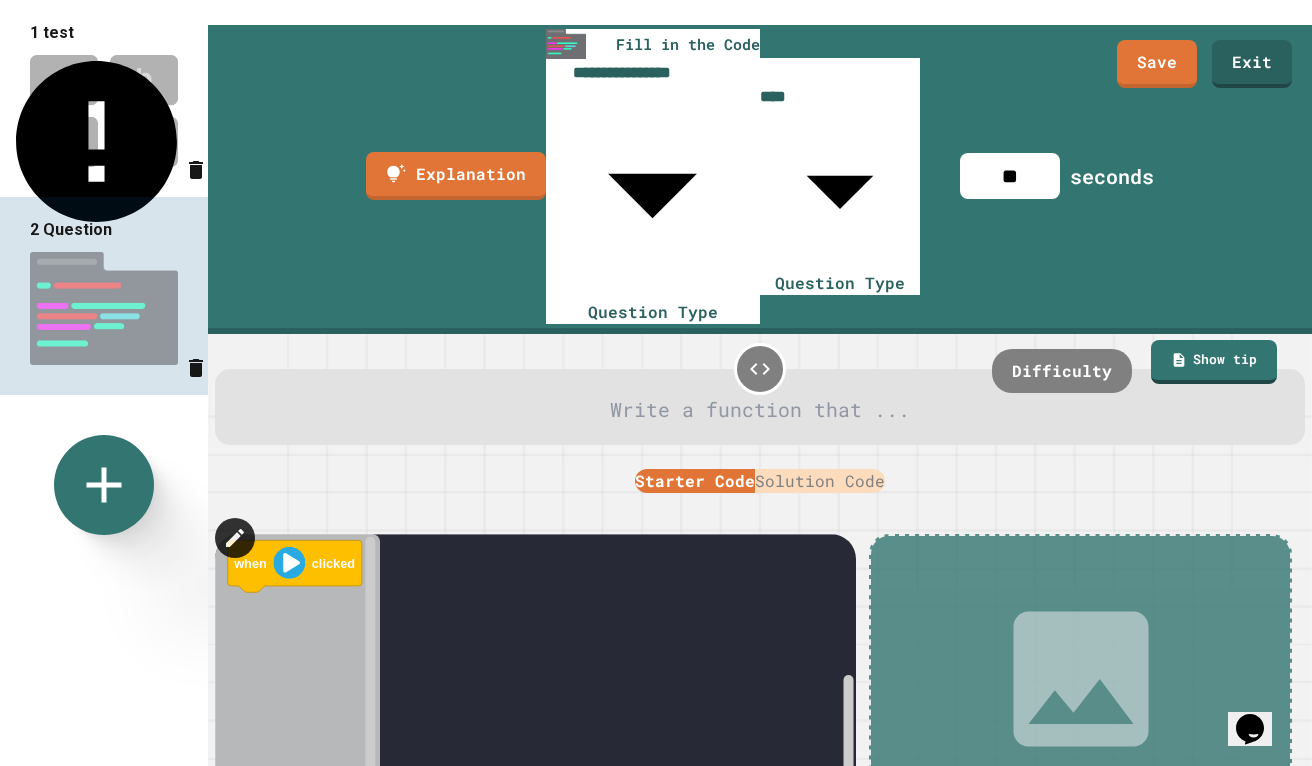 click on "Fill In The Code" at bounding box center (494, 1026) 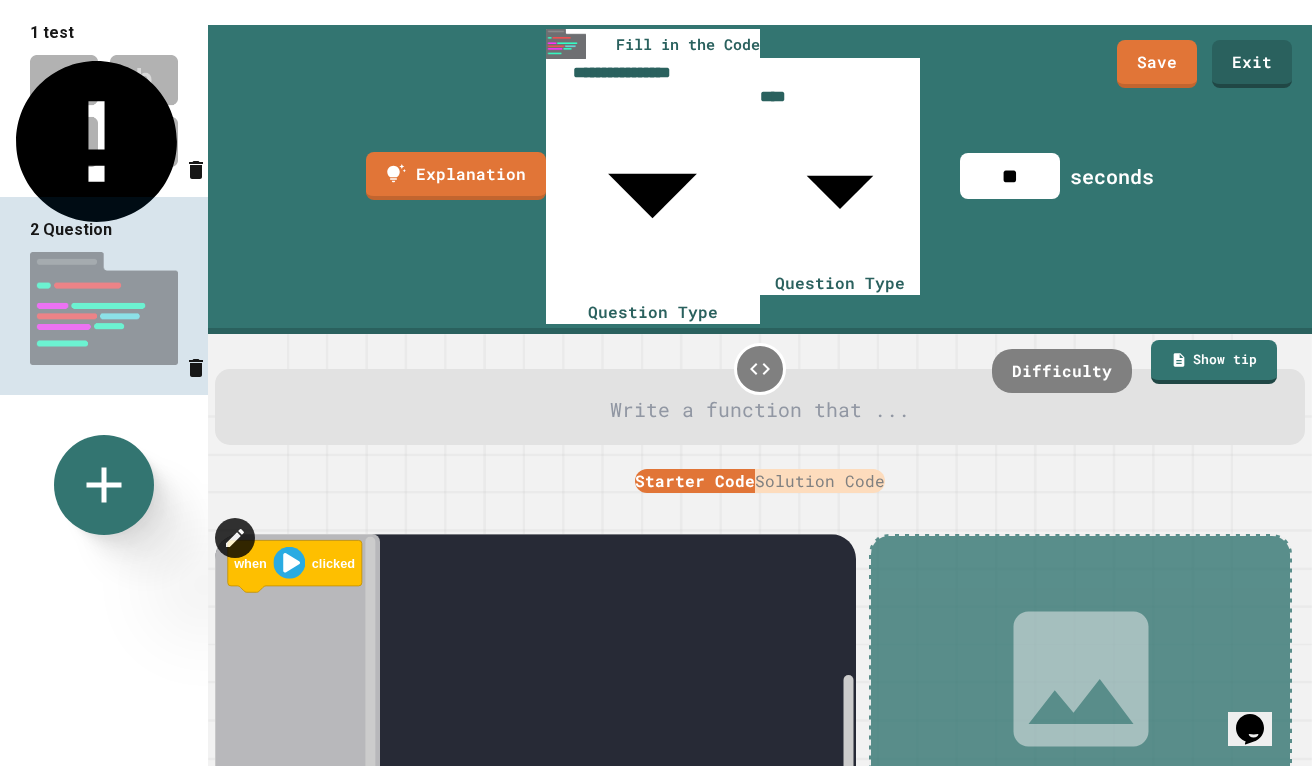 click at bounding box center (104, 580) 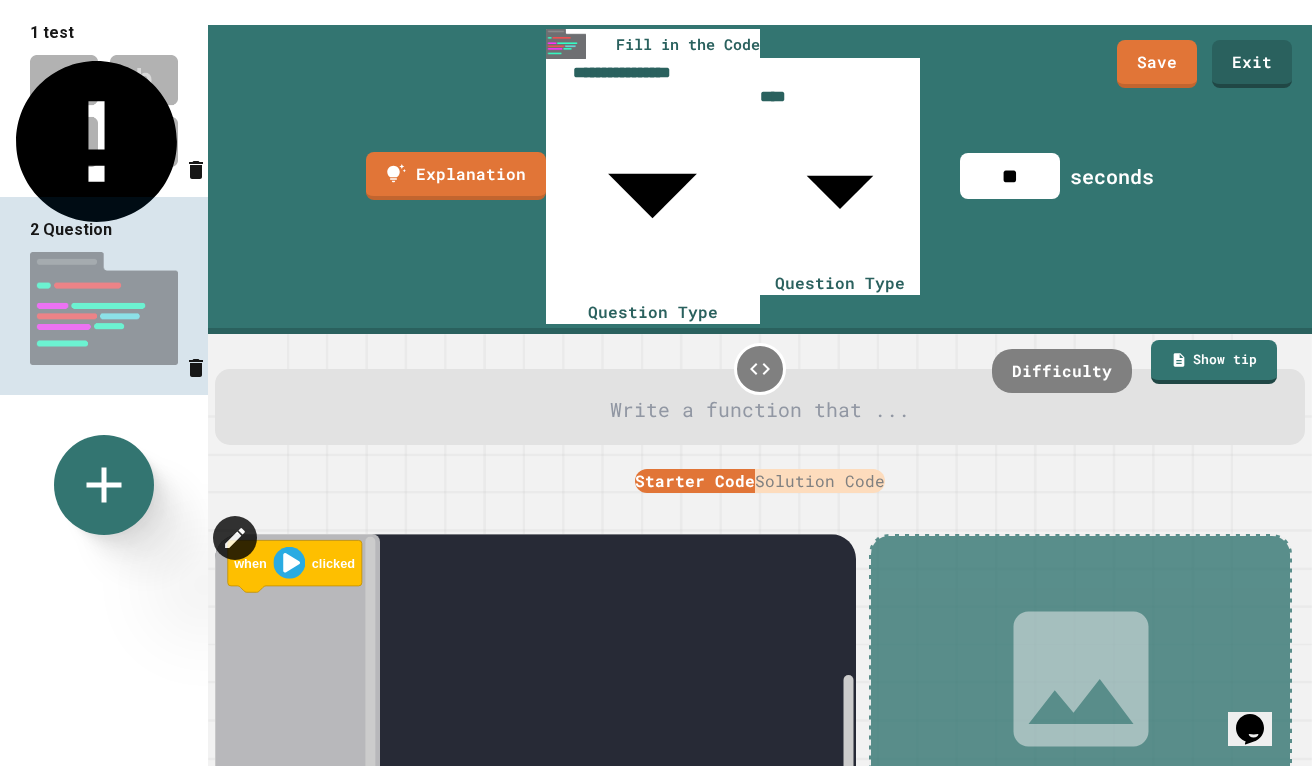 click 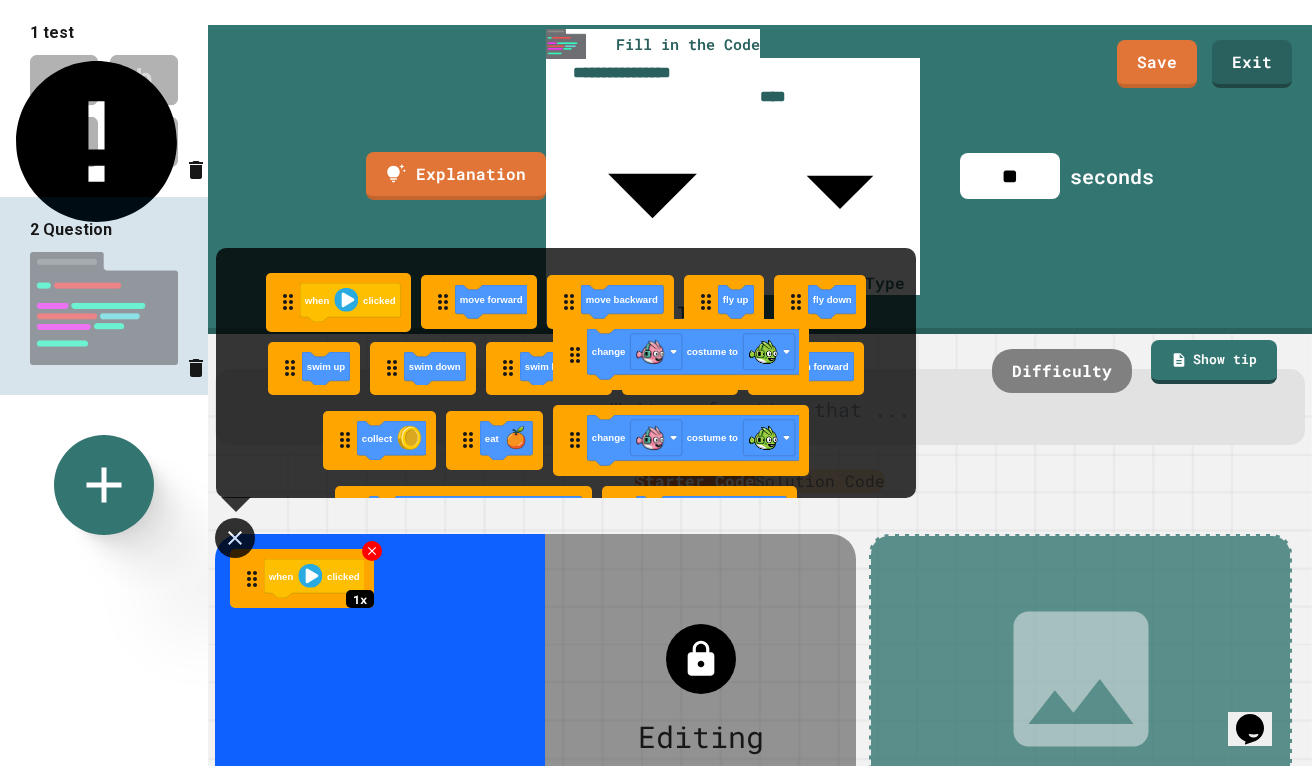 scroll, scrollTop: 1, scrollLeft: 0, axis: vertical 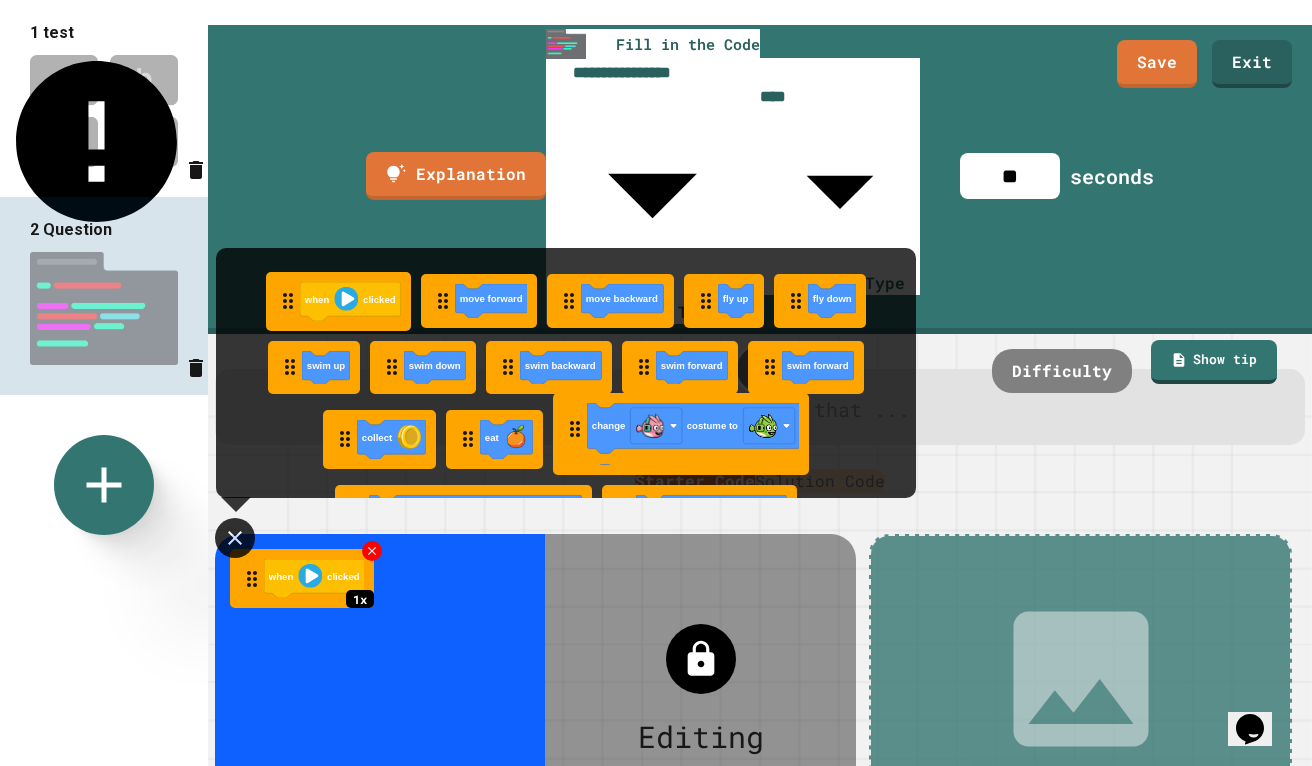 drag, startPoint x: 697, startPoint y: 210, endPoint x: 732, endPoint y: 525, distance: 316.93848 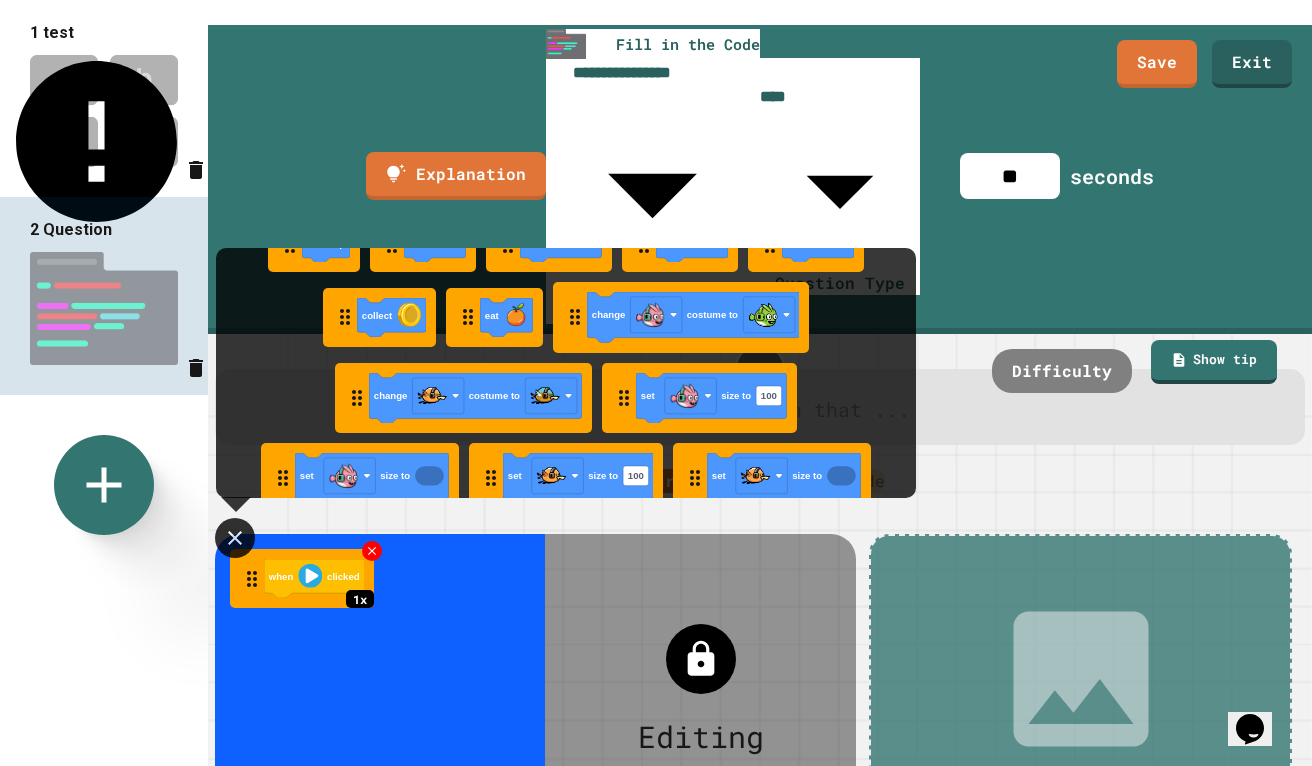 scroll, scrollTop: 241, scrollLeft: 0, axis: vertical 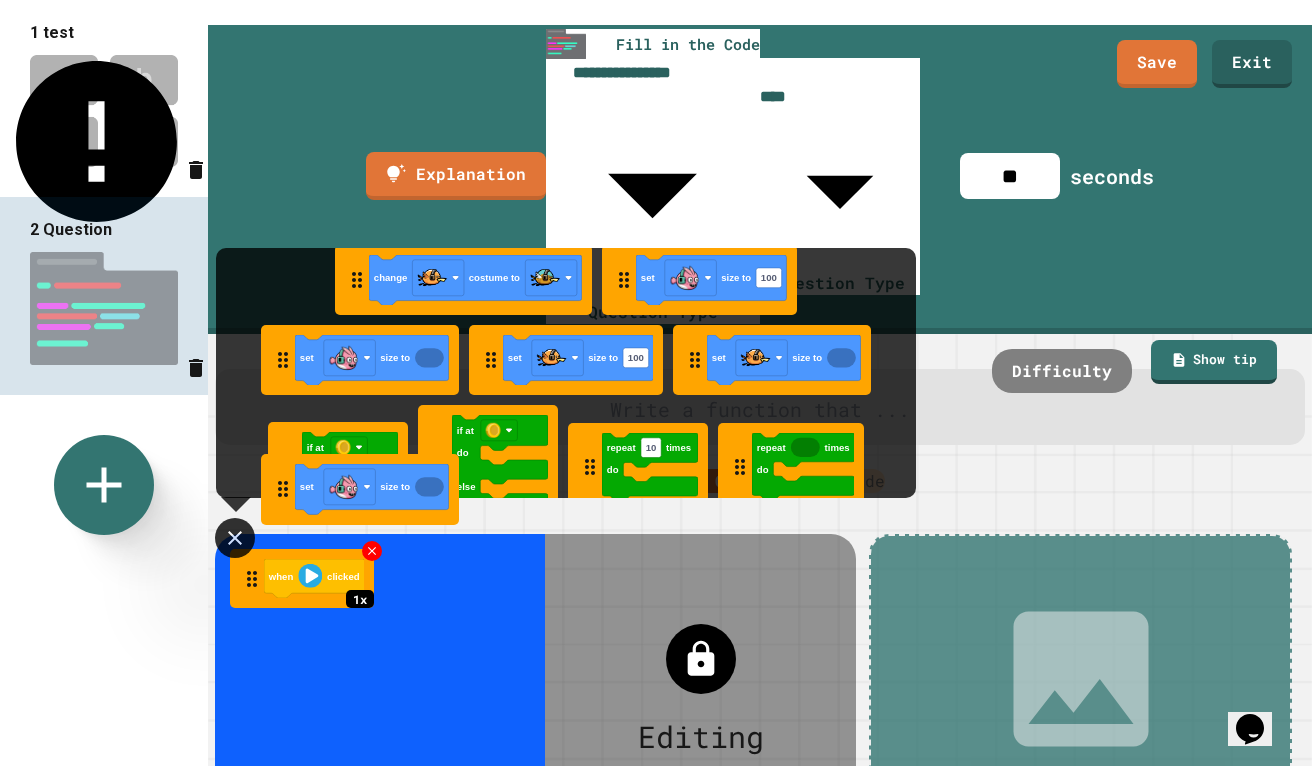 drag, startPoint x: 399, startPoint y: 138, endPoint x: 400, endPoint y: 627, distance: 489.00104 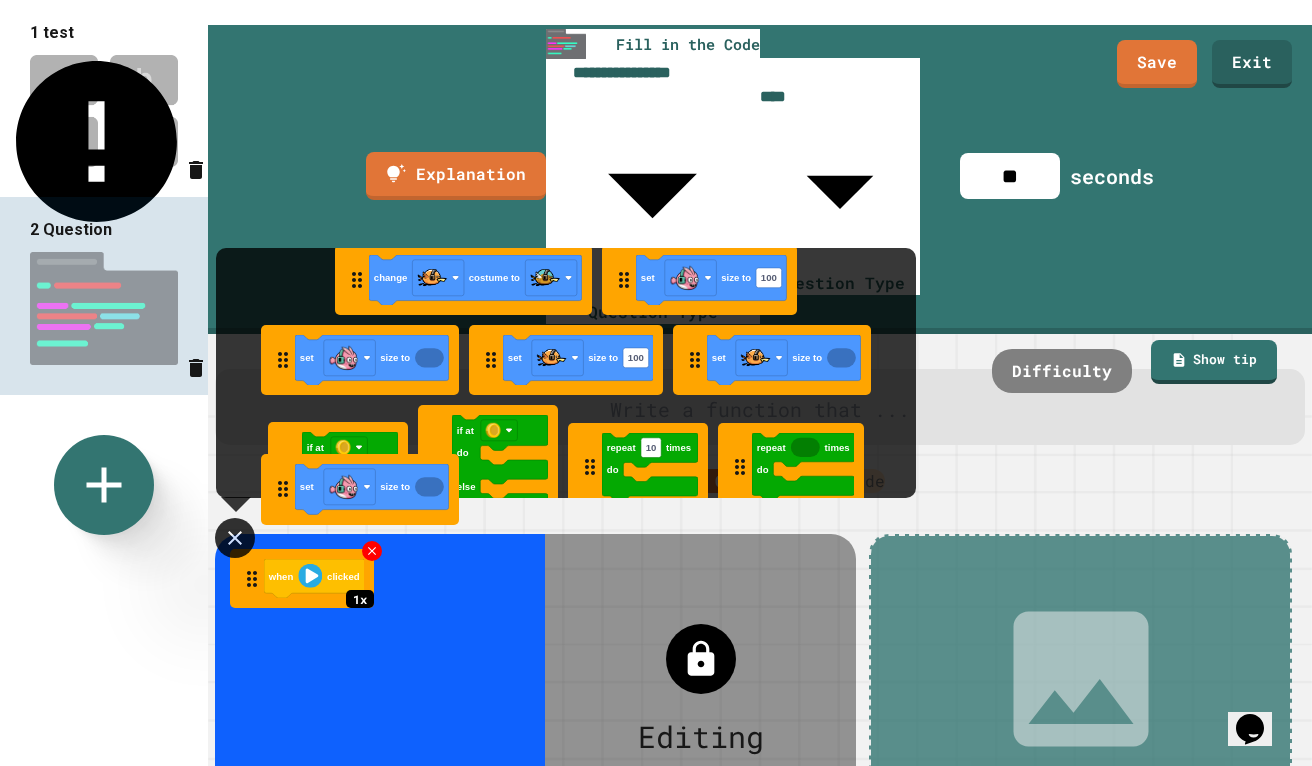 click on "when clicked when clicked move forward move forward move backward move backward fly up fly up fly down fly down swim up swim up swim down swim down swim backward swim backward swim forward swim forward swim forward swim forward collect collect eat eat change costume to change costume to change costume to change costume to set size to 100 set size to 100 set size to set size to set size to 100 set size to 100 set size to set size to if at do if at do if at do else if at do else repeat 10 times do repeat 10 times do repeat times do repeat times do repeat until do repeat until do Function do something   Function do something   do something do something set item to 0 set item to 0 item item change item by 1 change item by 1 on start on start on button A pressed on button A pressed show icon show icon show leds show leds clear screen clear screen on shake on shake light level light level = 0 0 = 0 0 if then if then if then else if then else > 0 > 0 play giggle" at bounding box center (760, 704) 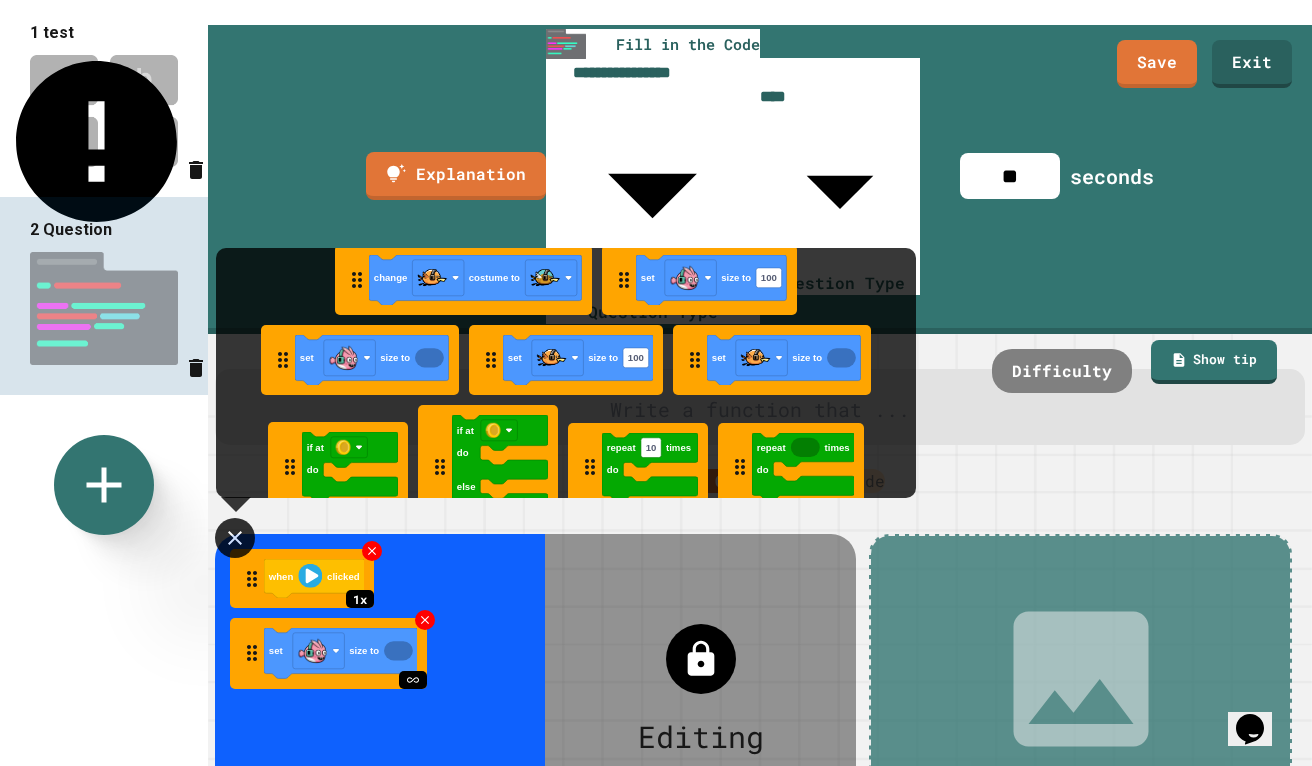 click 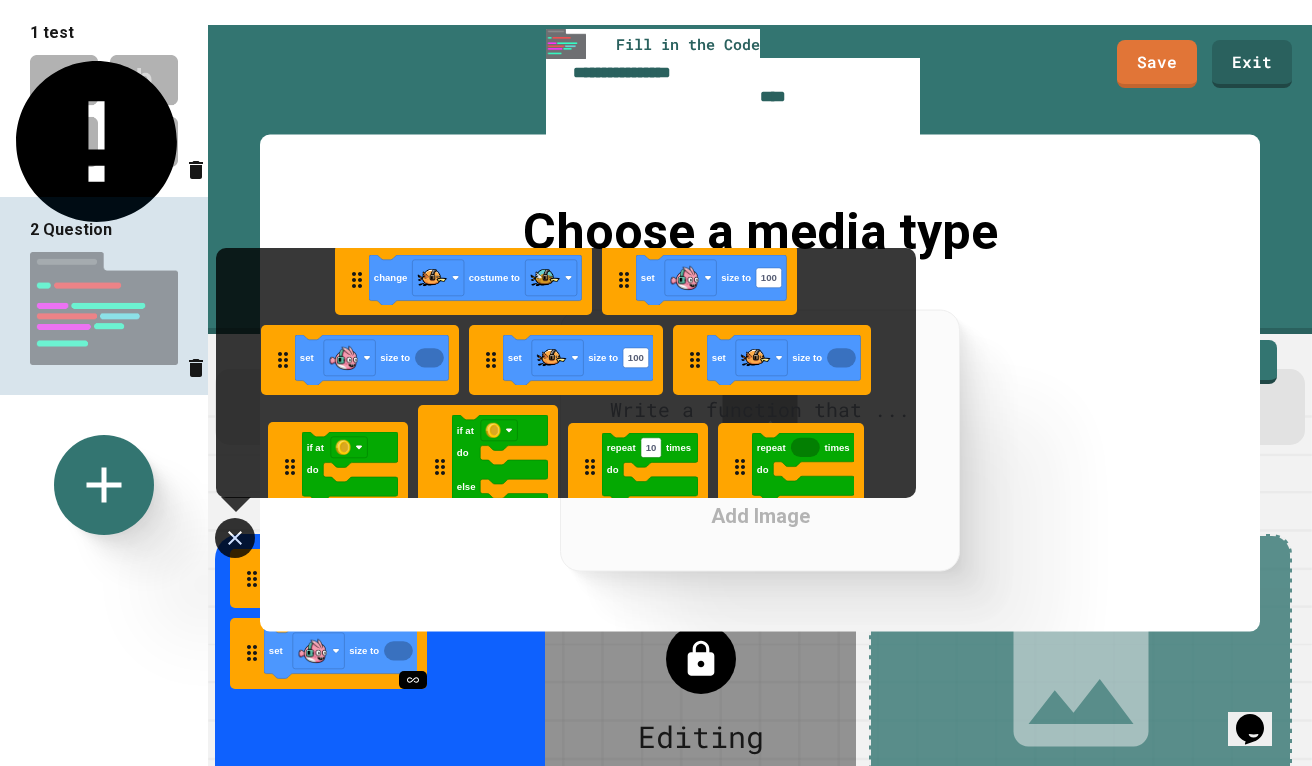 click at bounding box center [656, 791] 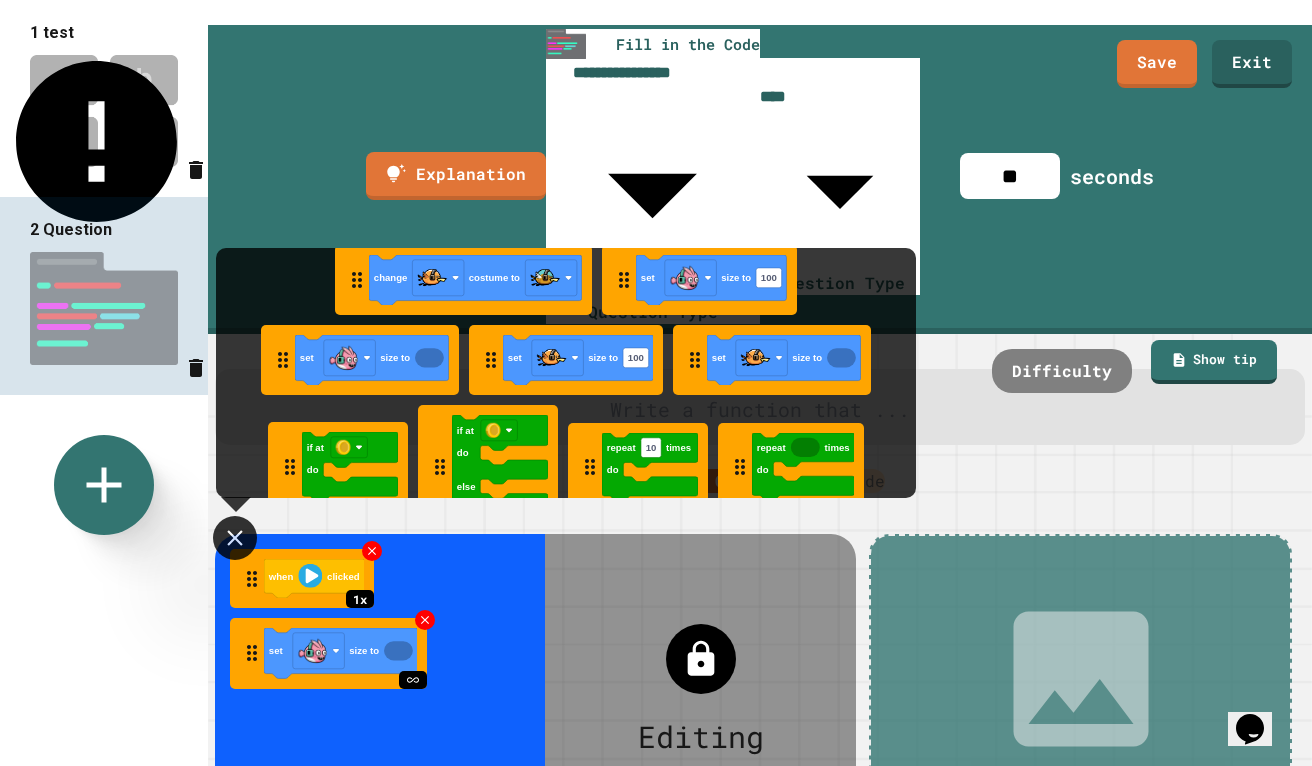 click 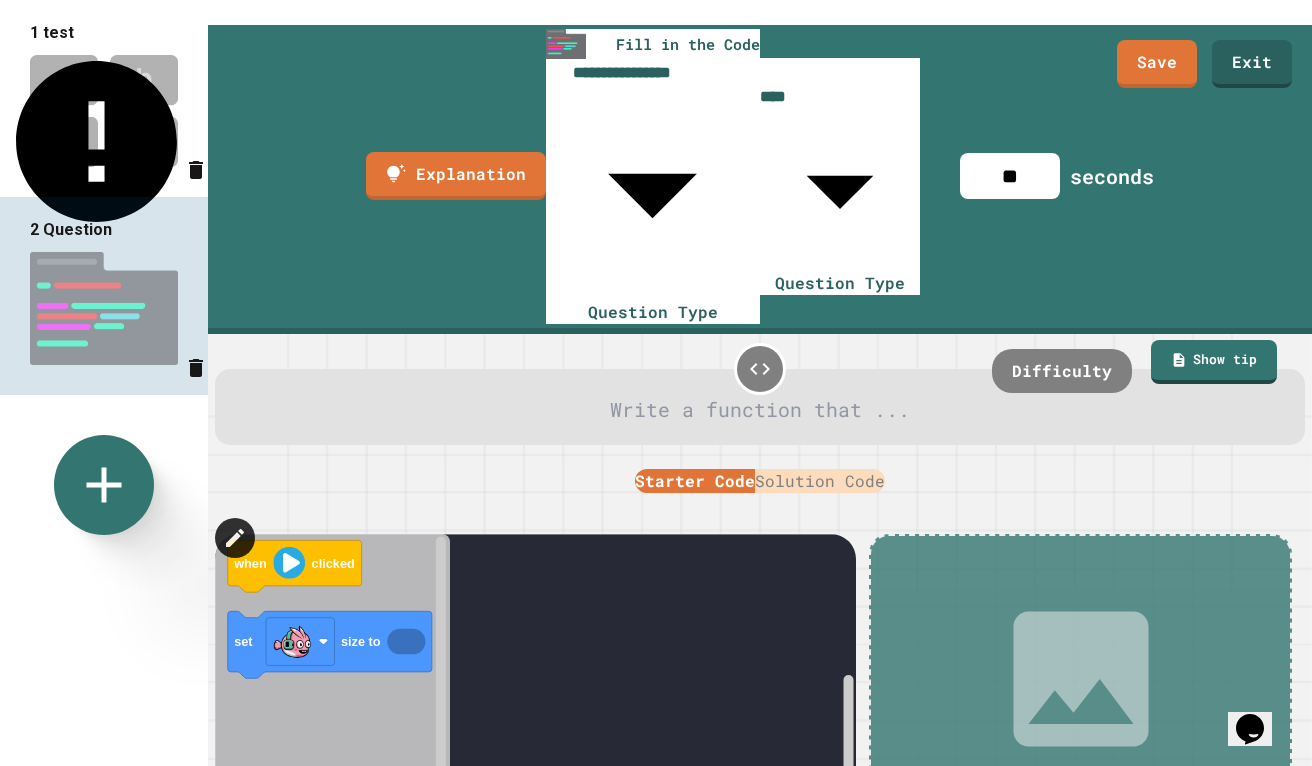 click on "**********" at bounding box center [760, 179] 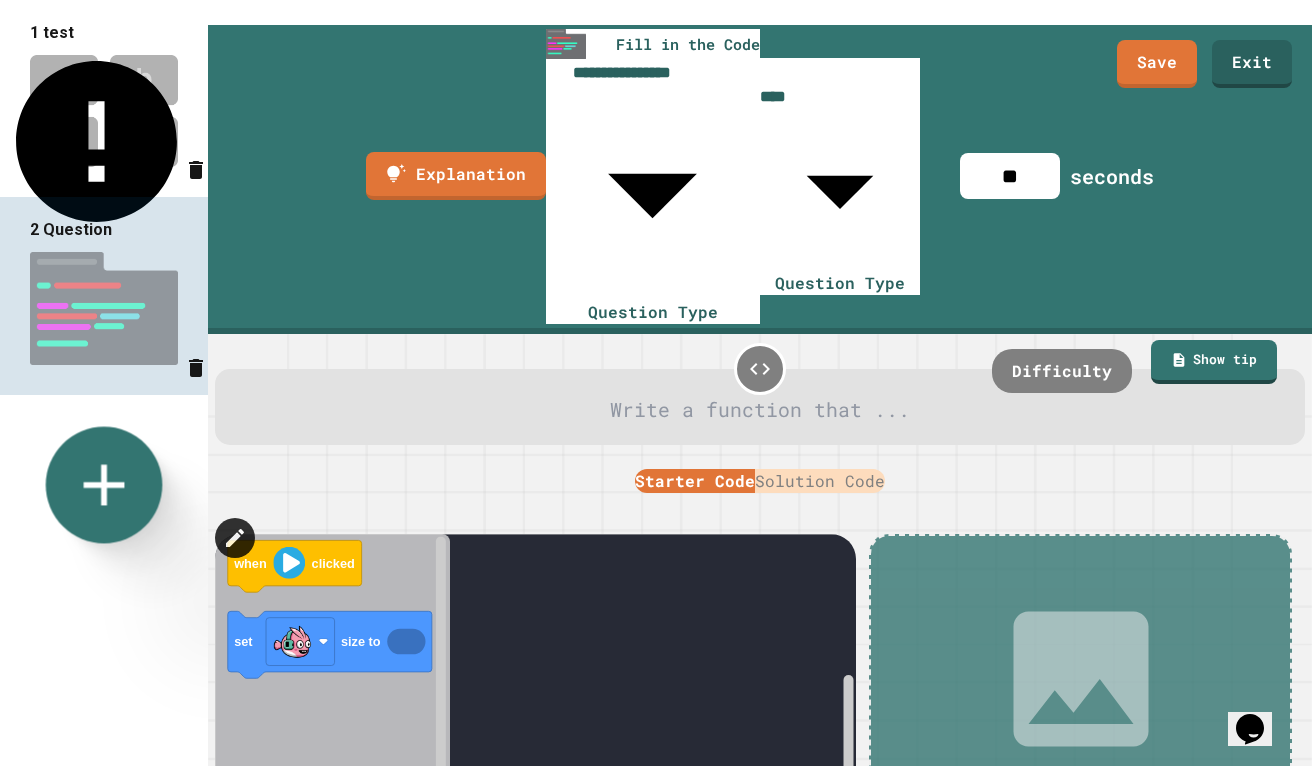 click 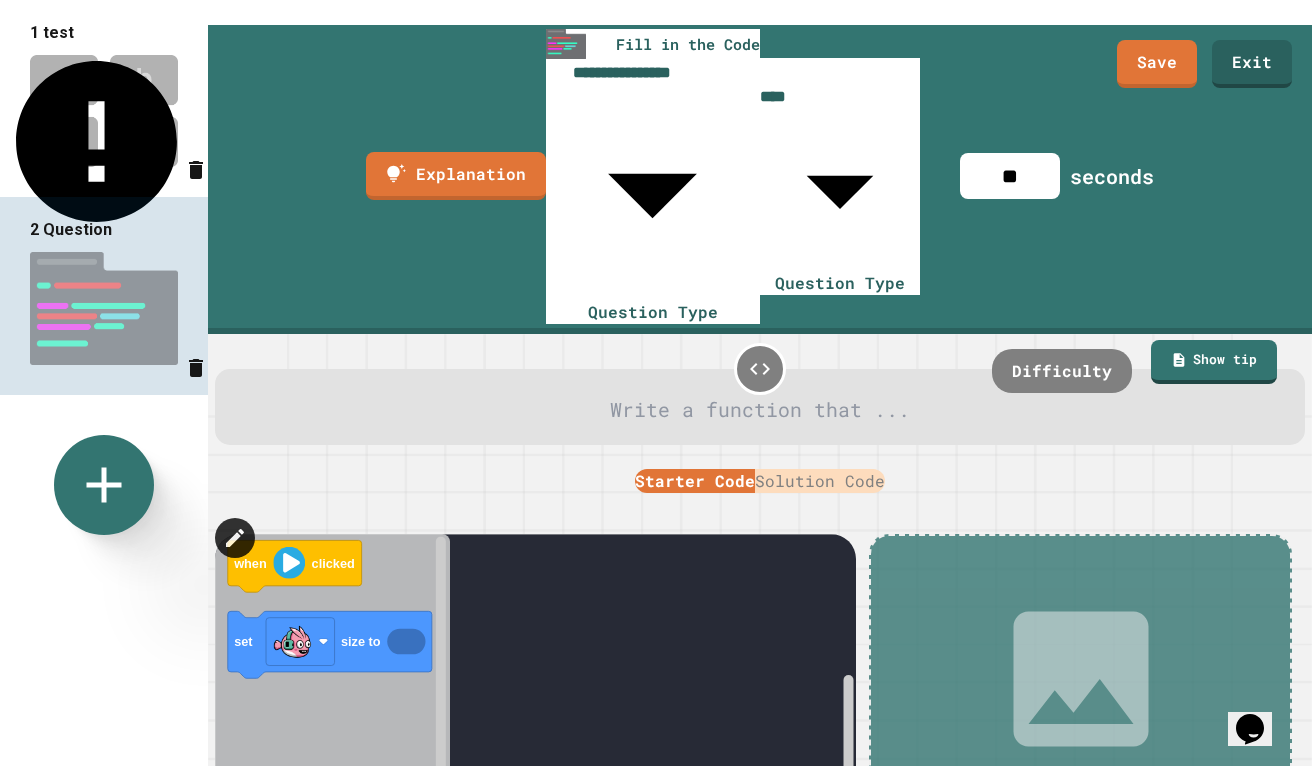 click on "Fill In The Code" at bounding box center [494, 1026] 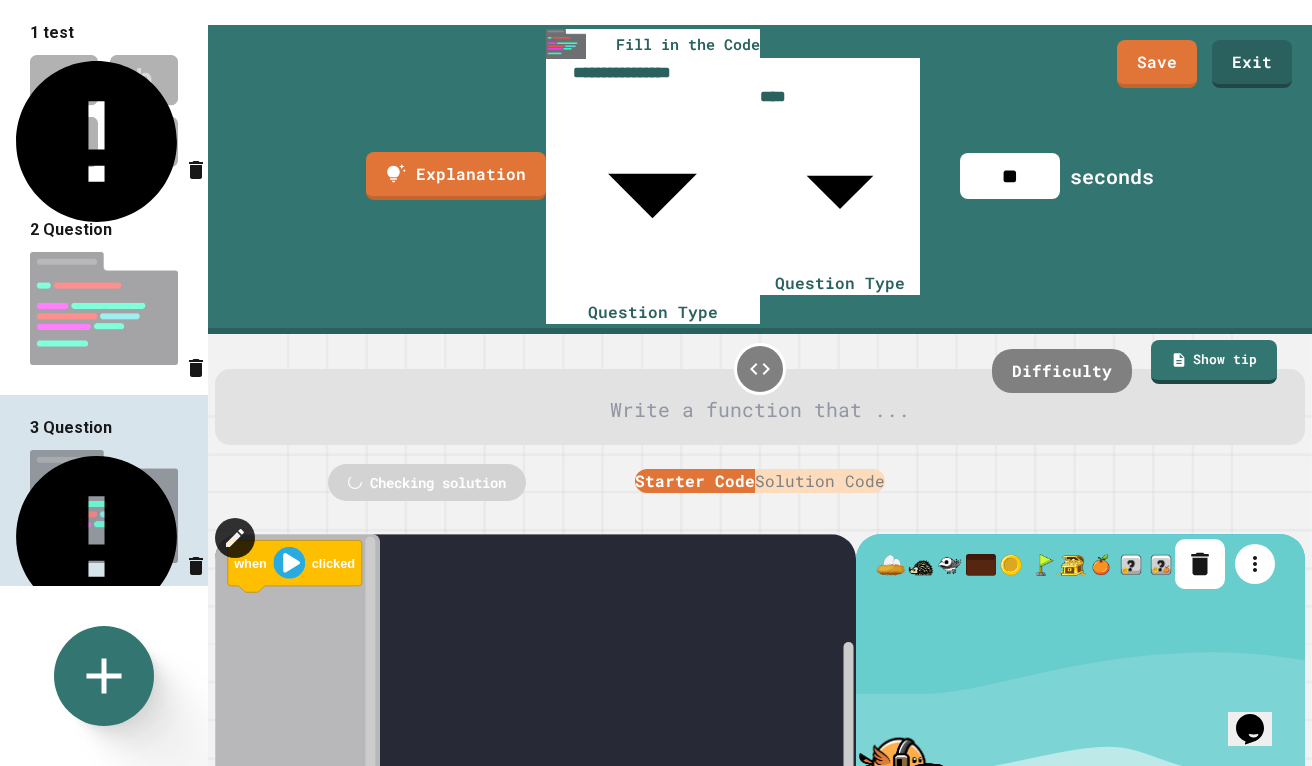 scroll, scrollTop: 10, scrollLeft: 0, axis: vertical 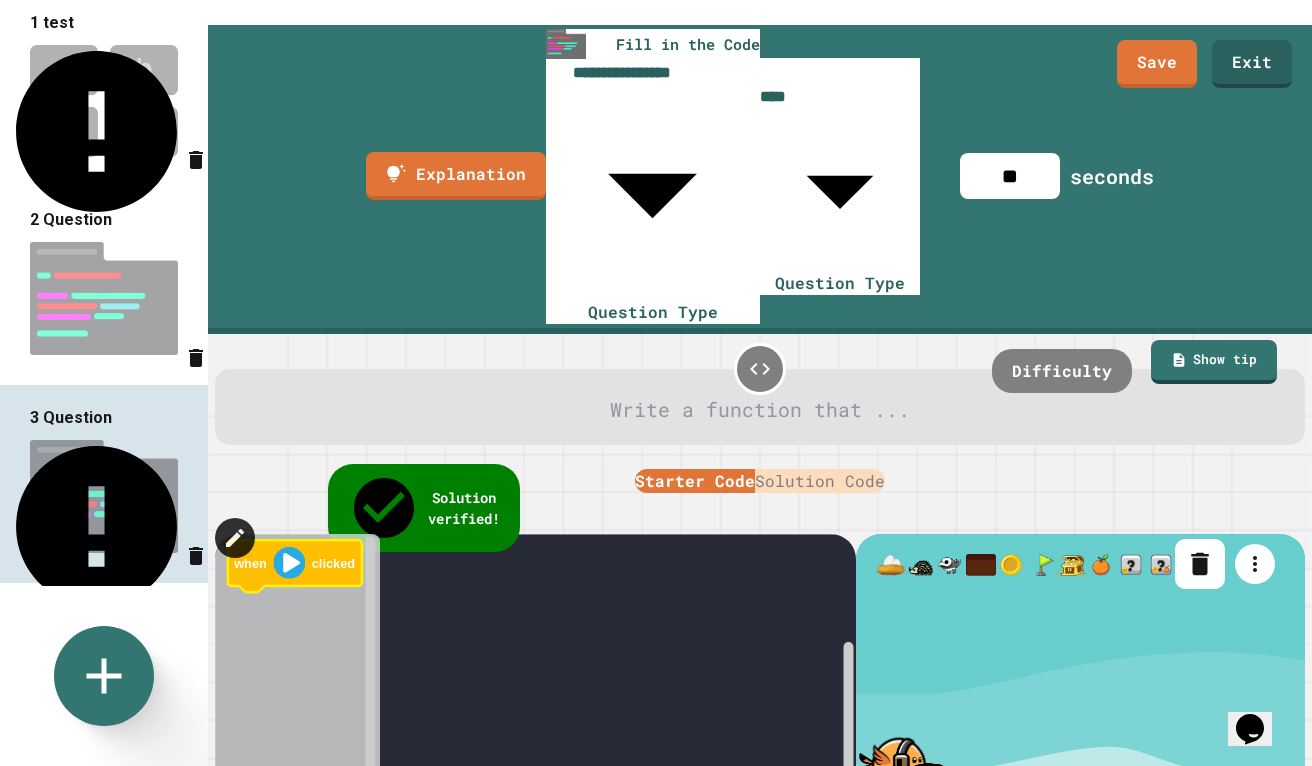 click at bounding box center [235, 538] 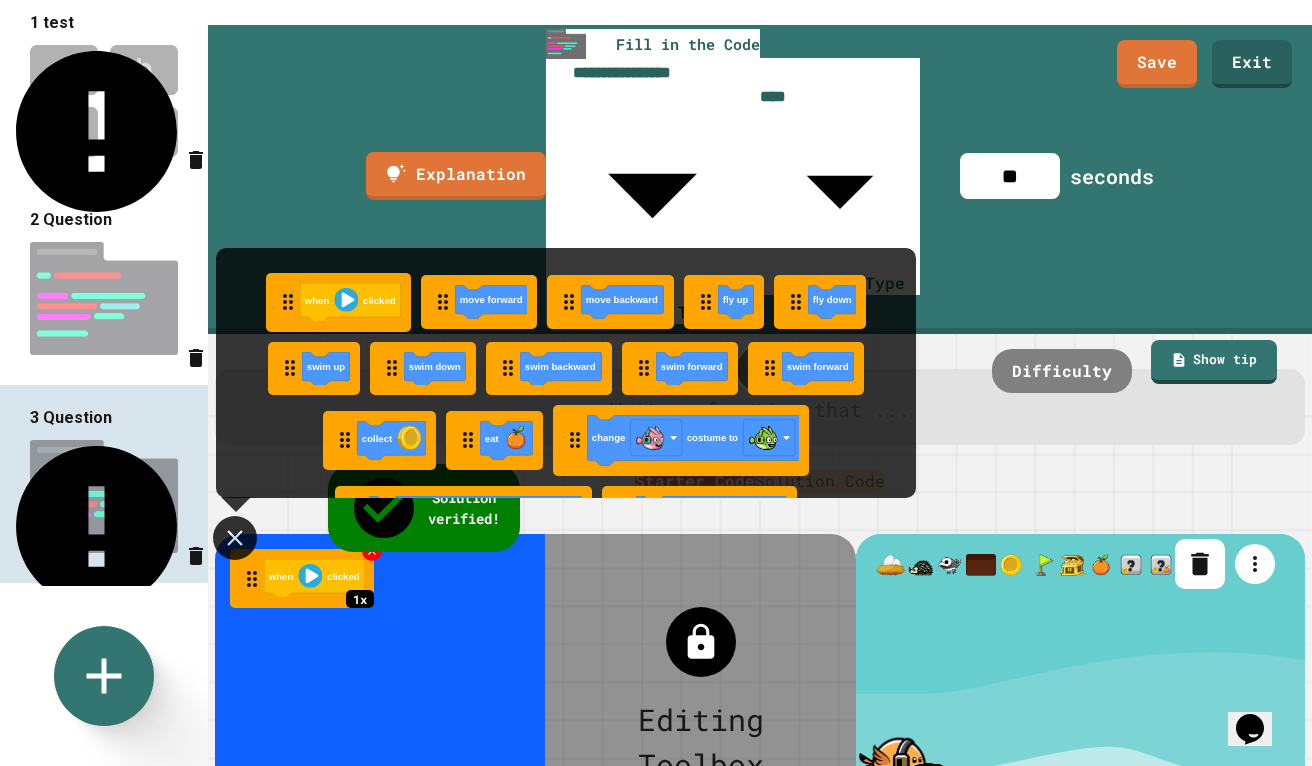 click 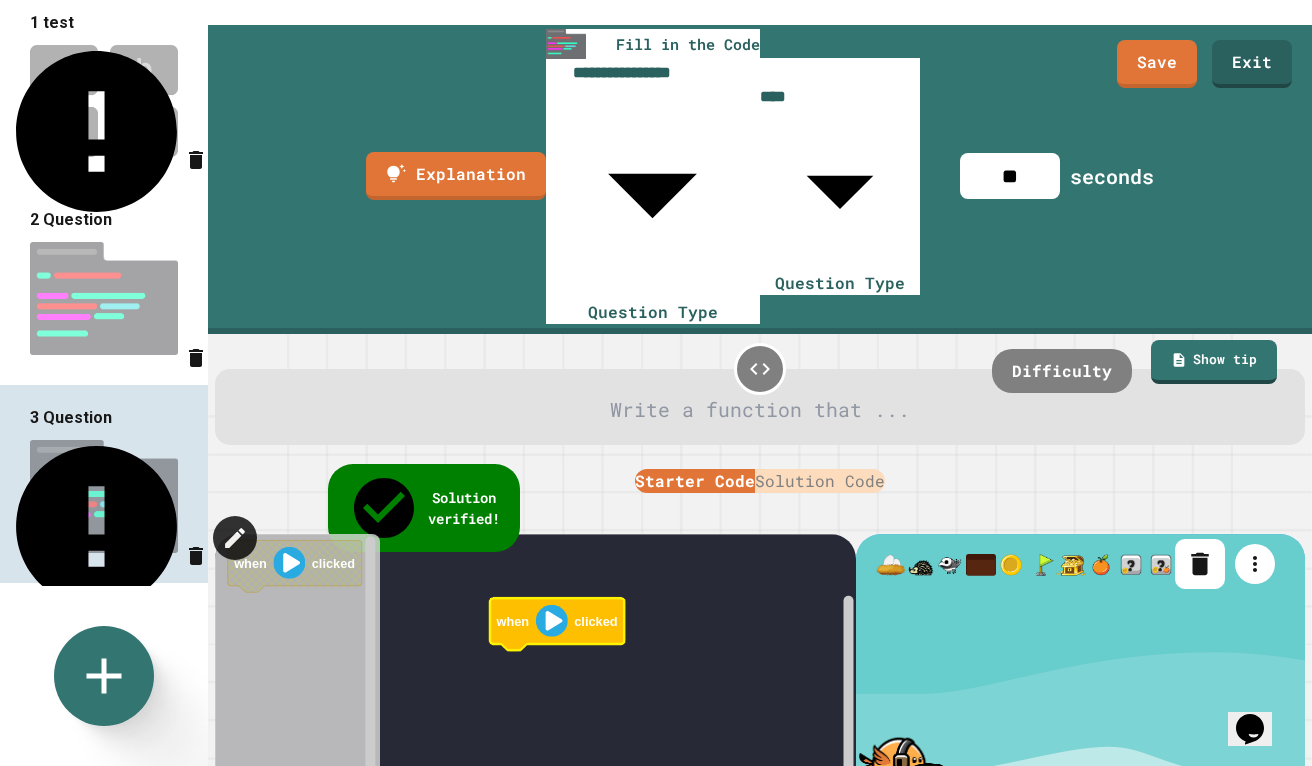click 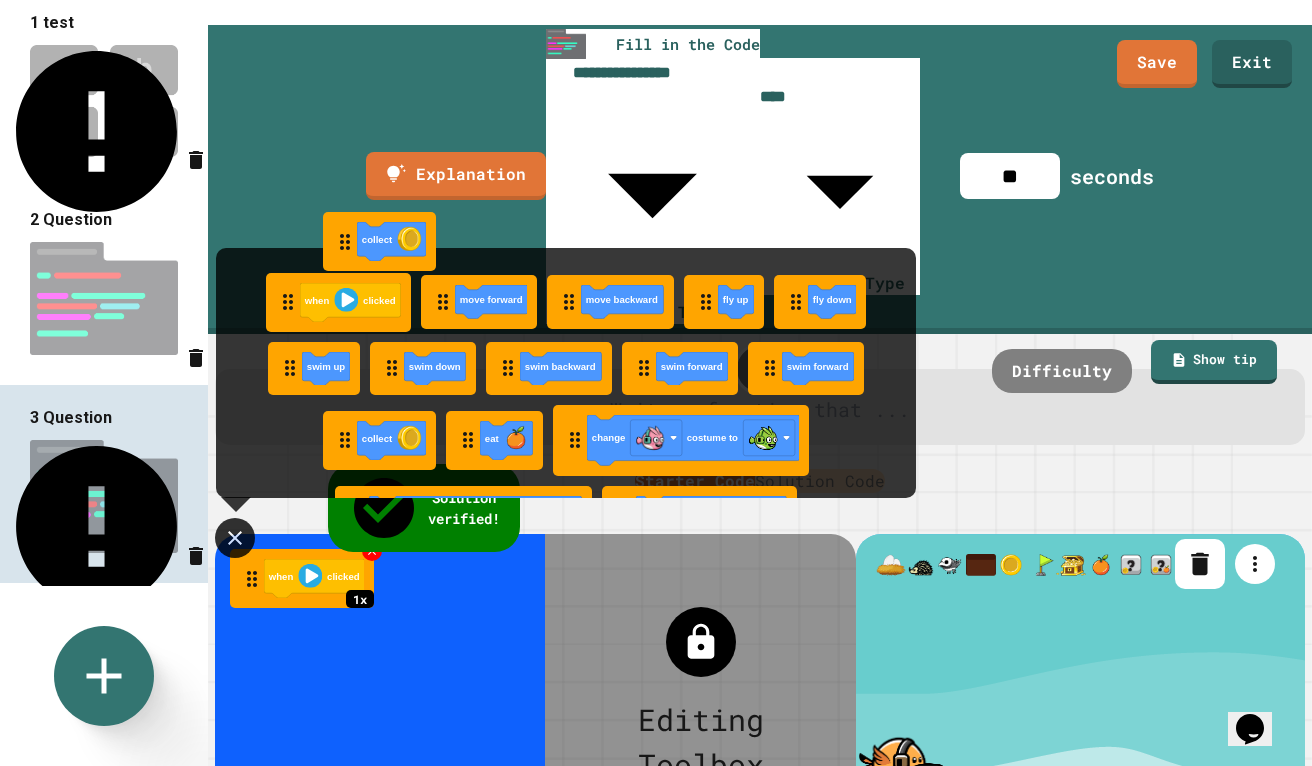 scroll, scrollTop: 1, scrollLeft: 0, axis: vertical 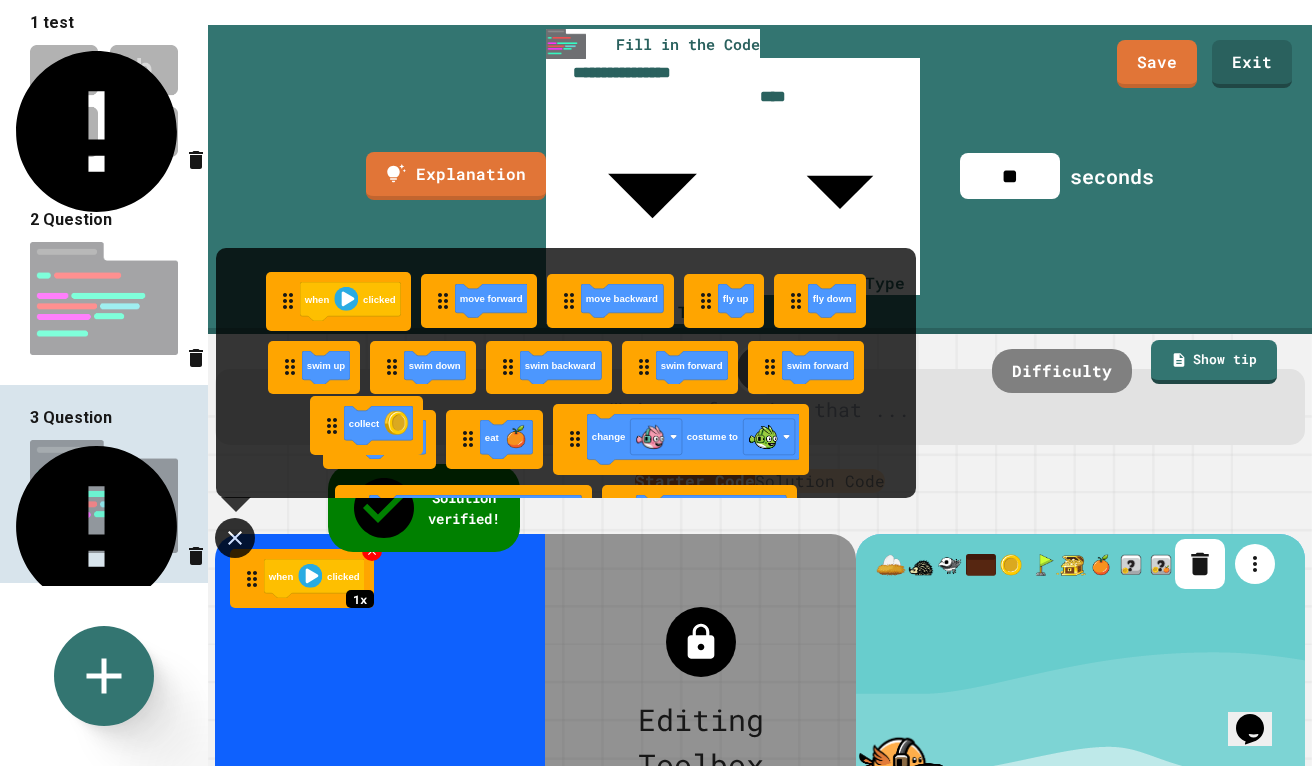 drag, startPoint x: 375, startPoint y: 221, endPoint x: 363, endPoint y: 444, distance: 223.32263 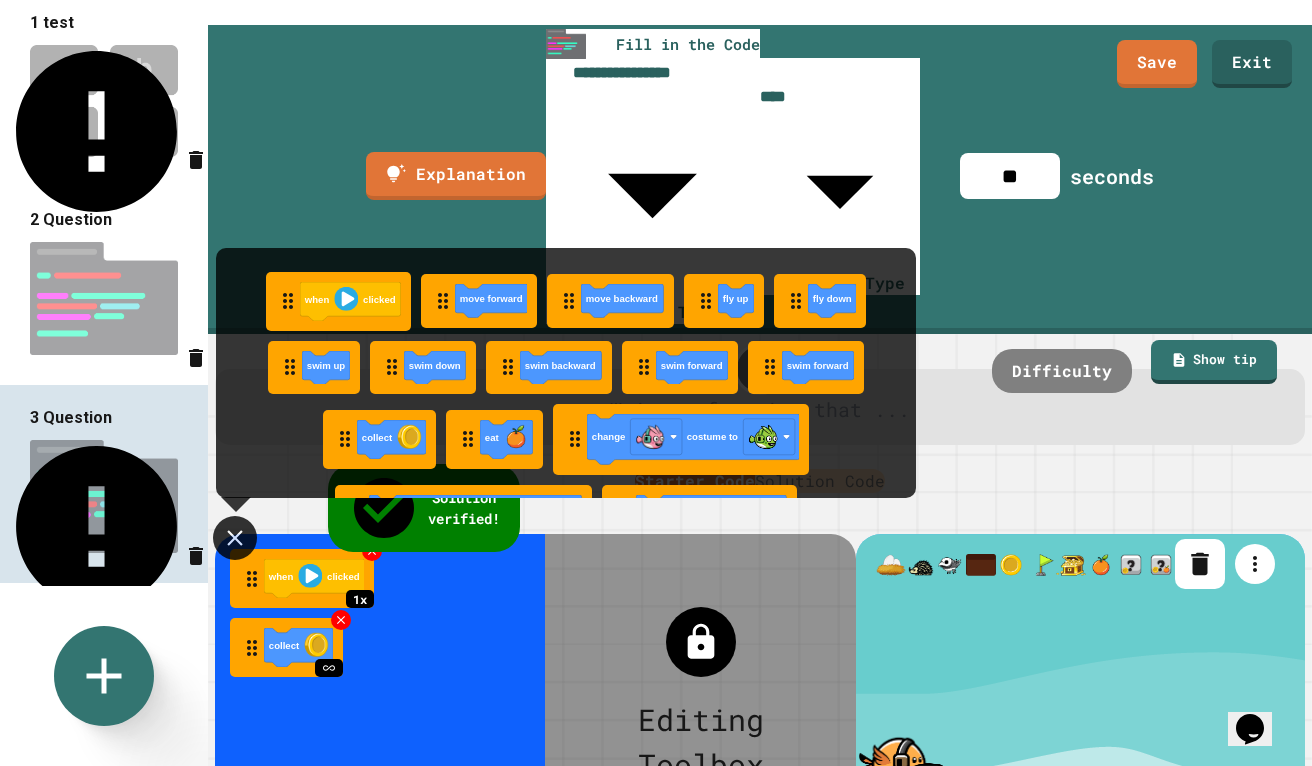 click 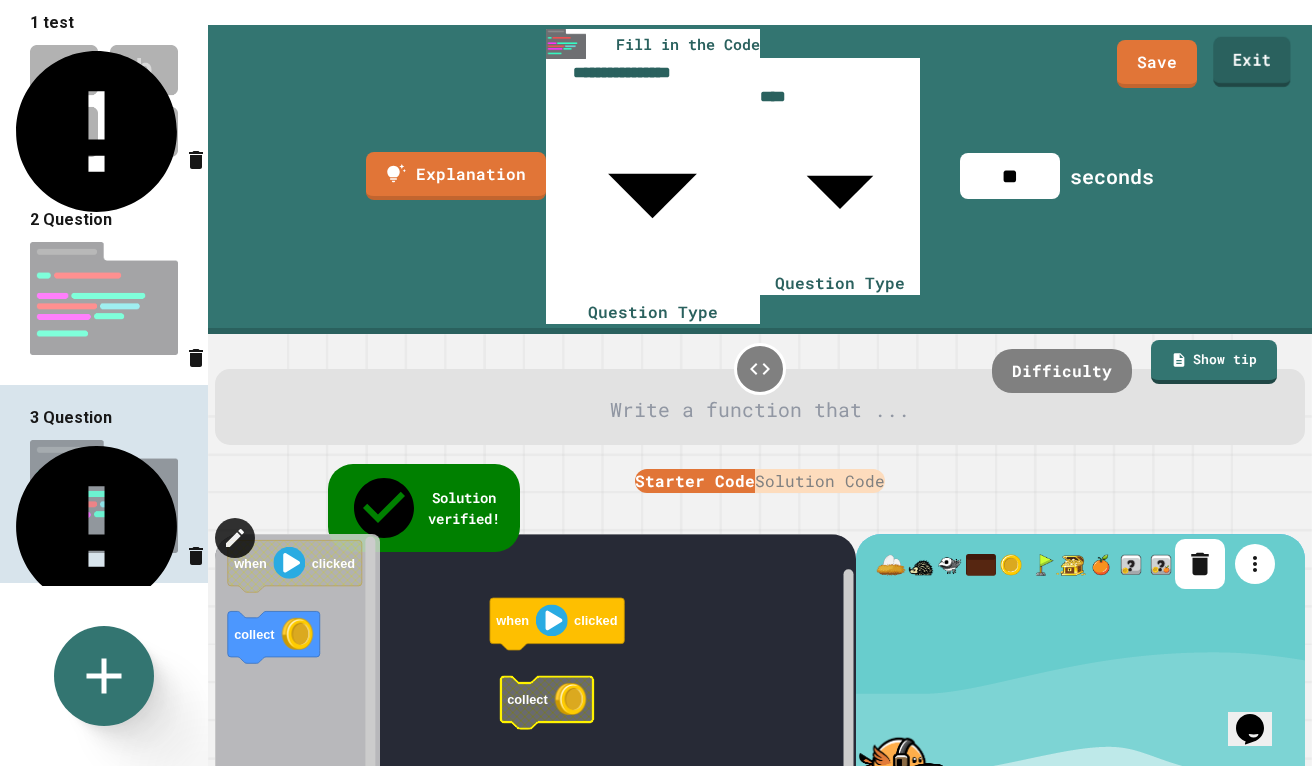click on "Exit" at bounding box center (1251, 62) 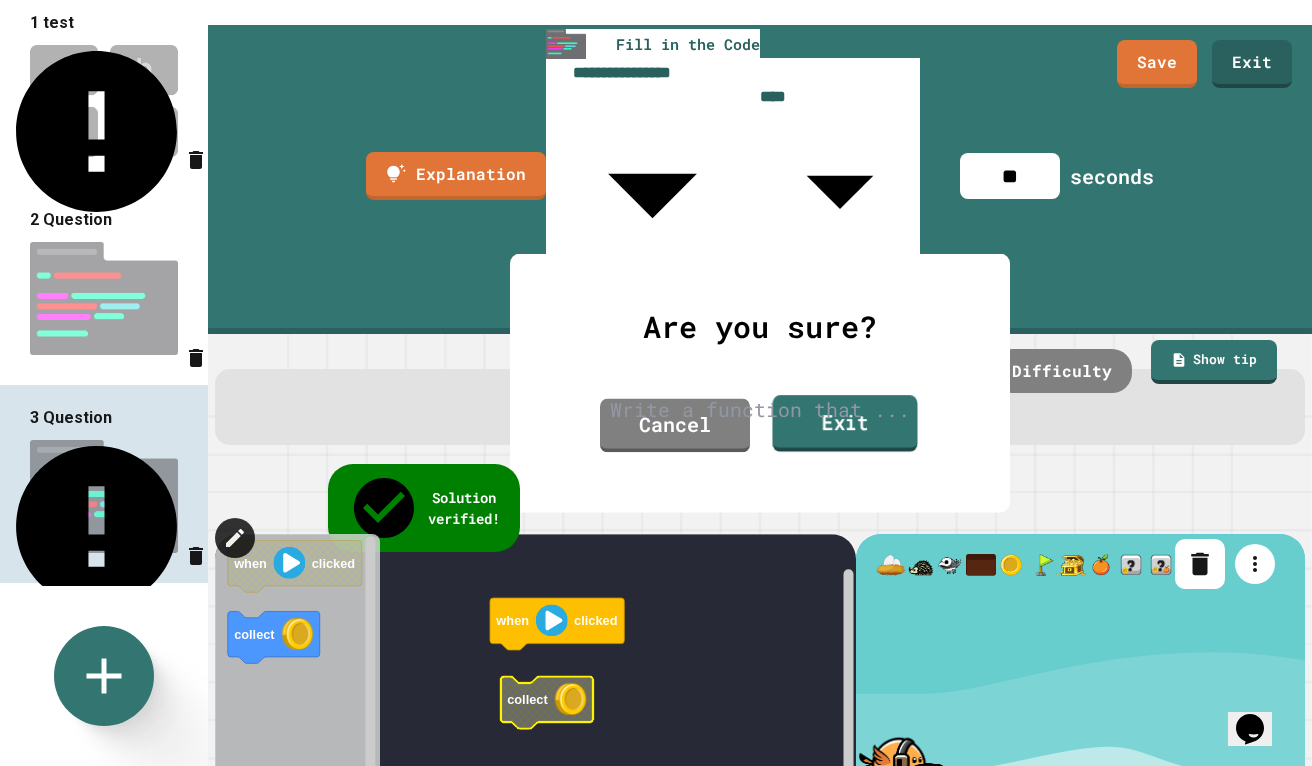 click on "Exit" at bounding box center [844, 423] 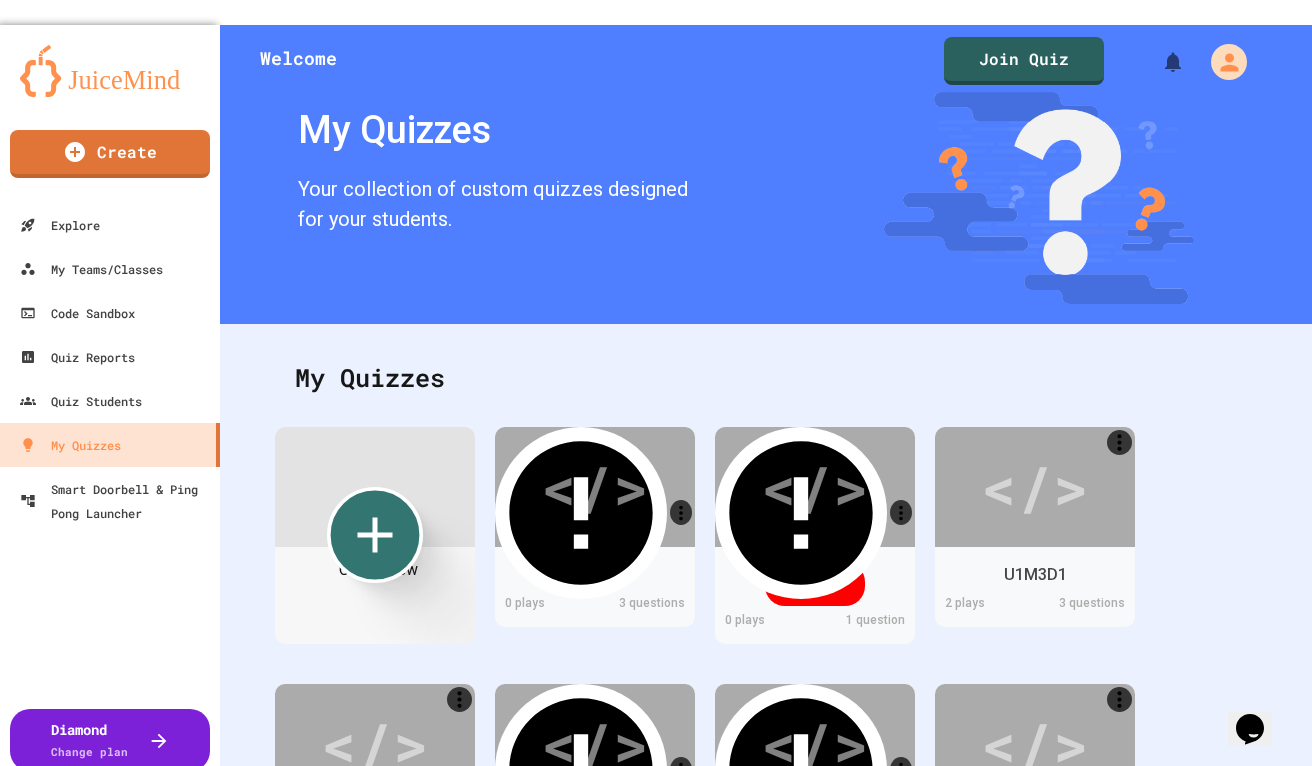 click 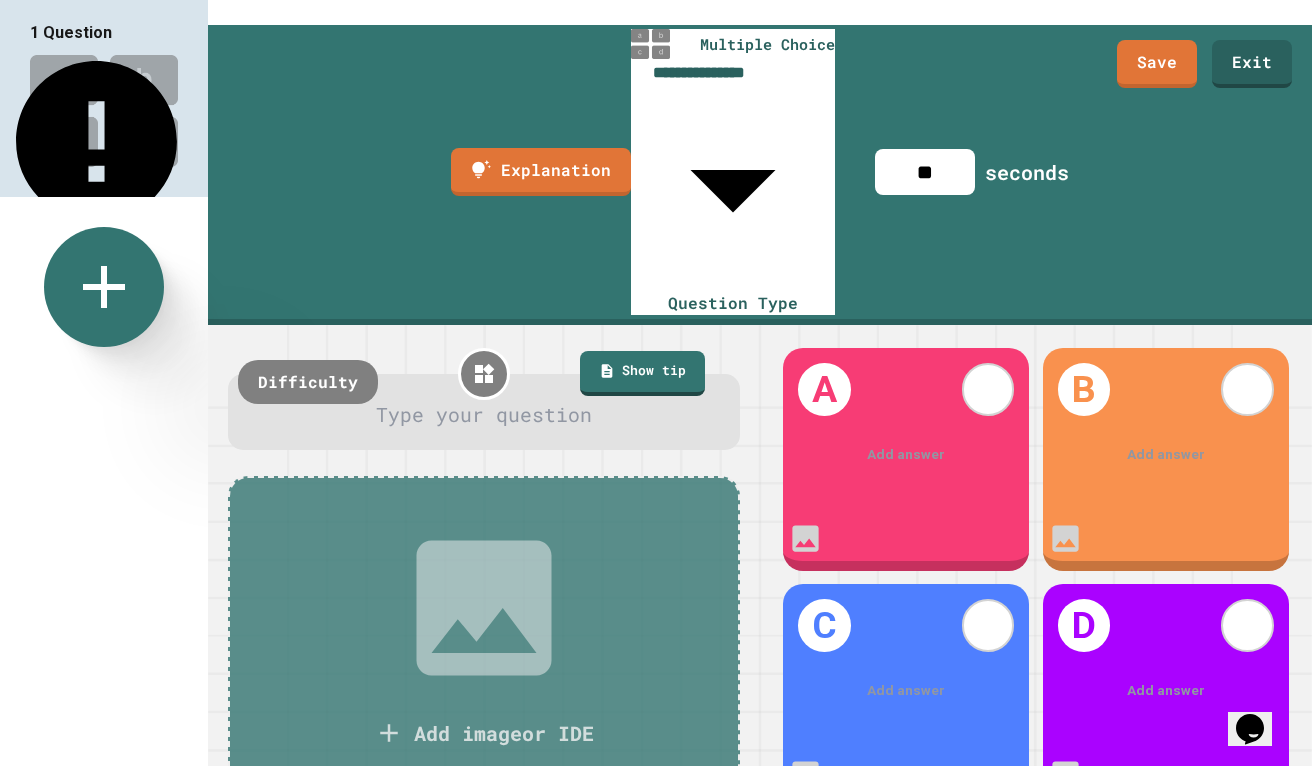 click 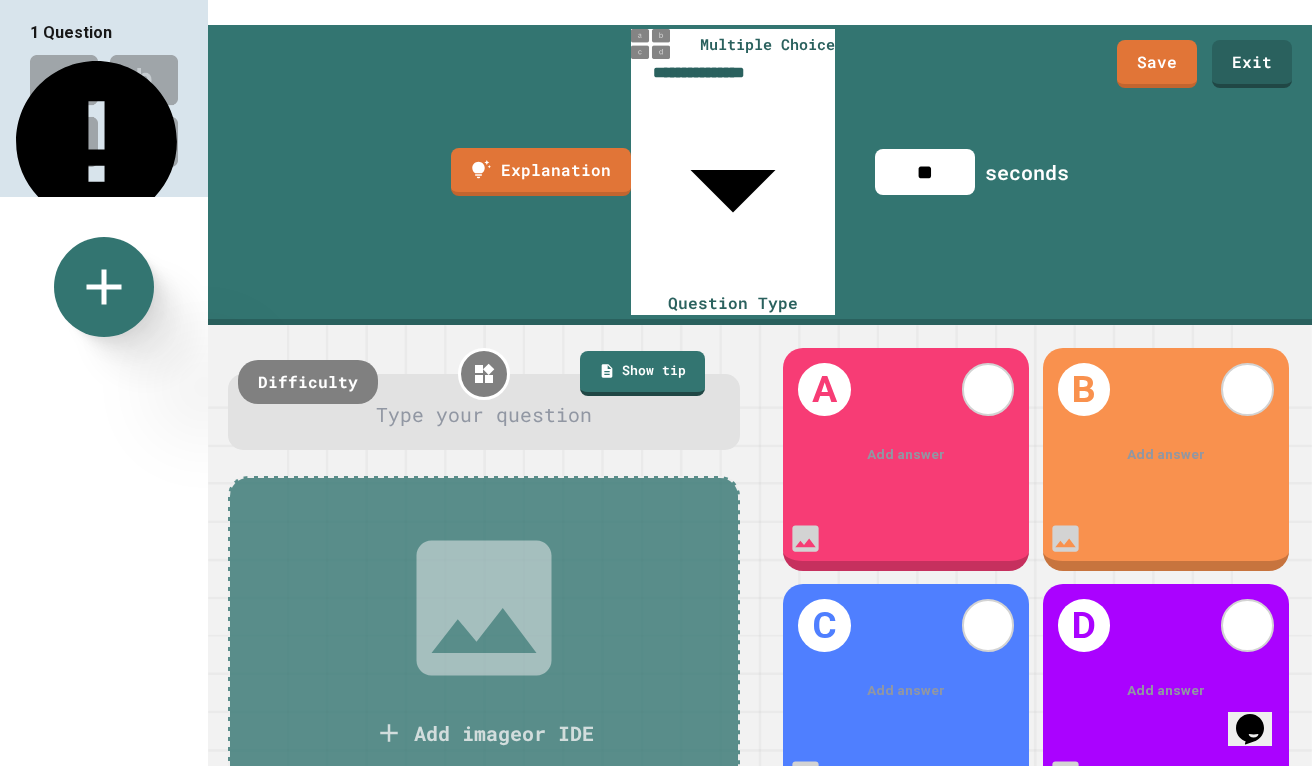 click on "Fill In The Code" at bounding box center [494, 1025] 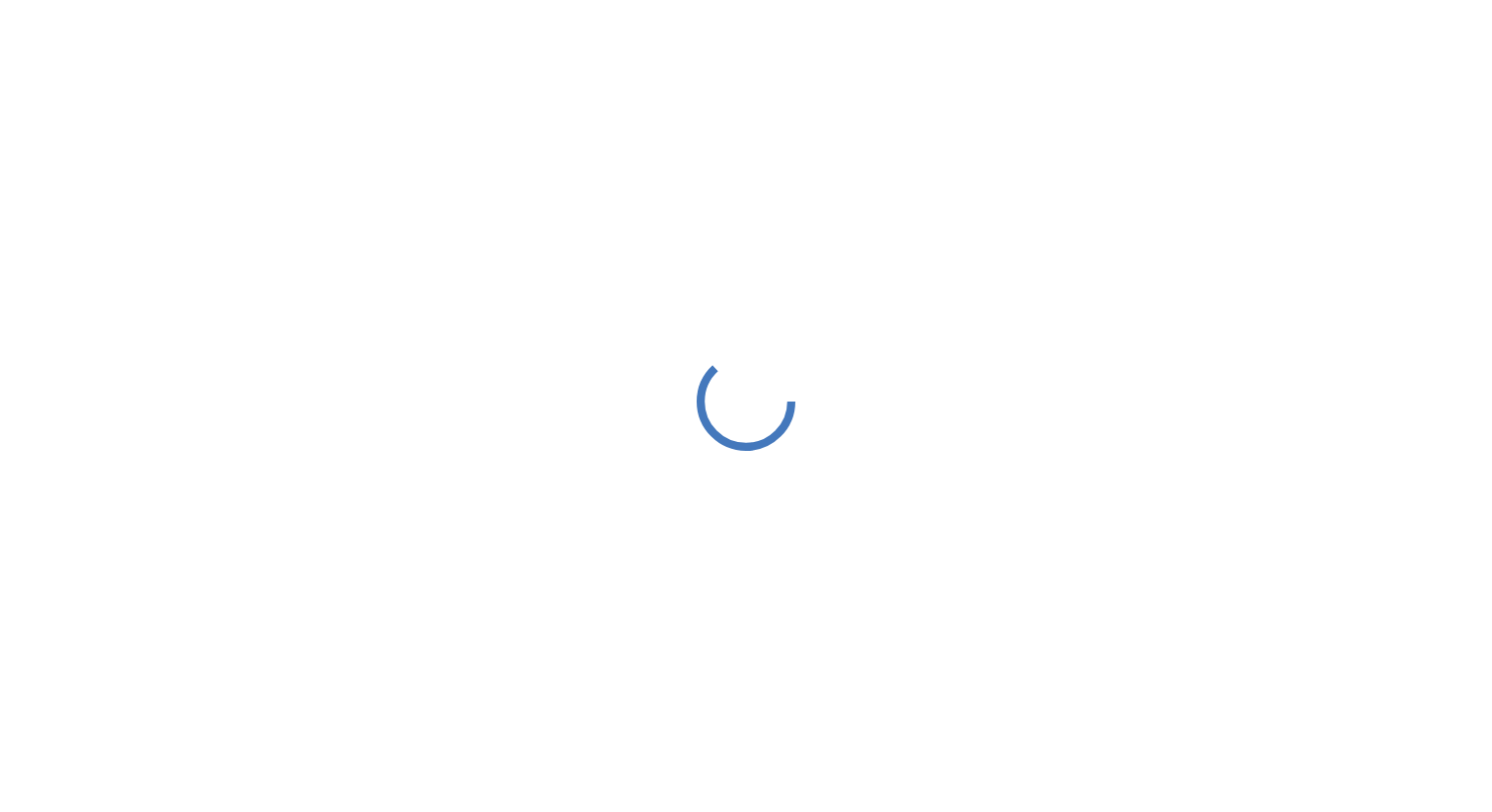 scroll, scrollTop: 0, scrollLeft: 0, axis: both 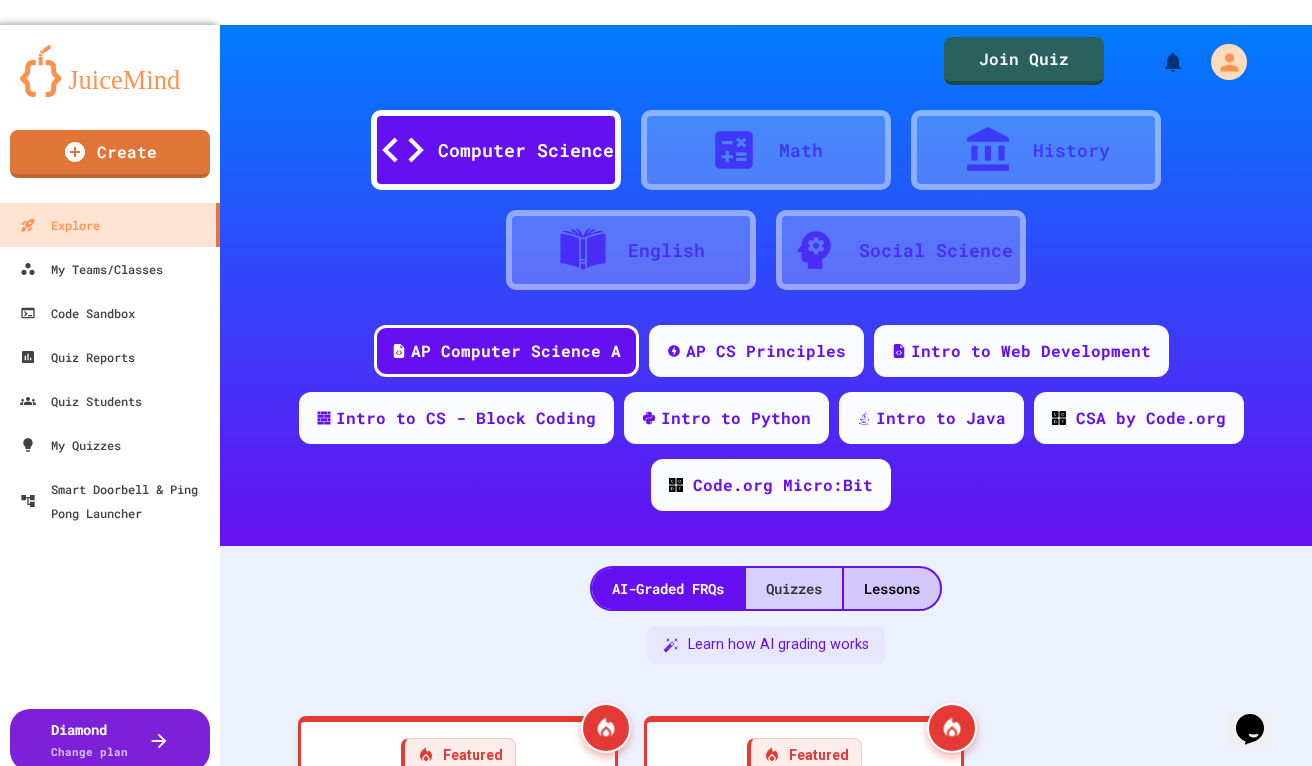 click on "Quizzes" at bounding box center (794, 588) 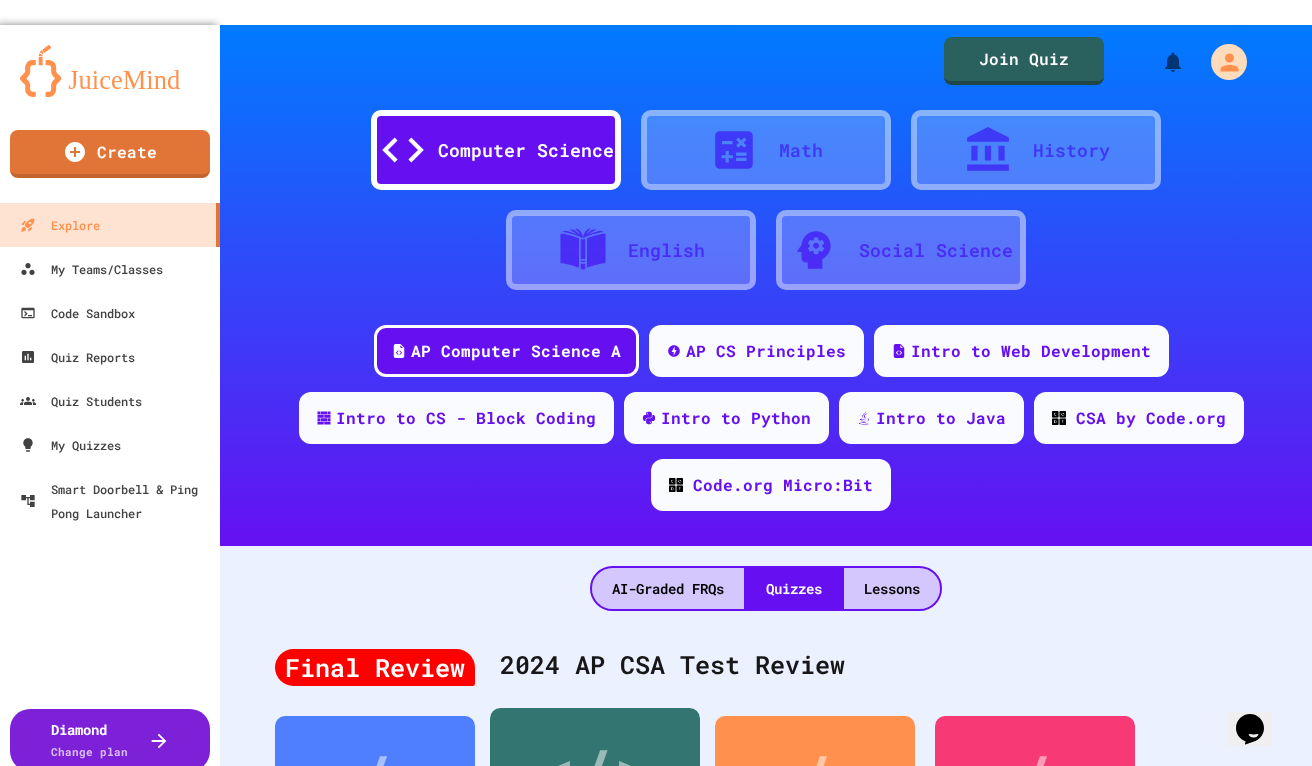 click on "</>" at bounding box center [594, 771] 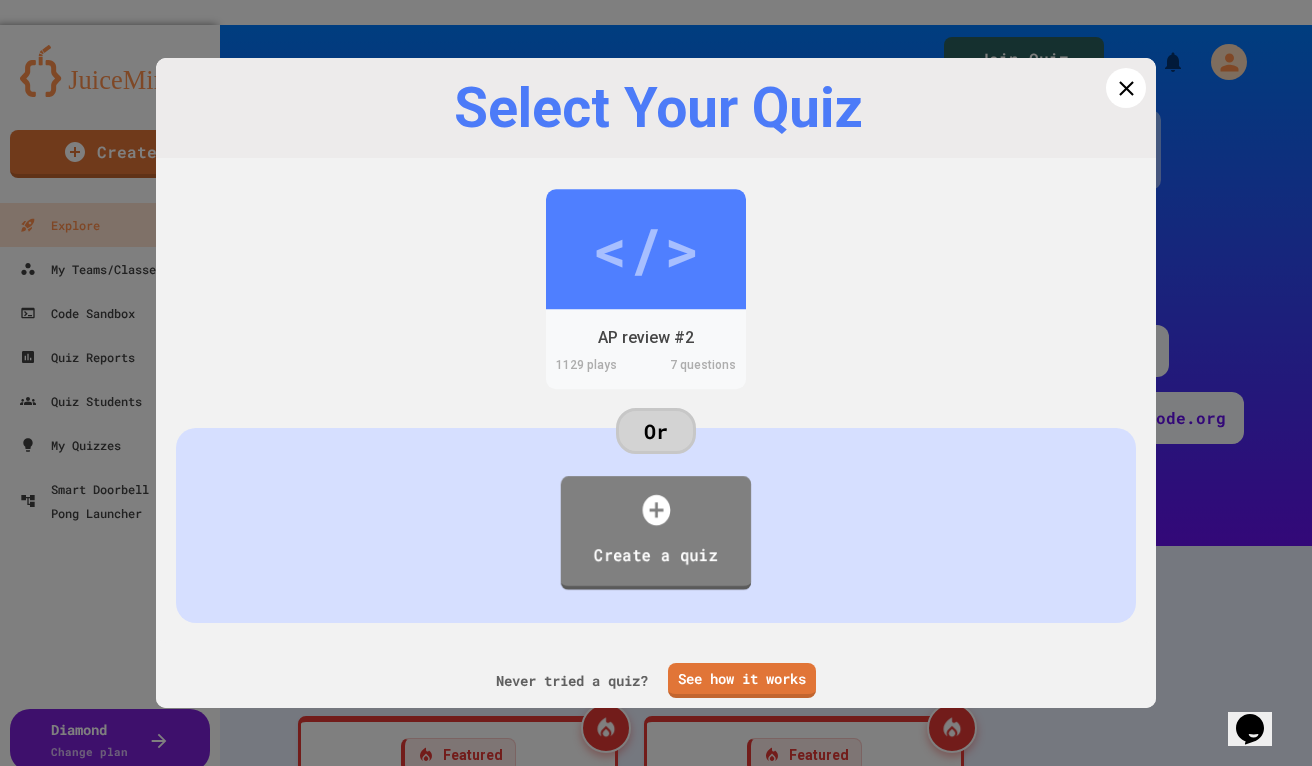 click on "</>" at bounding box center [646, 249] 